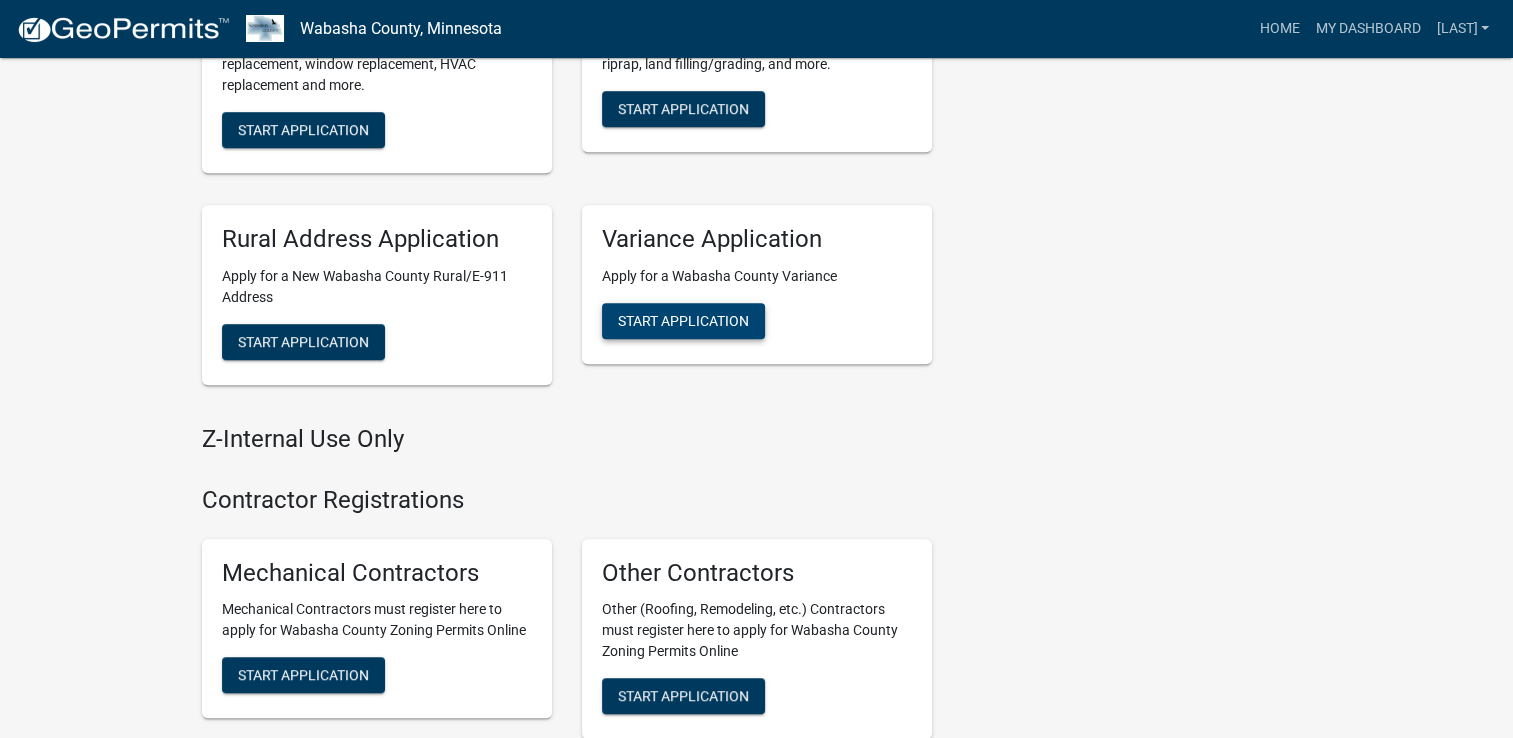 scroll, scrollTop: 900, scrollLeft: 0, axis: vertical 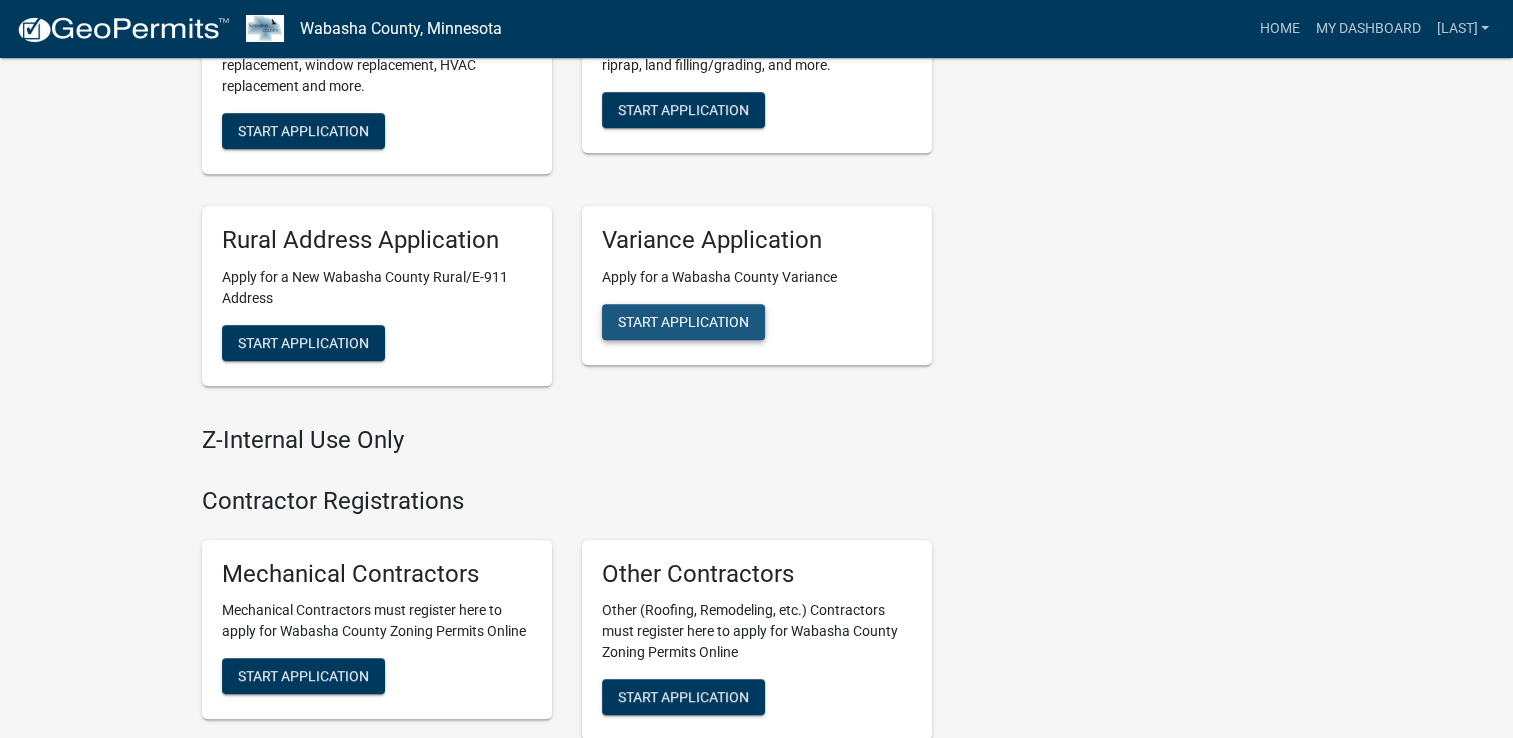 click on "Start Application" at bounding box center (683, 322) 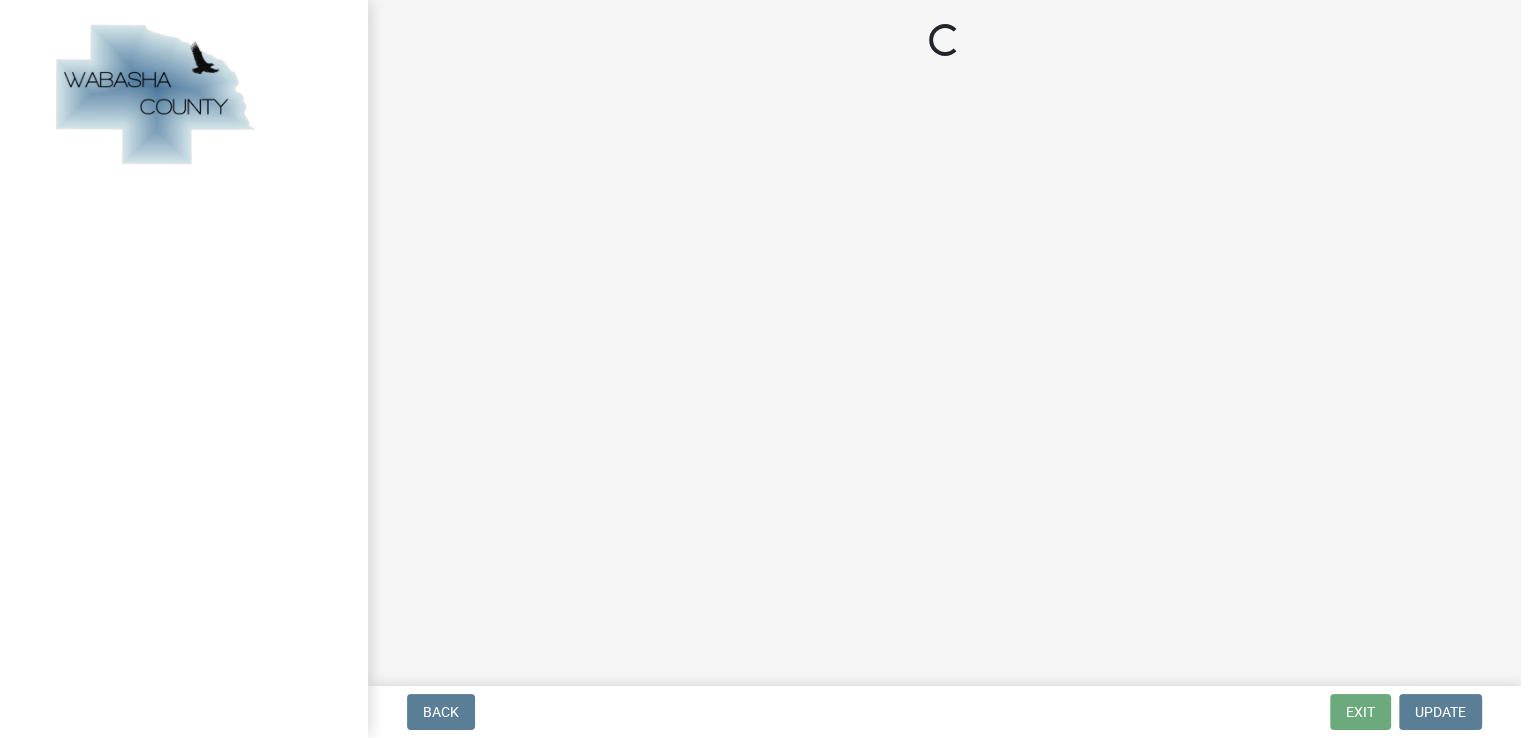 scroll, scrollTop: 0, scrollLeft: 0, axis: both 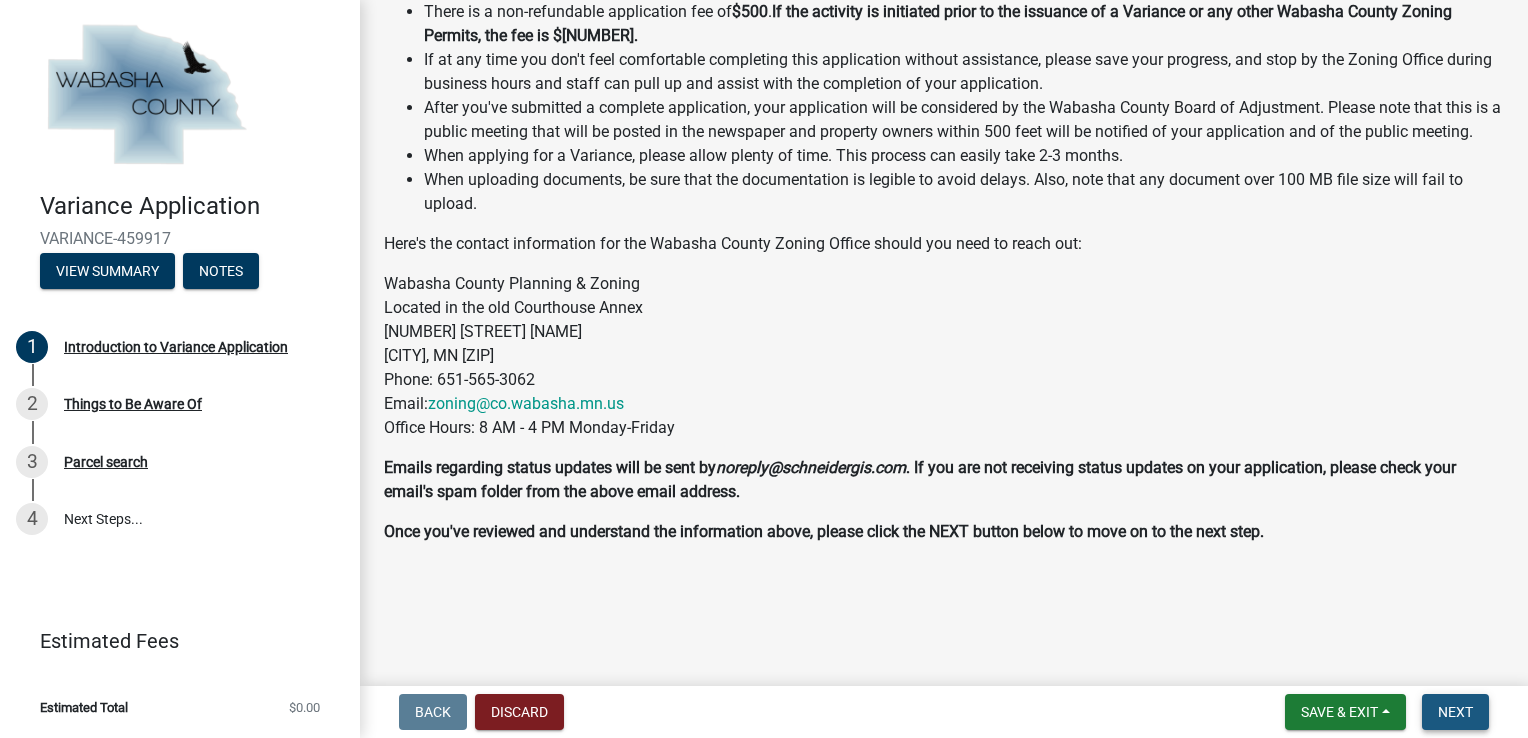 click on "Next" at bounding box center (1455, 712) 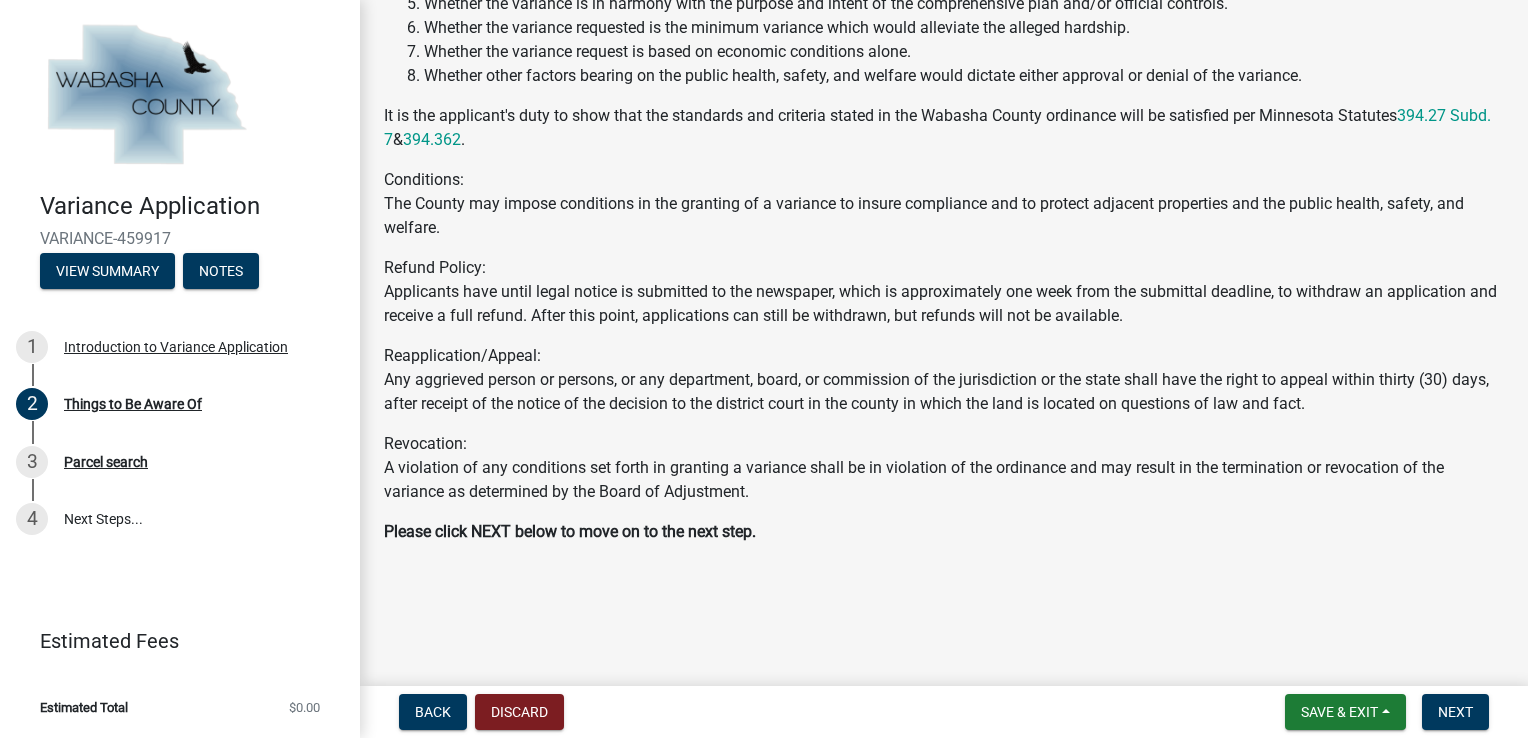 scroll, scrollTop: 499, scrollLeft: 0, axis: vertical 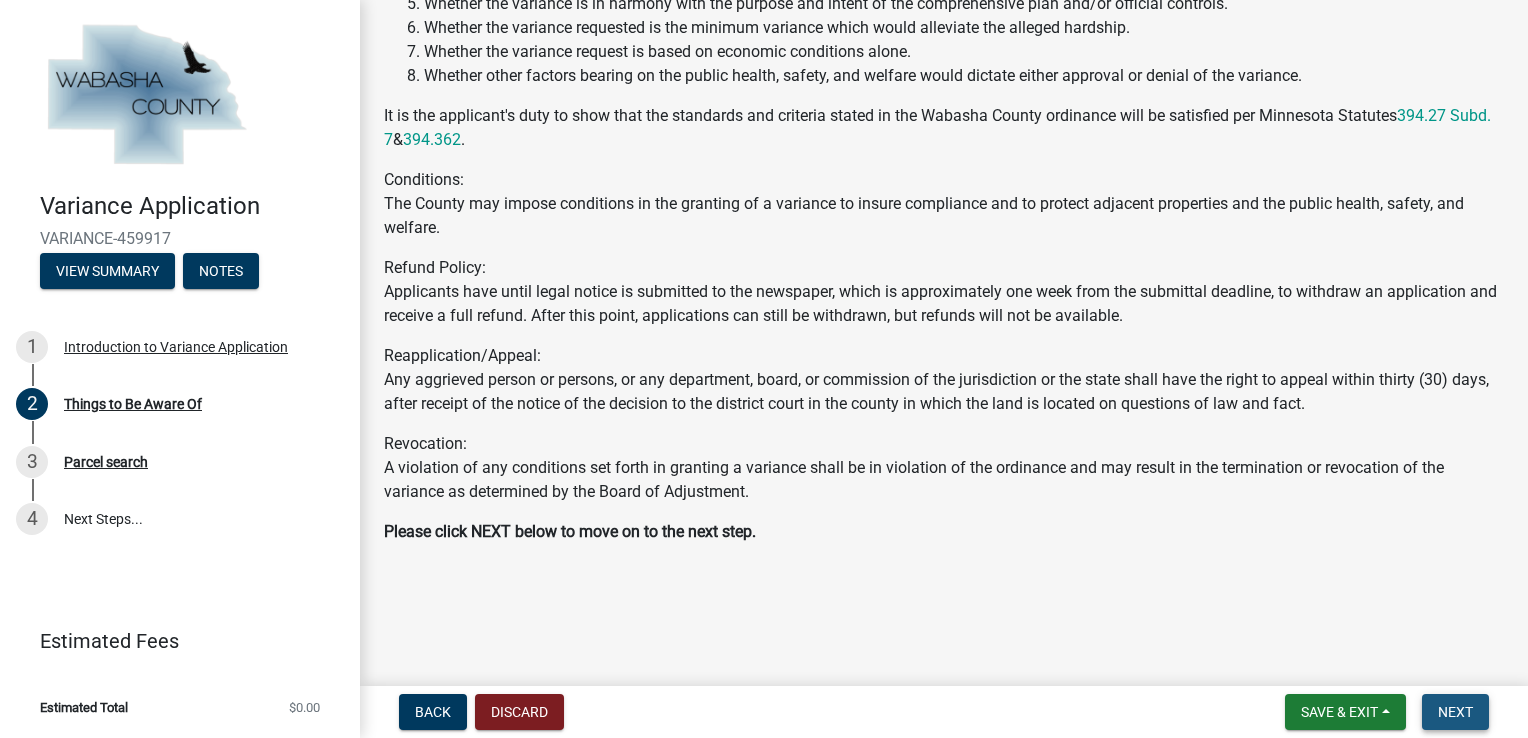 click on "Next" at bounding box center [1455, 712] 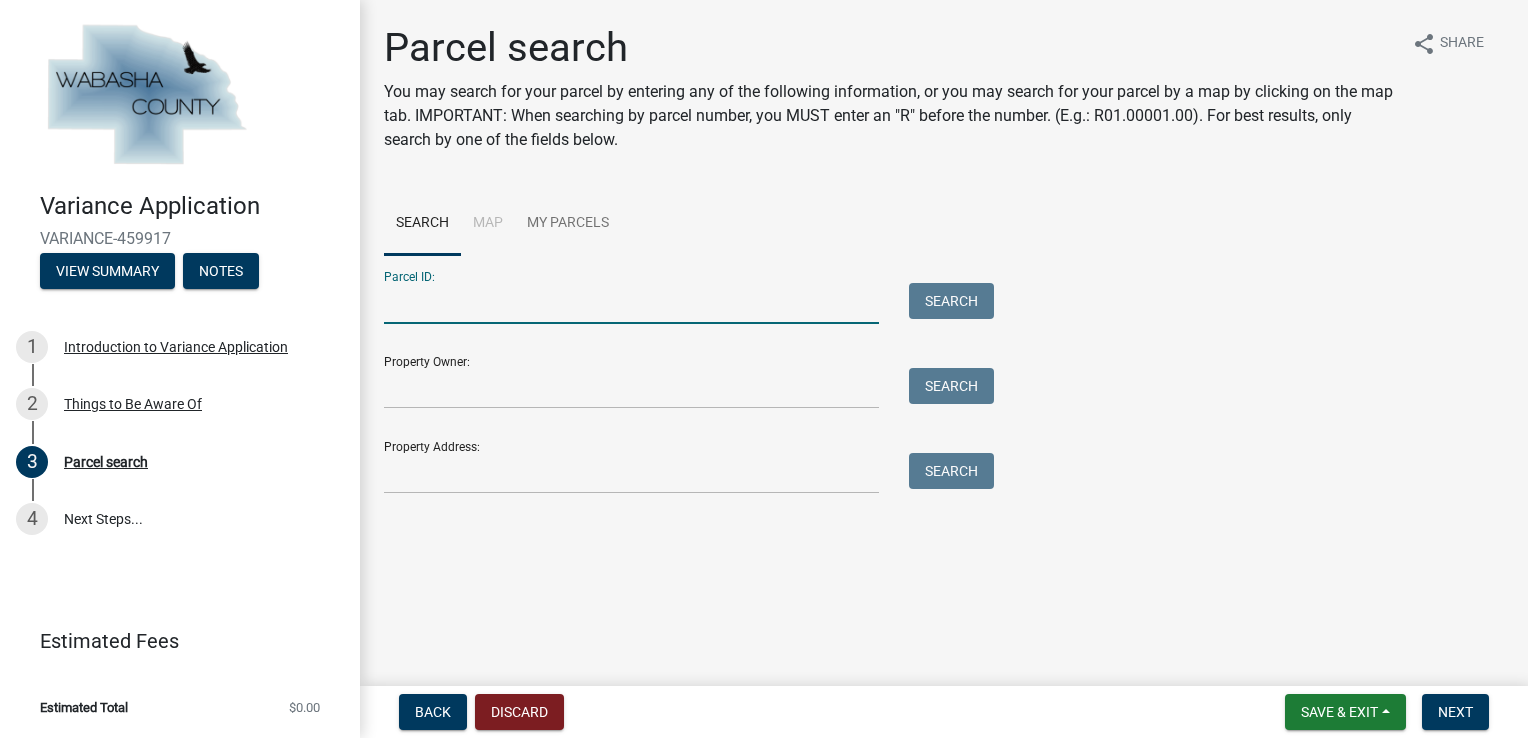 click on "Parcel ID:" at bounding box center (631, 303) 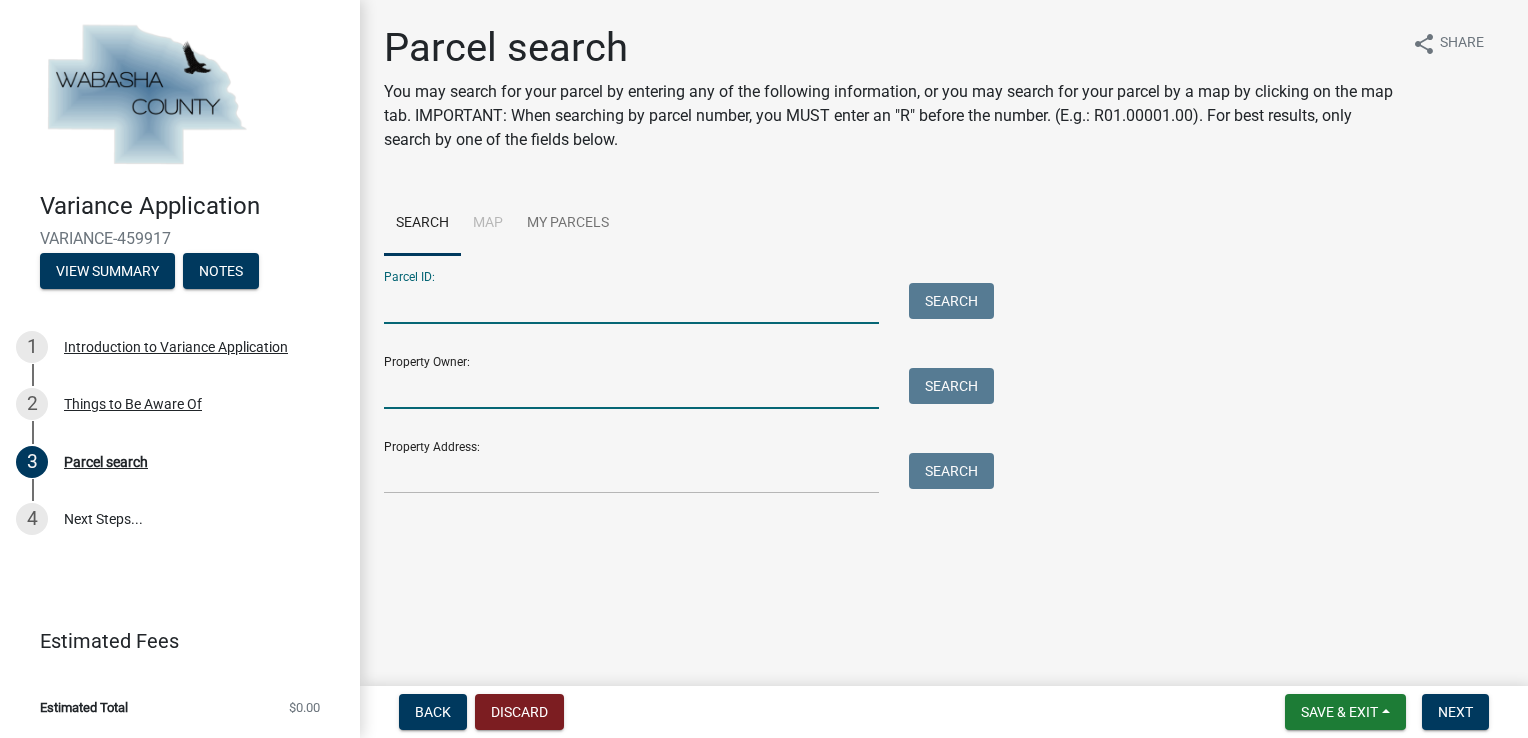 click on "Property Owner:" at bounding box center (631, 388) 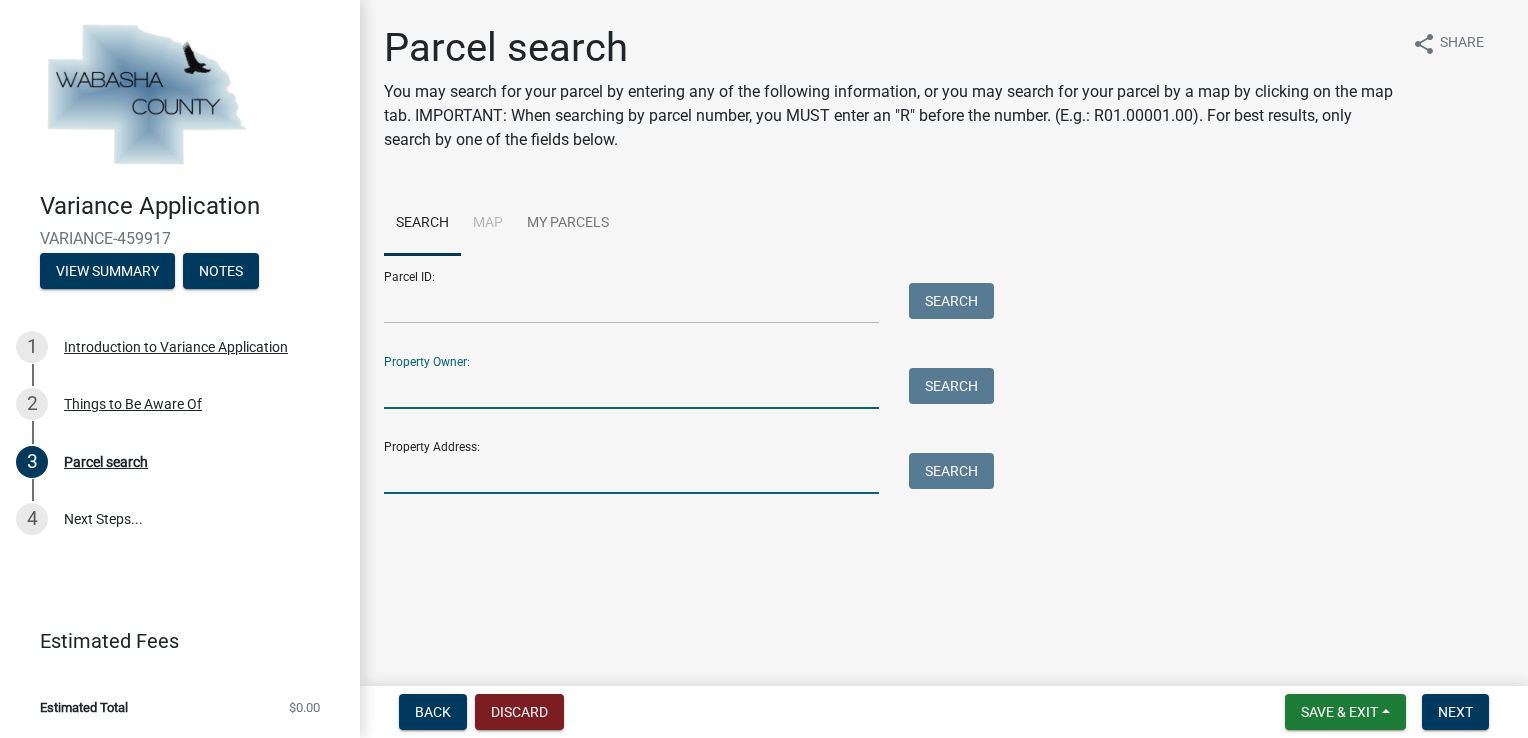 click on "Property Address:" at bounding box center [631, 473] 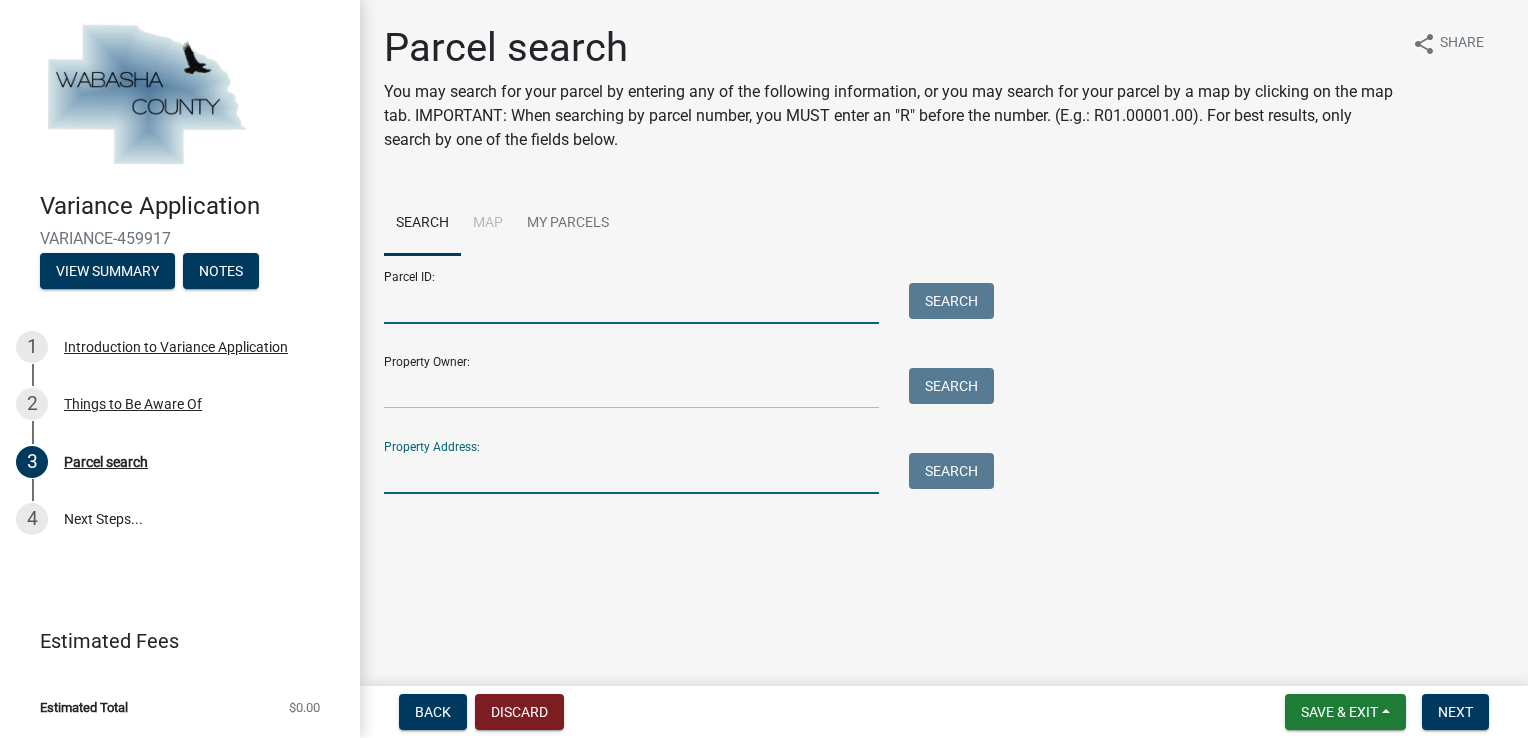 click on "Parcel ID:" at bounding box center [631, 303] 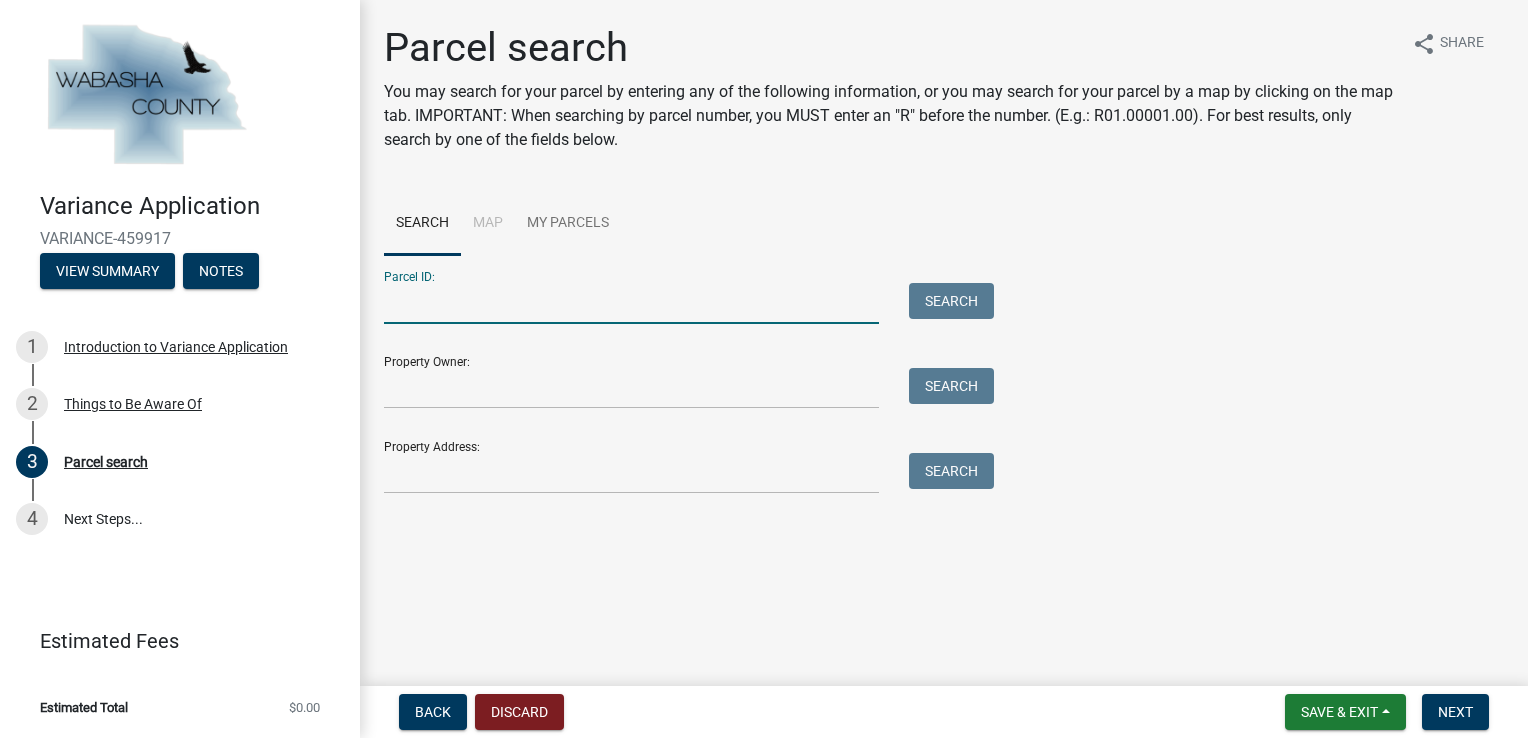 type on "[NUMBER] COUNTY ROAD [NUMBER]" 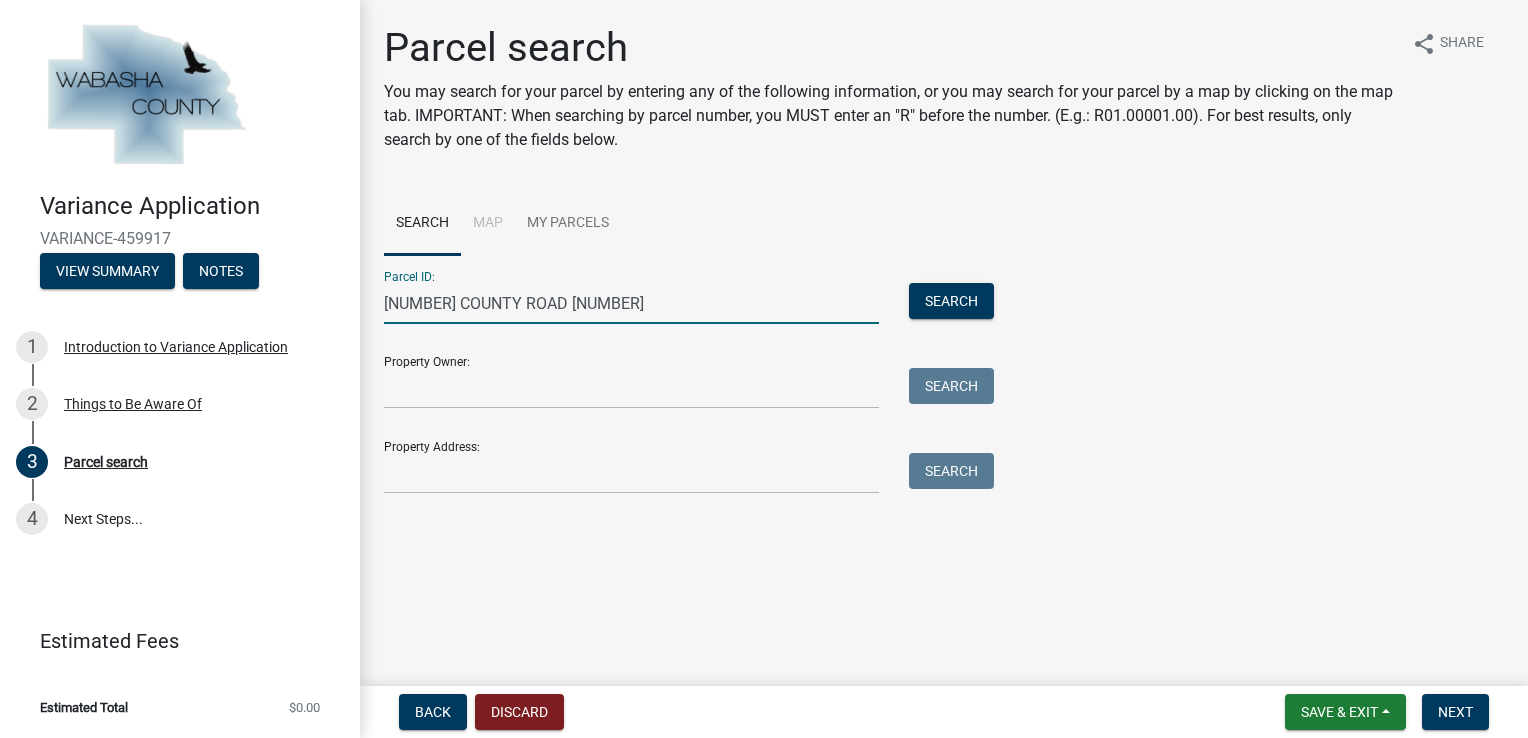 drag, startPoint x: 578, startPoint y: 307, endPoint x: 277, endPoint y: 307, distance: 301 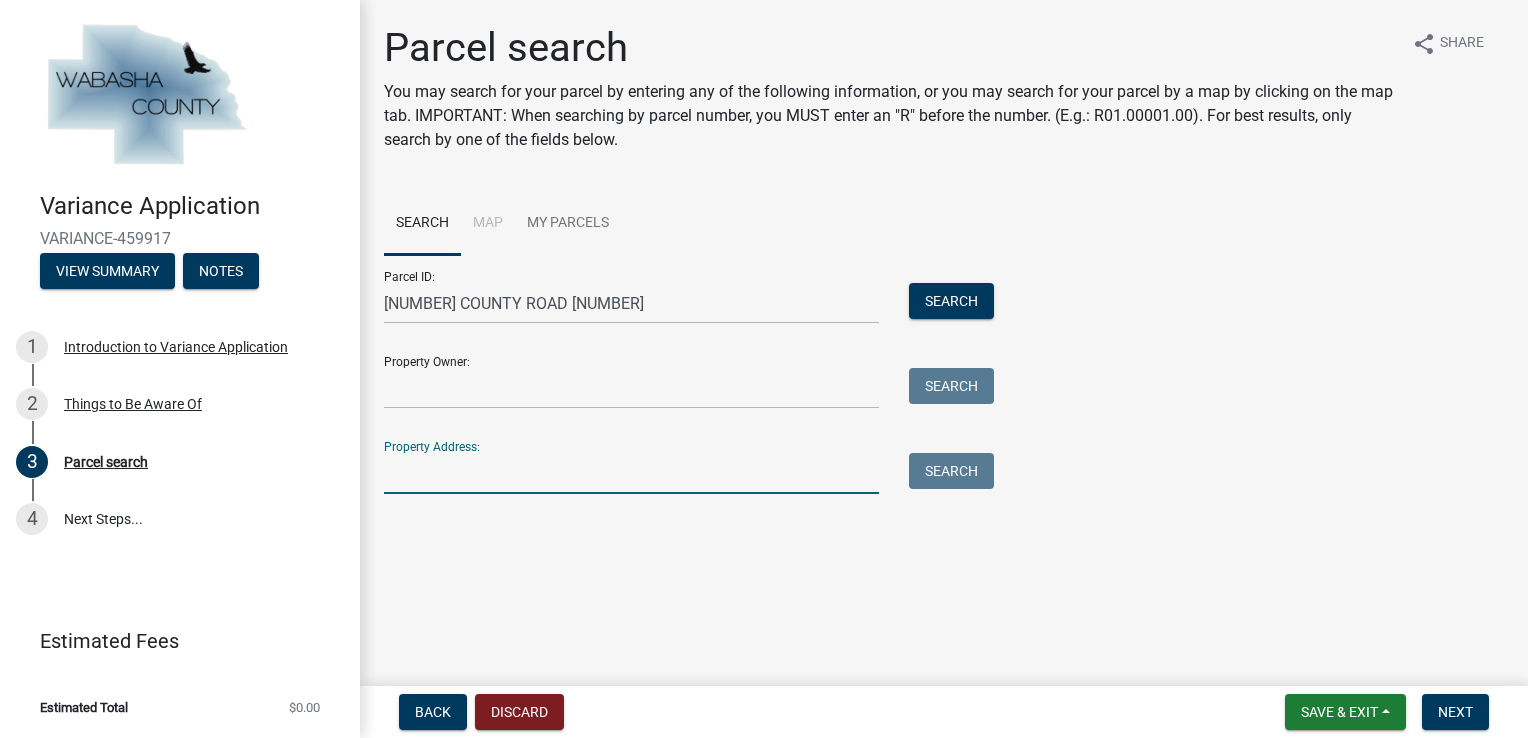 drag, startPoint x: 412, startPoint y: 471, endPoint x: 431, endPoint y: 478, distance: 20.248457 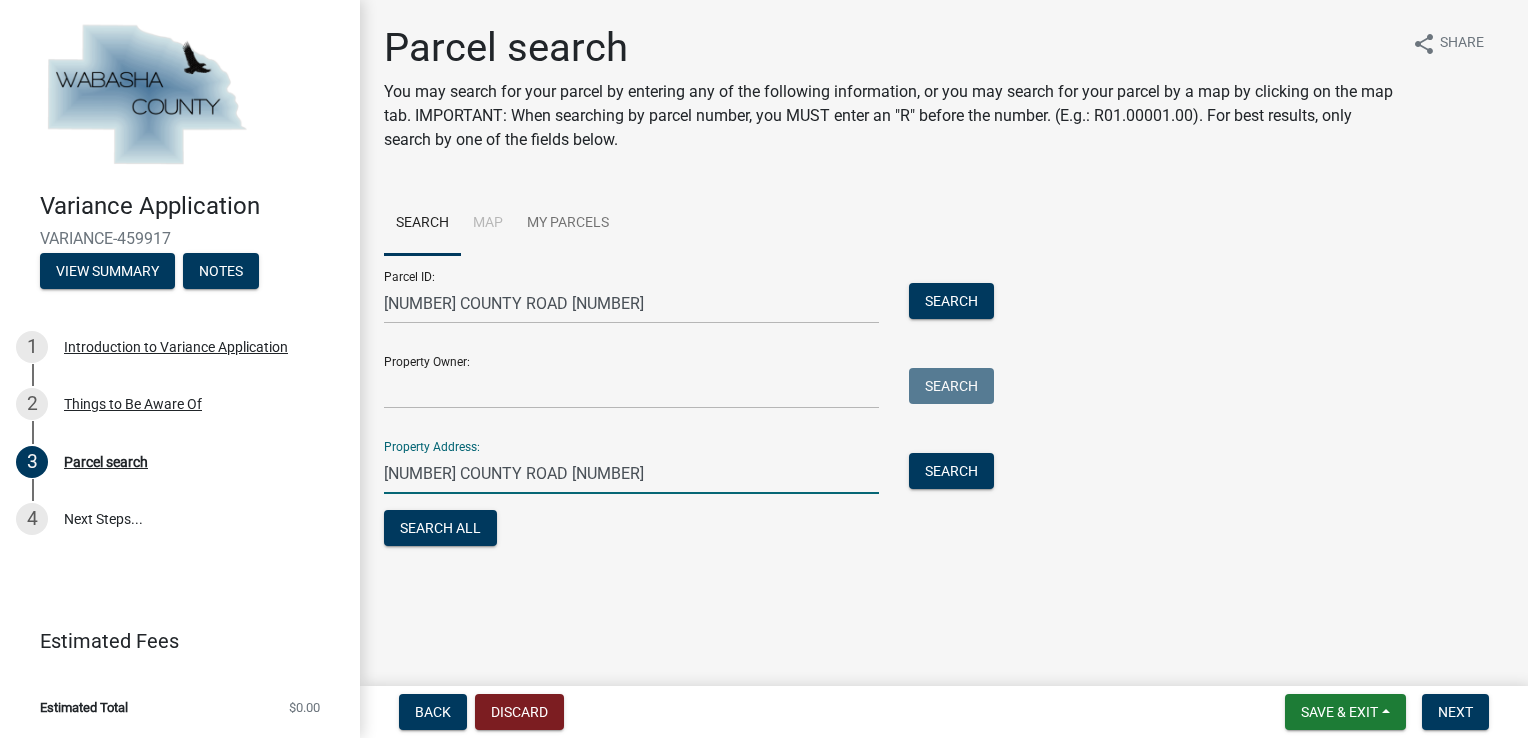 type on "[NUMBER] COUNTY ROAD [NUMBER]" 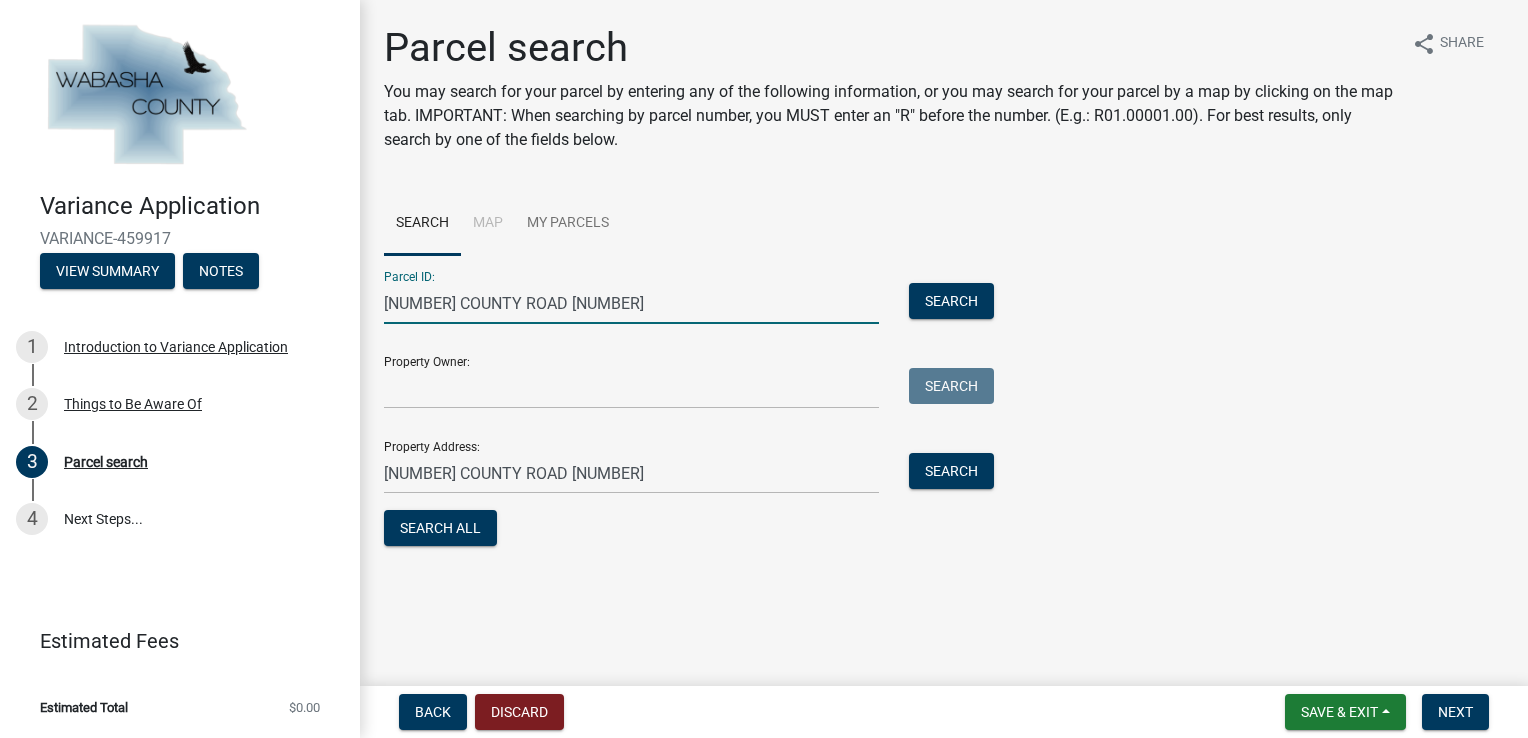 drag, startPoint x: 596, startPoint y: 311, endPoint x: 314, endPoint y: 298, distance: 282.2995 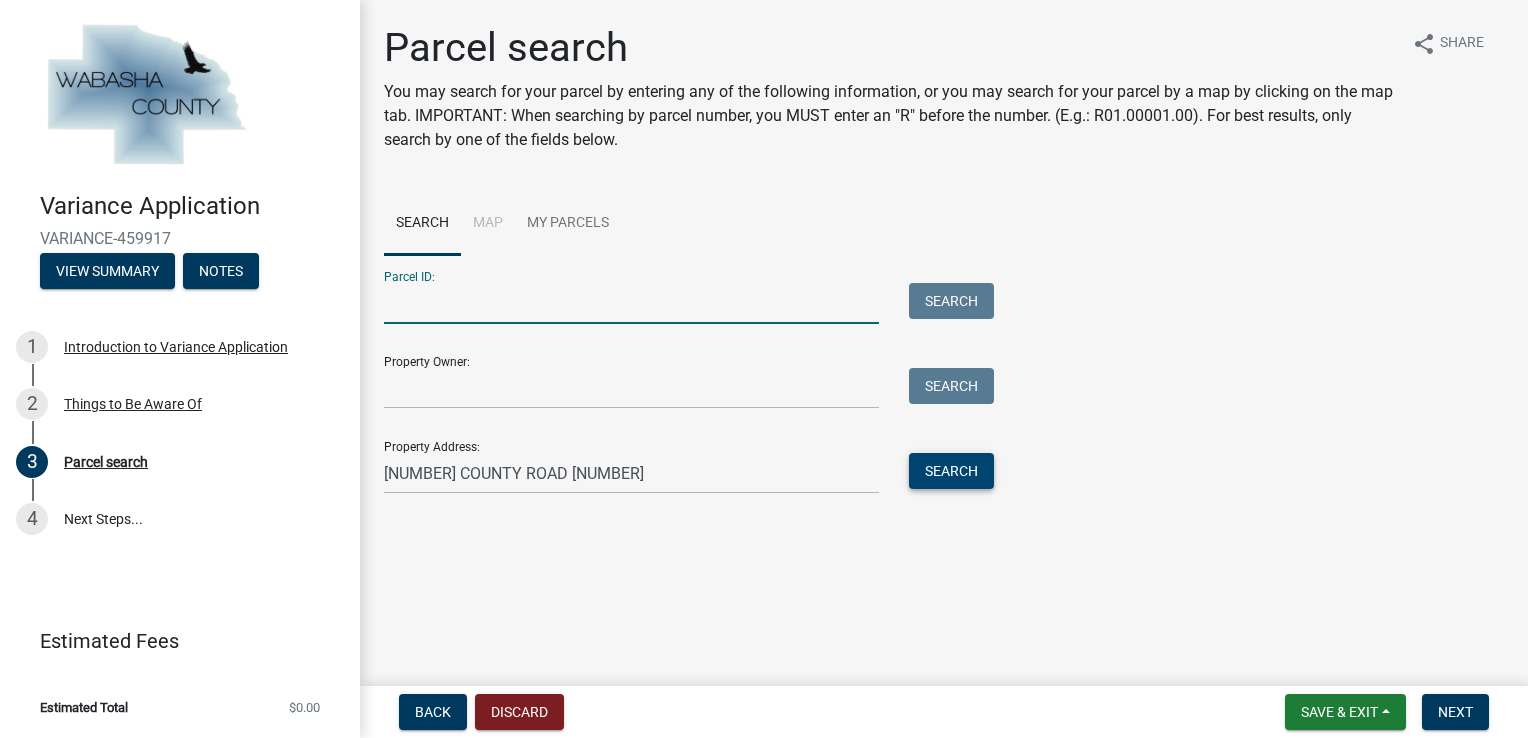 type 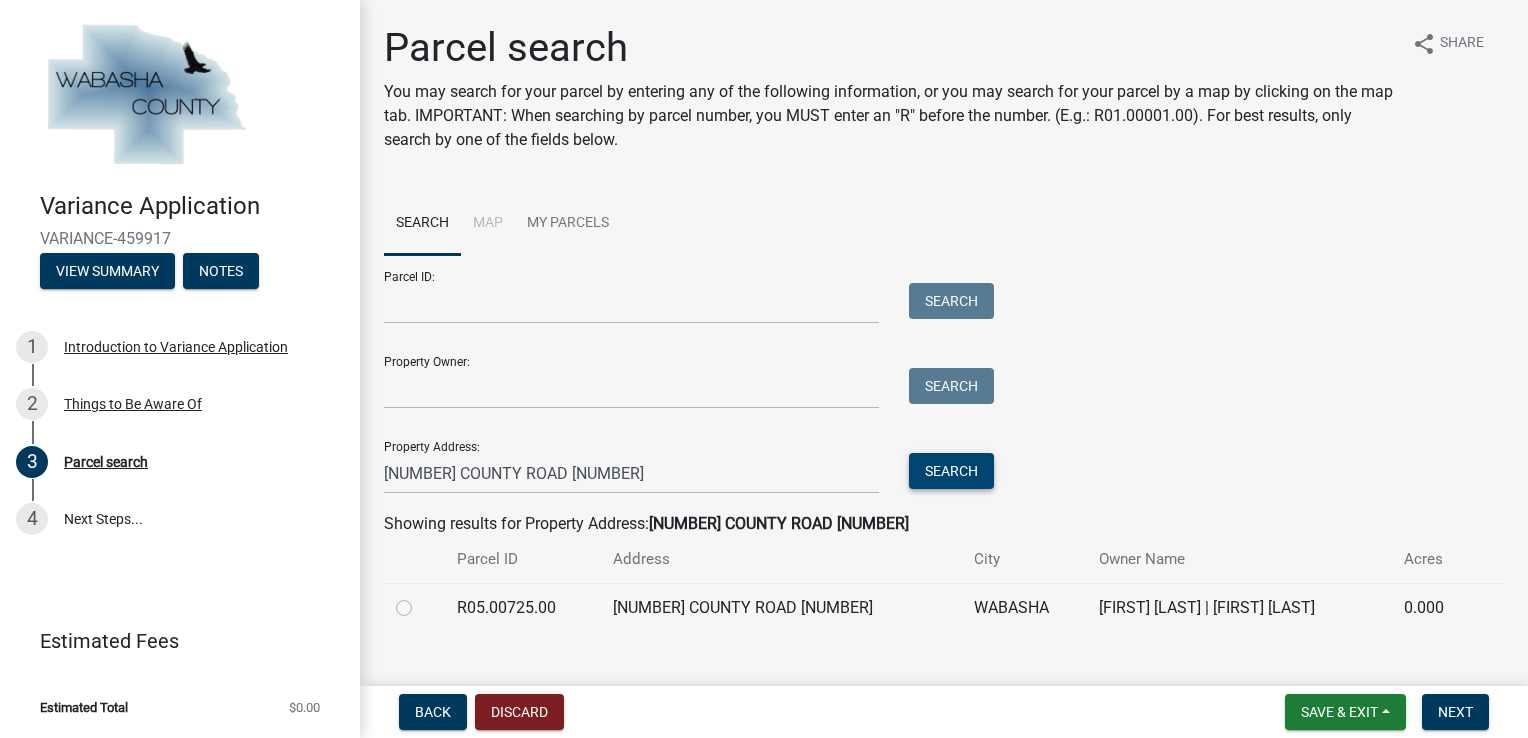 scroll, scrollTop: 31, scrollLeft: 0, axis: vertical 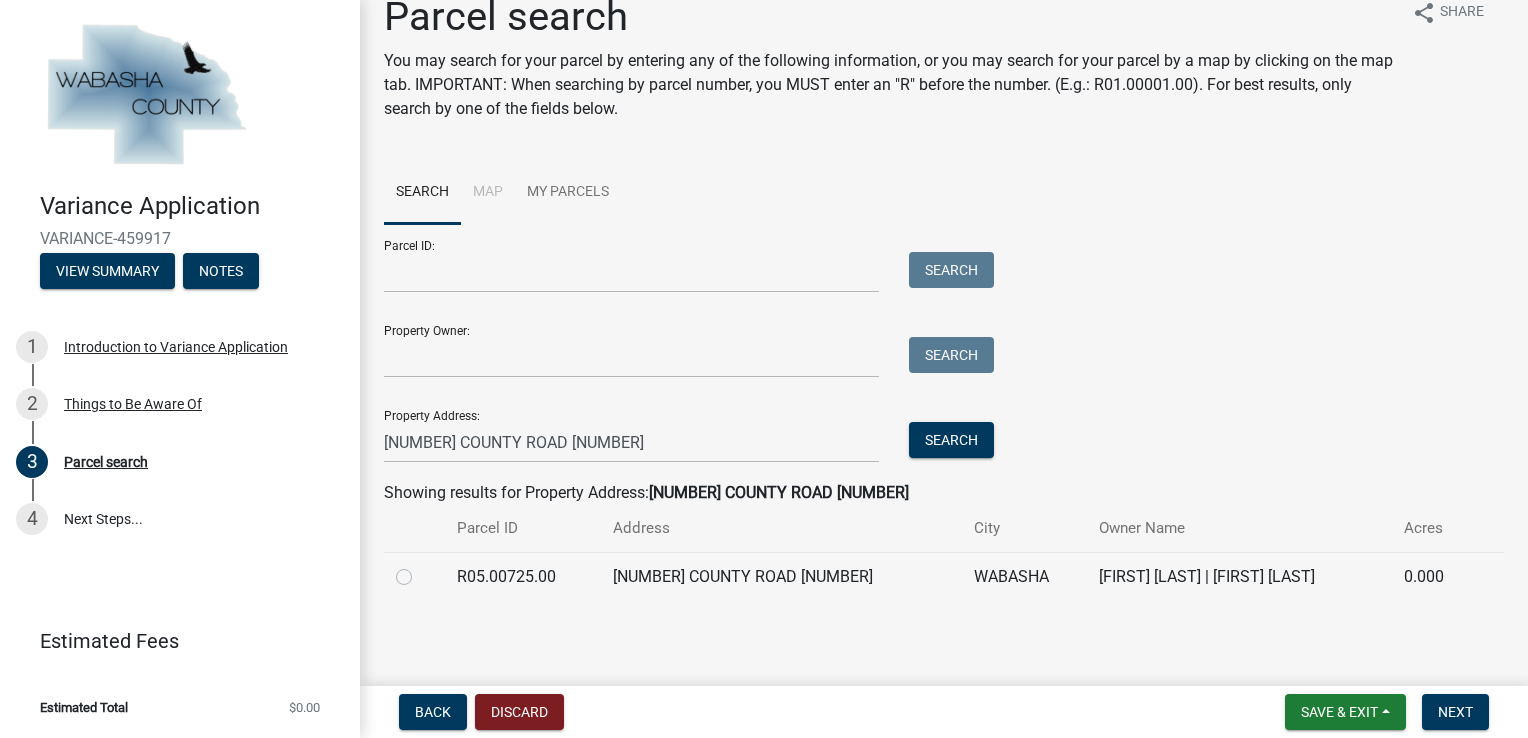 click 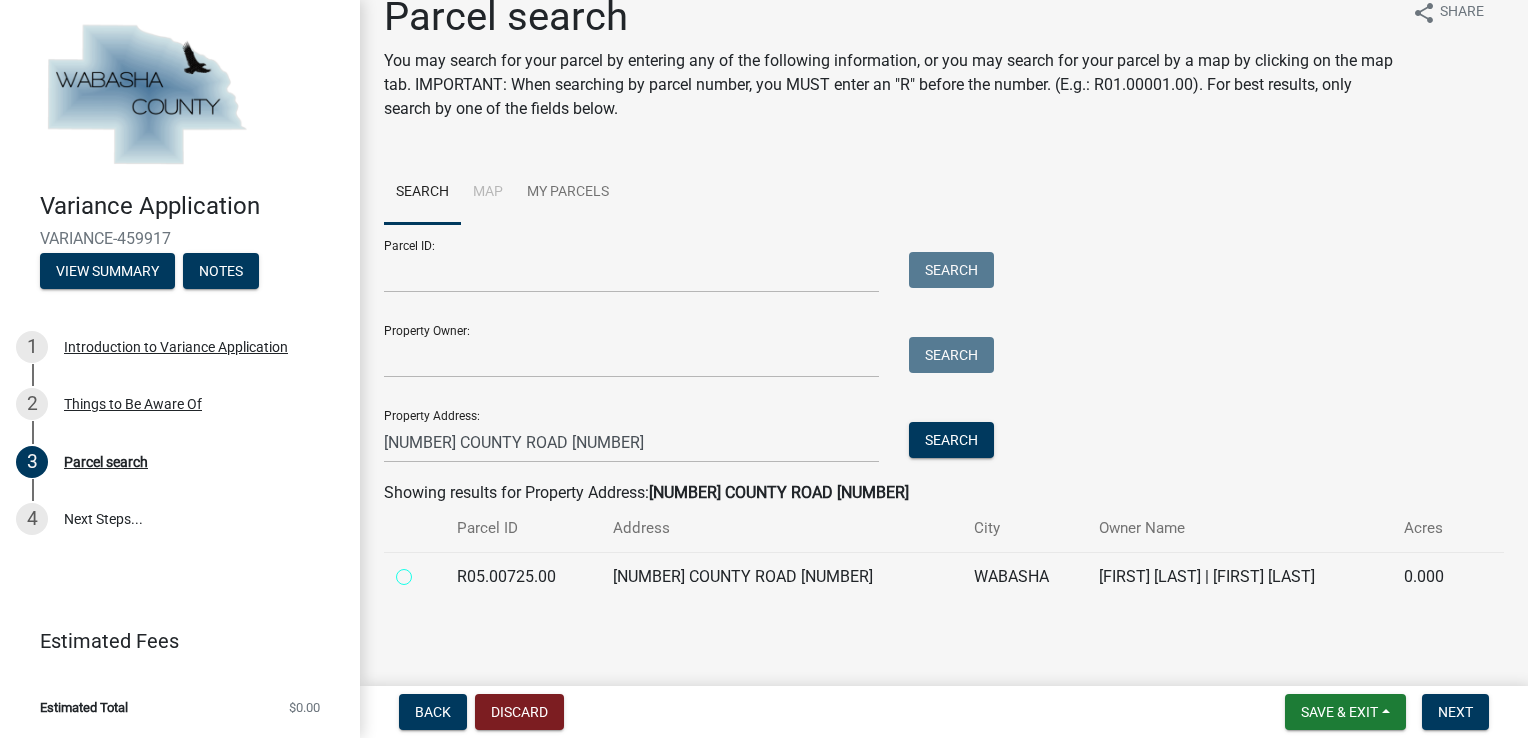 click at bounding box center [426, 571] 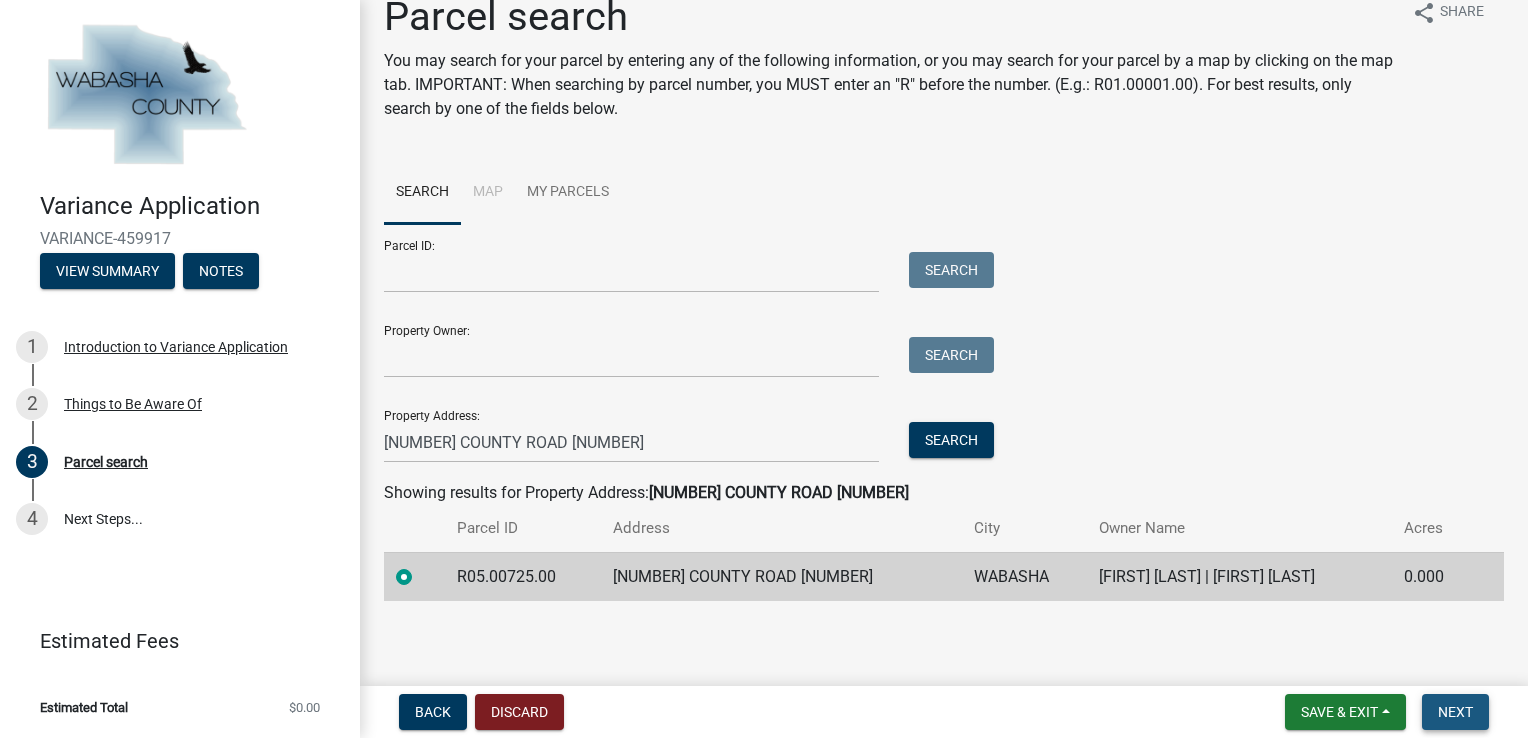 click on "Next" at bounding box center [1455, 712] 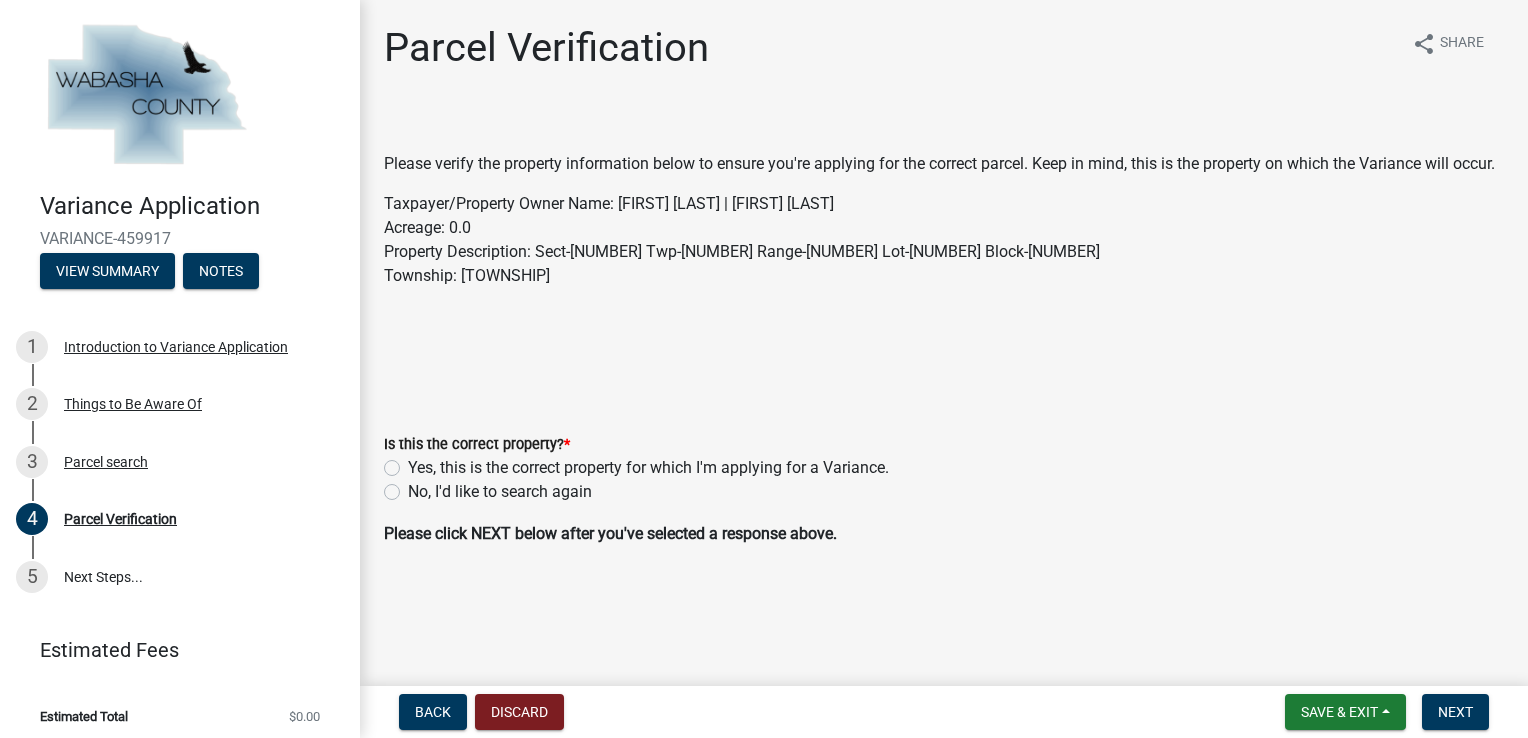 click on "Yes, this is the correct property for which I'm applying for a Variance." 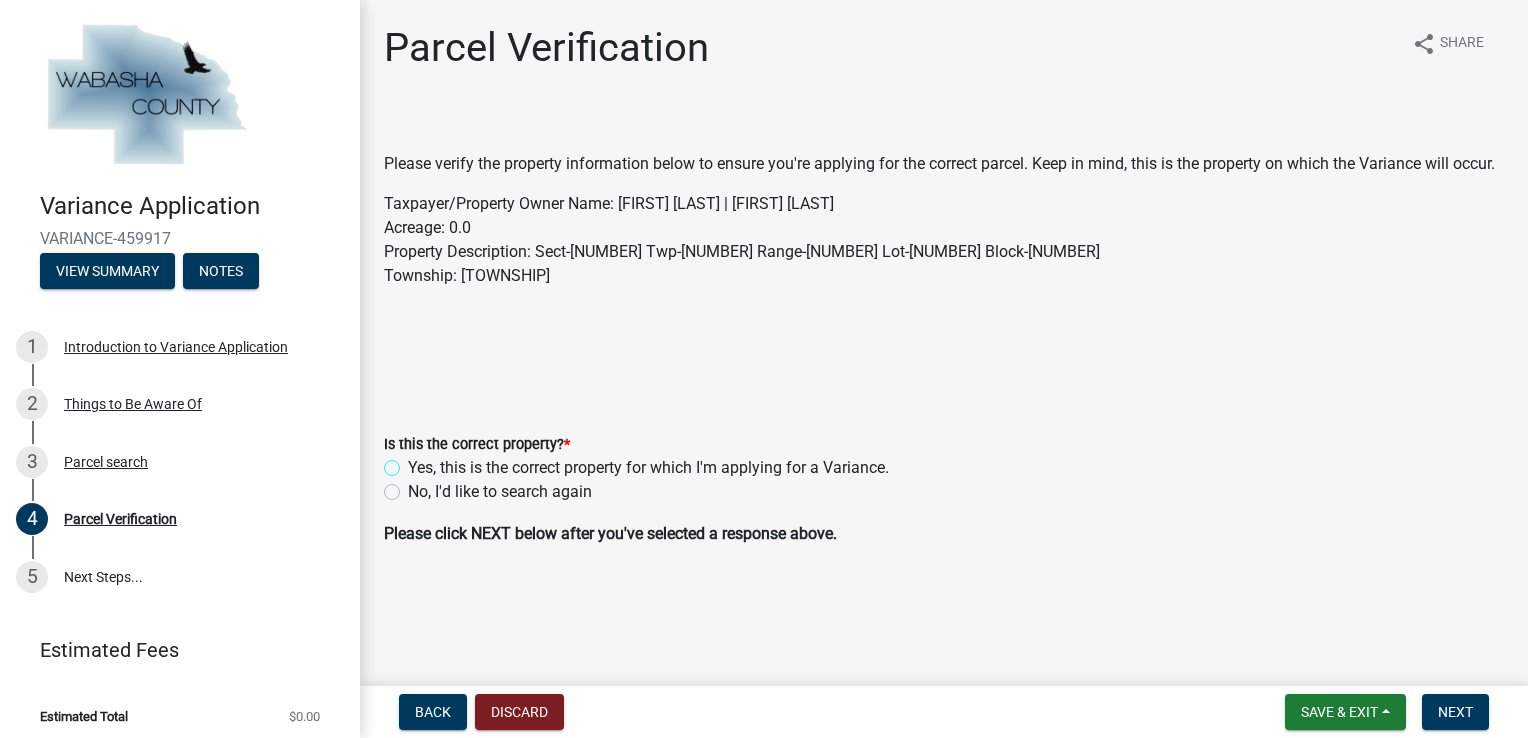 click on "Yes, this is the correct property for which I'm applying for a Variance." at bounding box center (414, 462) 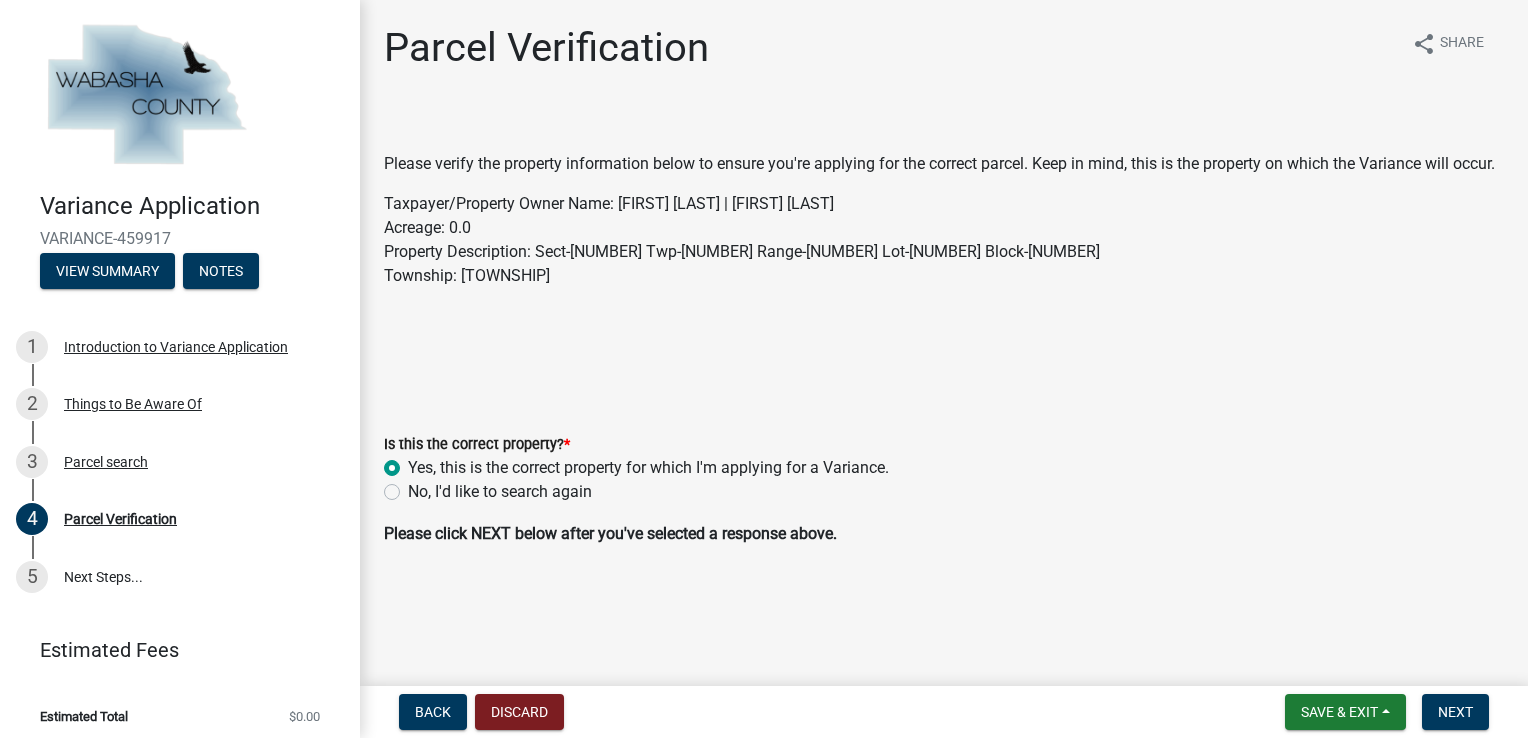 radio on "true" 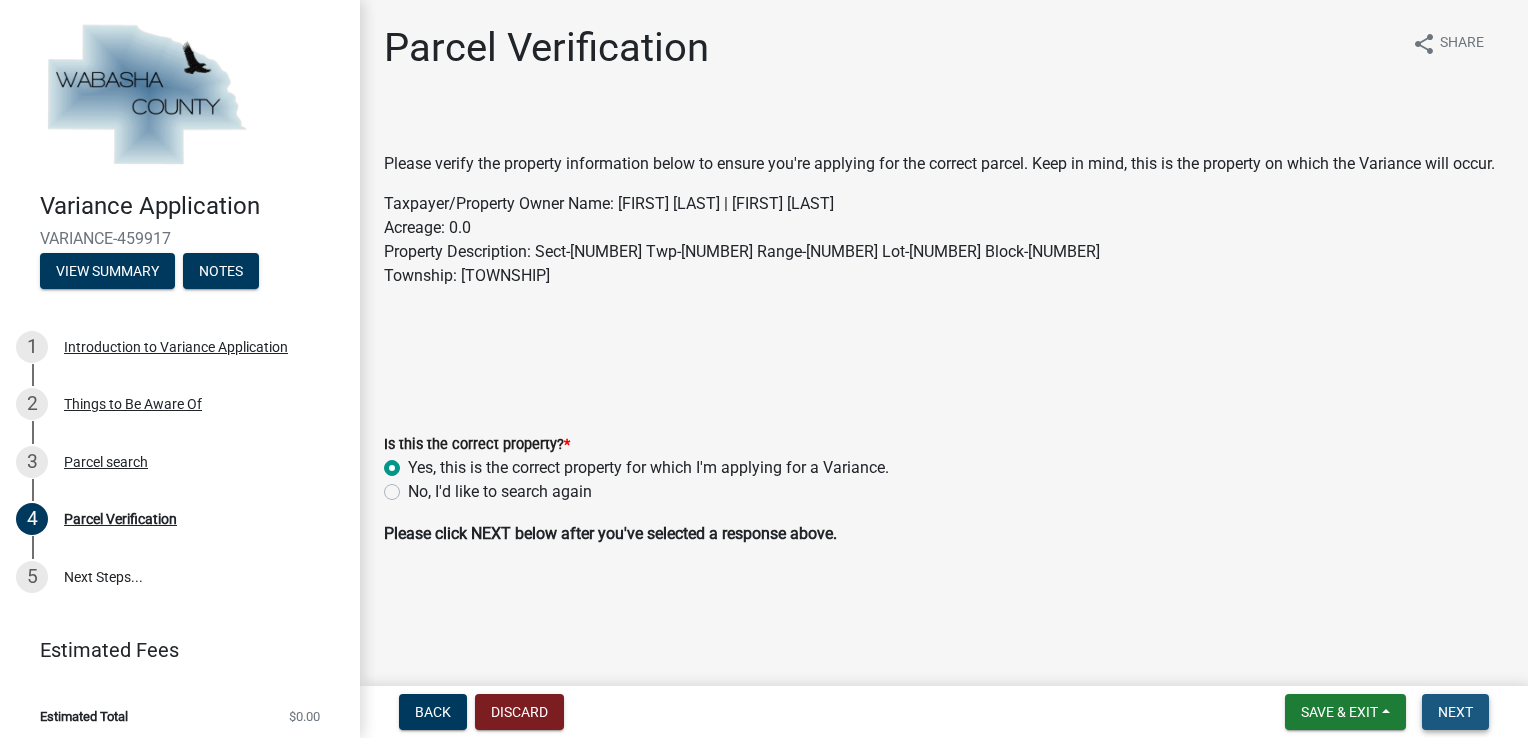 click on "Next" at bounding box center [1455, 712] 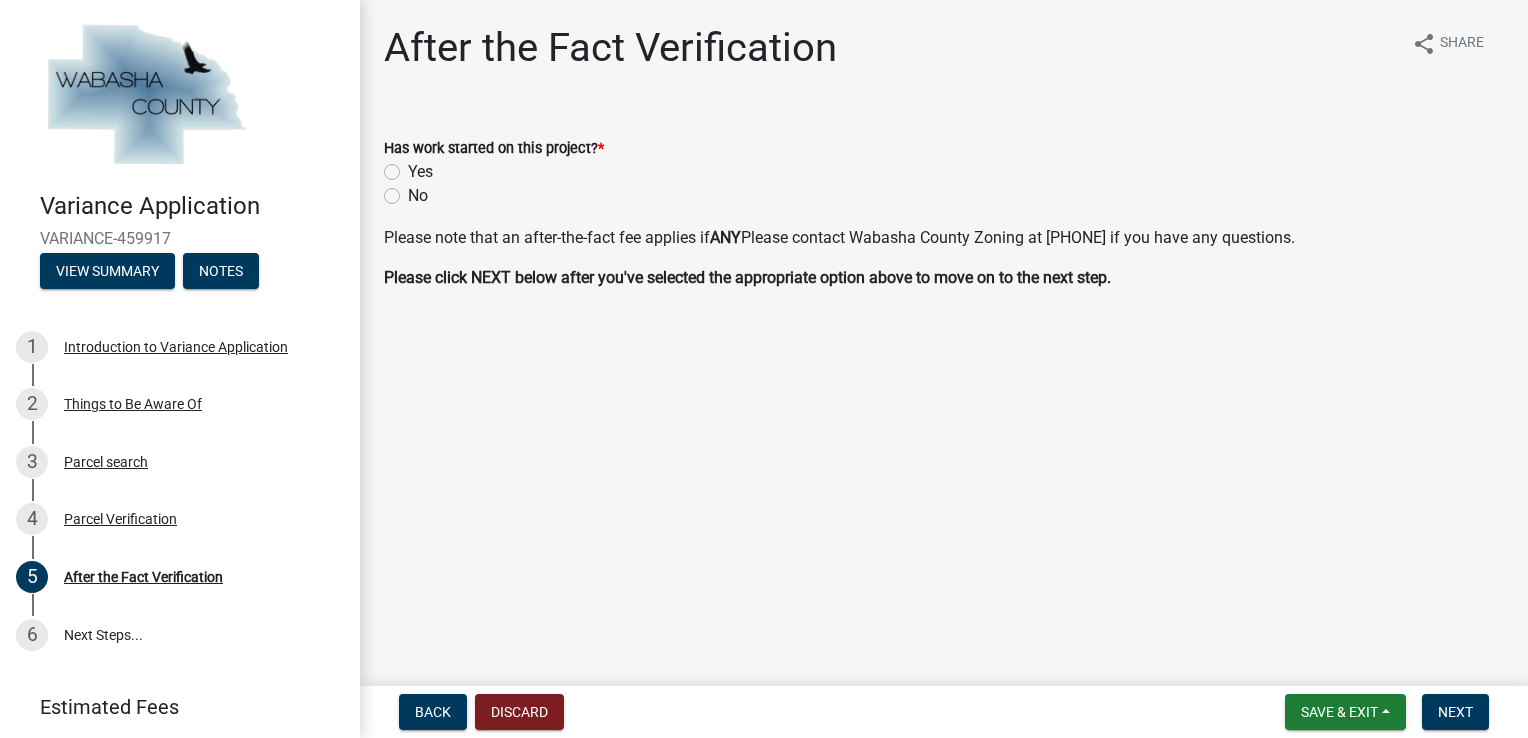 click on "No" 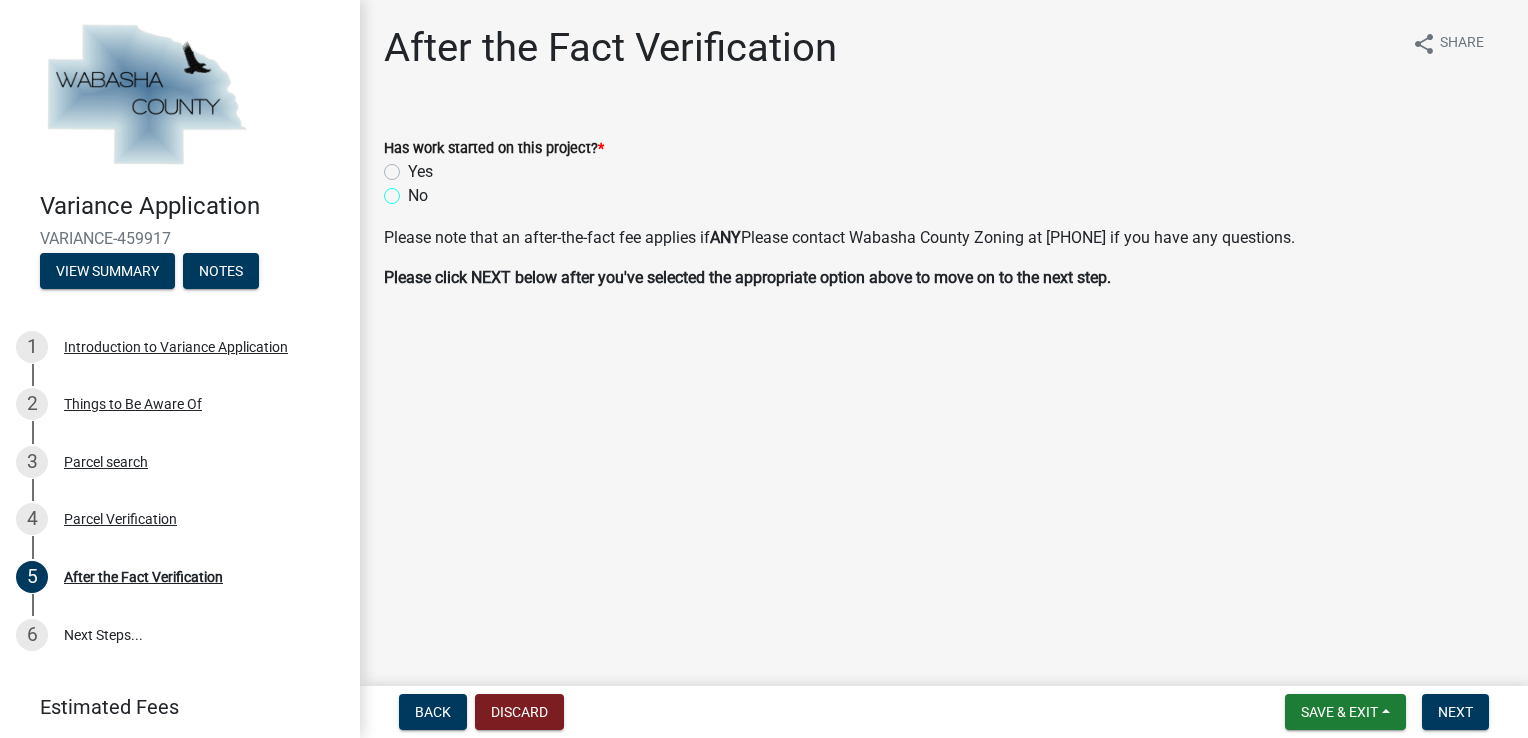 click on "No" at bounding box center [414, 190] 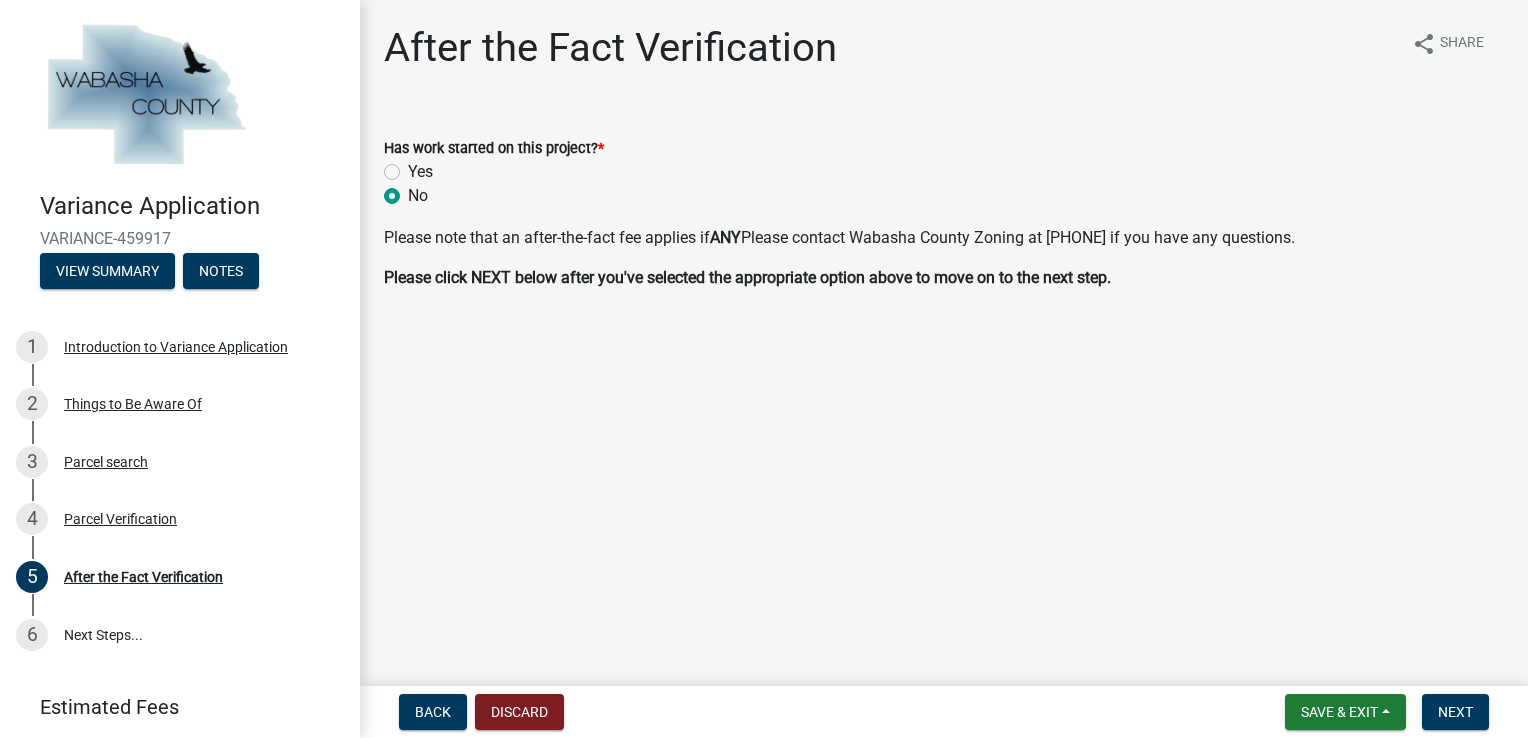 radio on "true" 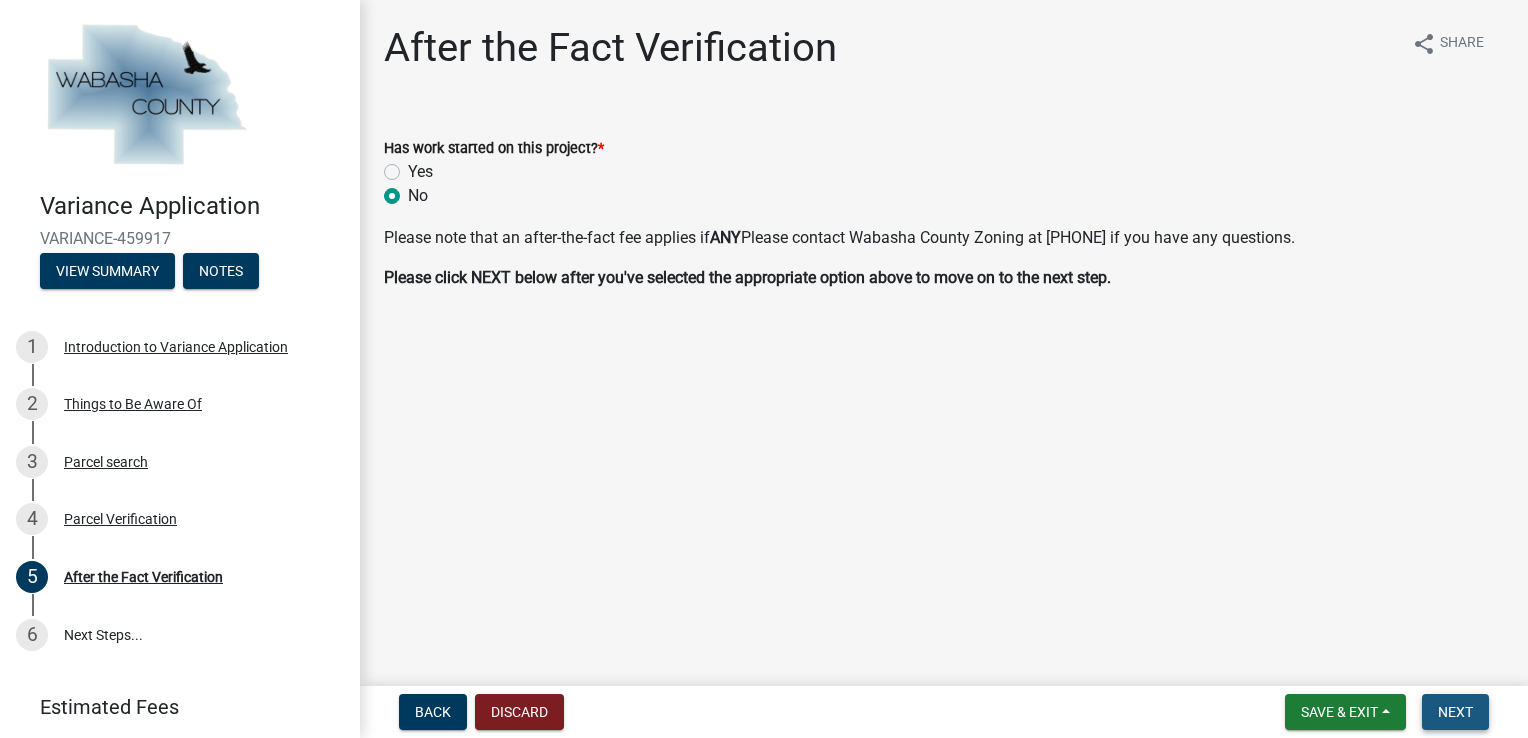 click on "Next" at bounding box center (1455, 712) 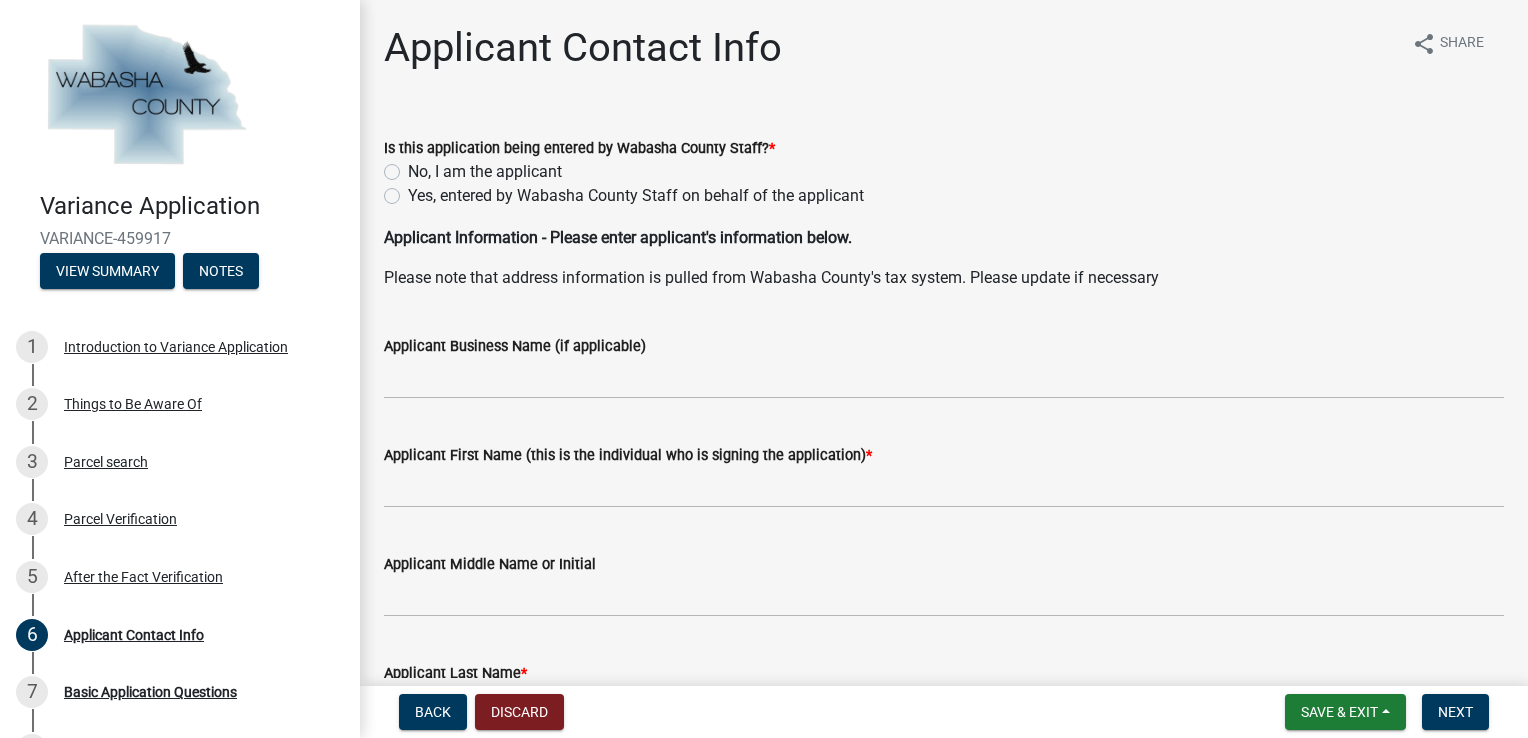 click on "Yes, entered by Wabasha County Staff on behalf of the applicant" 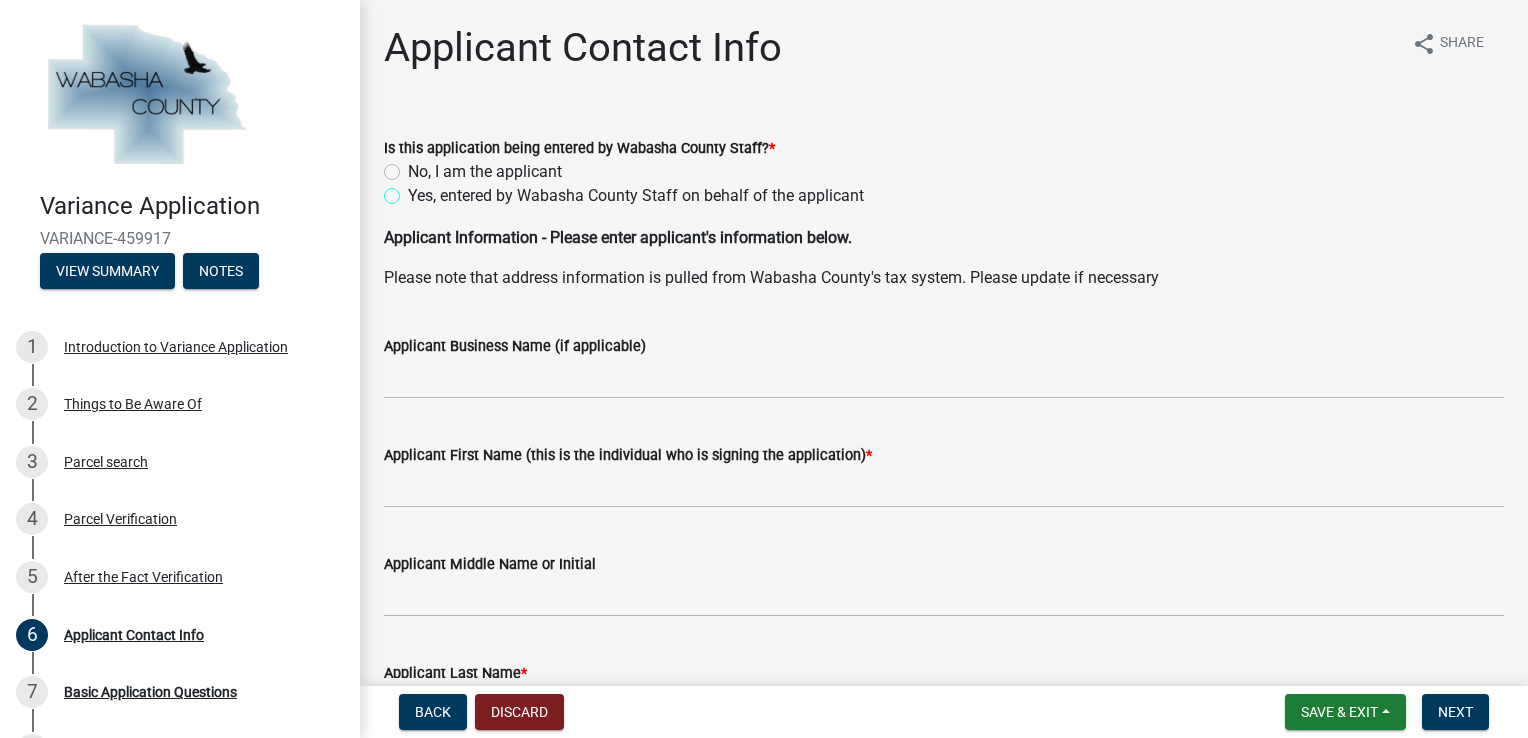 click on "Yes, entered by Wabasha County Staff on behalf of the applicant" at bounding box center (414, 190) 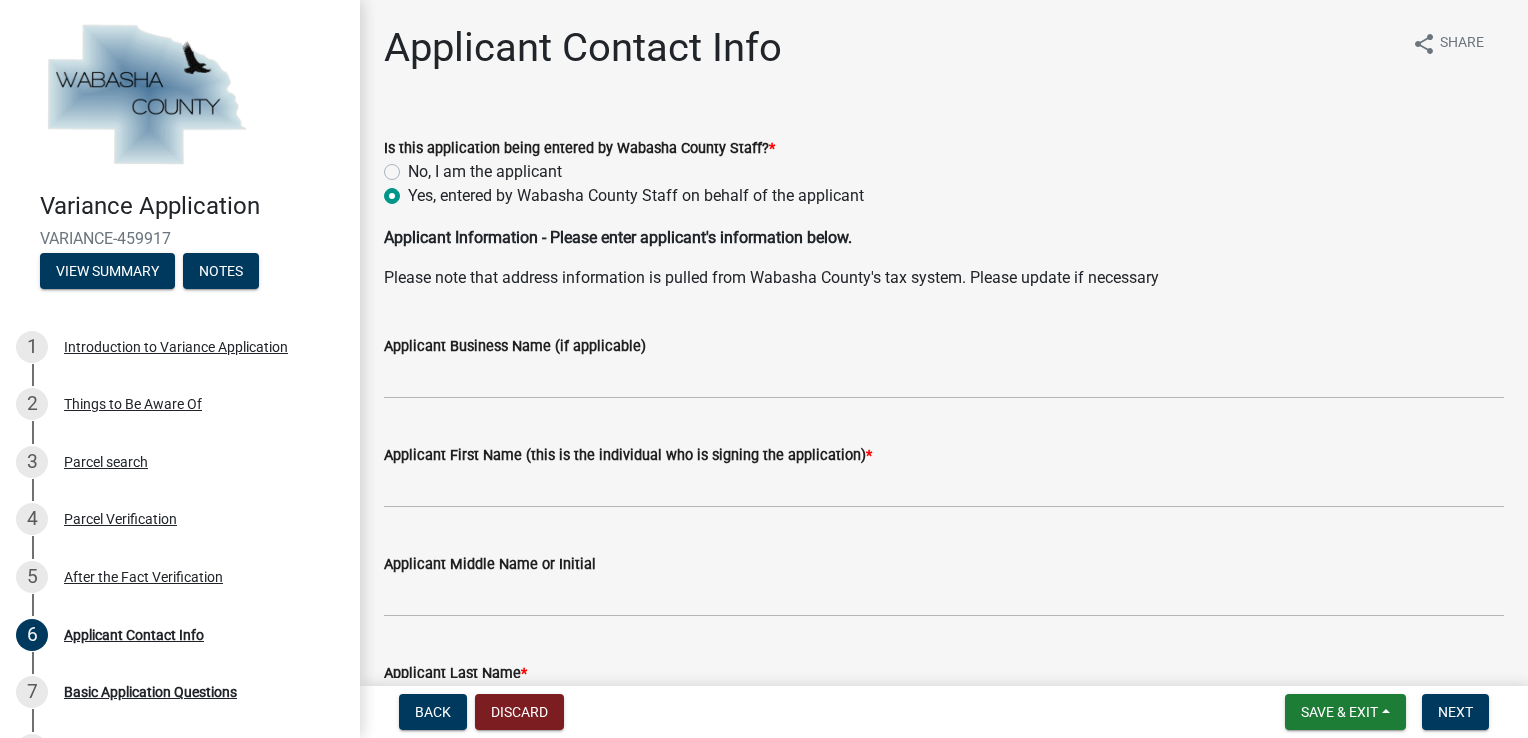 radio on "true" 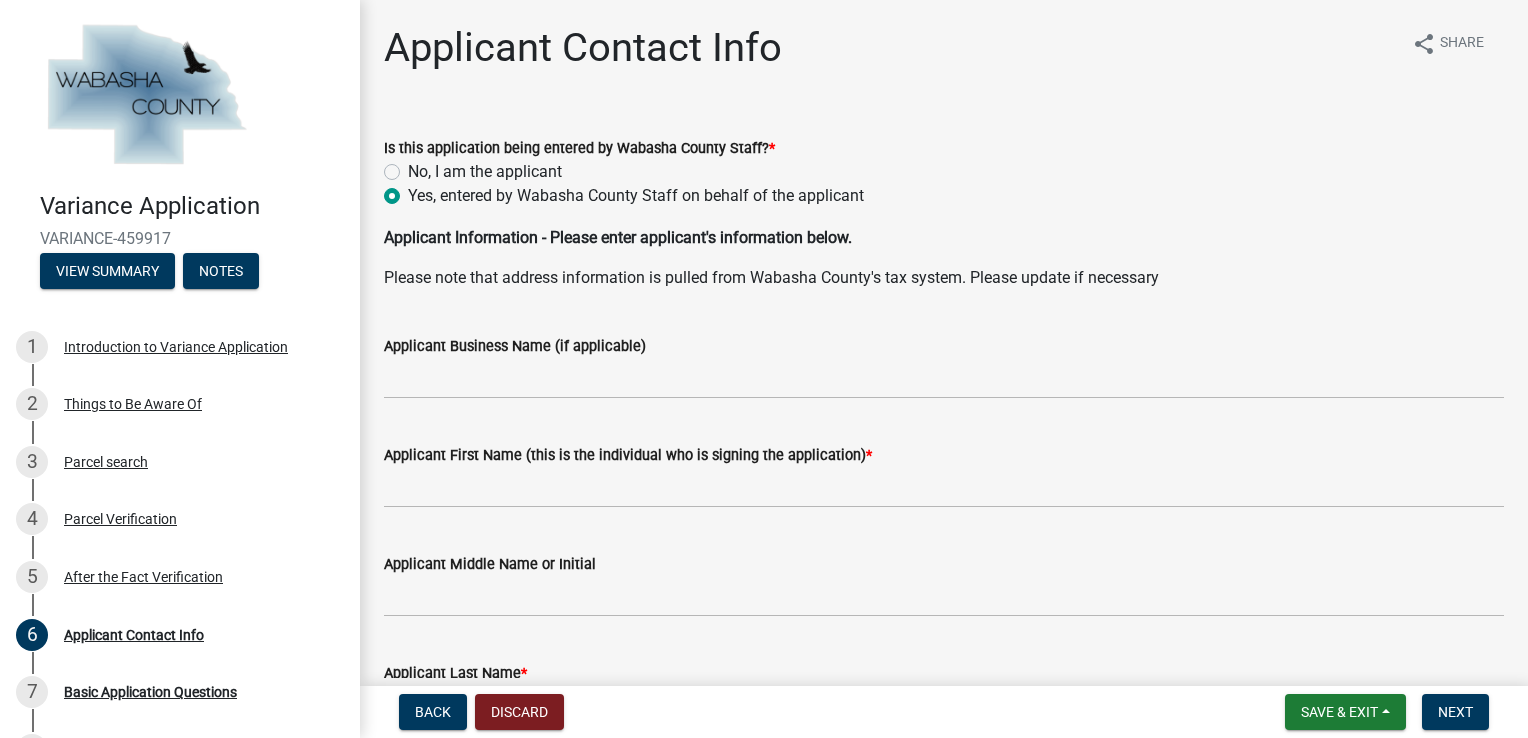 click on "No, I am the applicant" 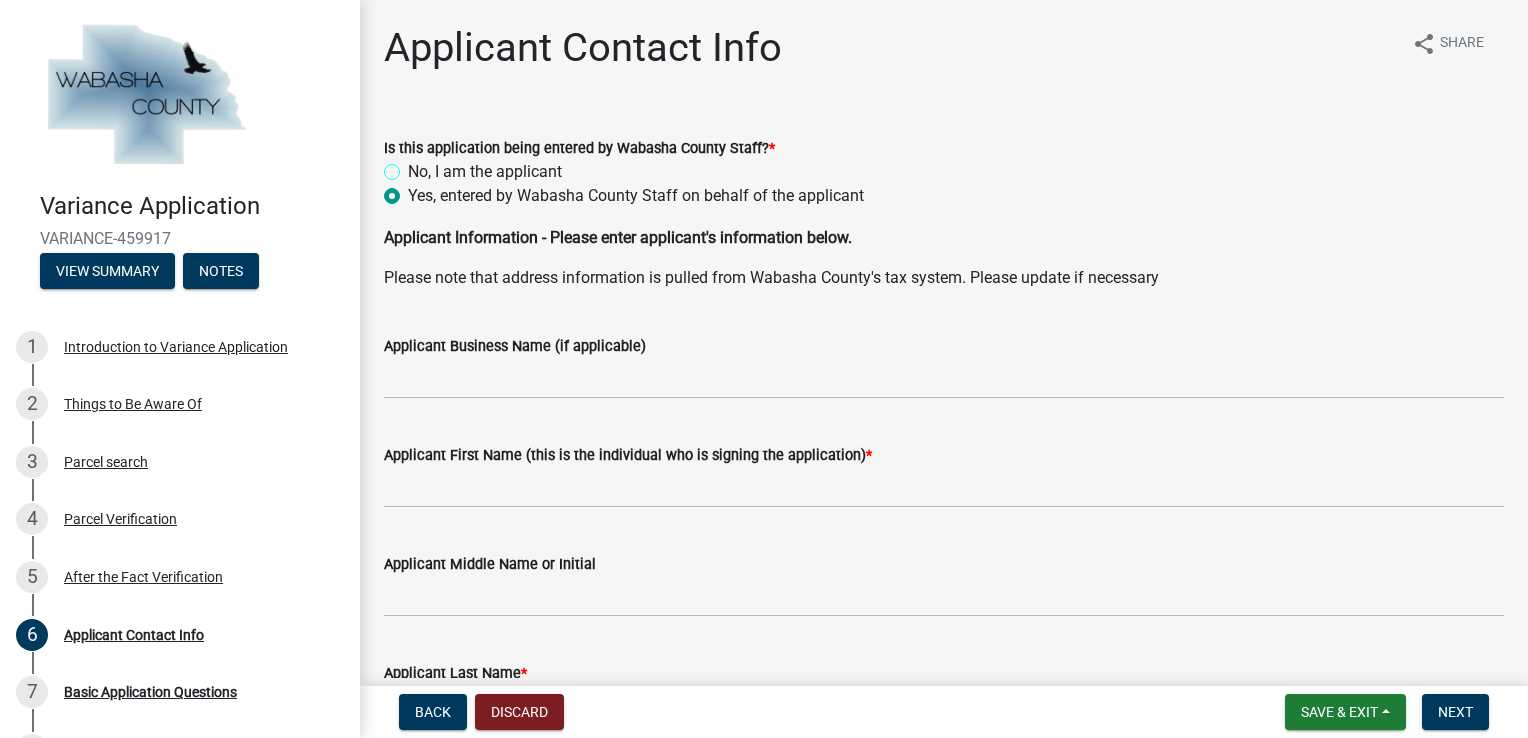 click on "No, I am the applicant" at bounding box center [414, 166] 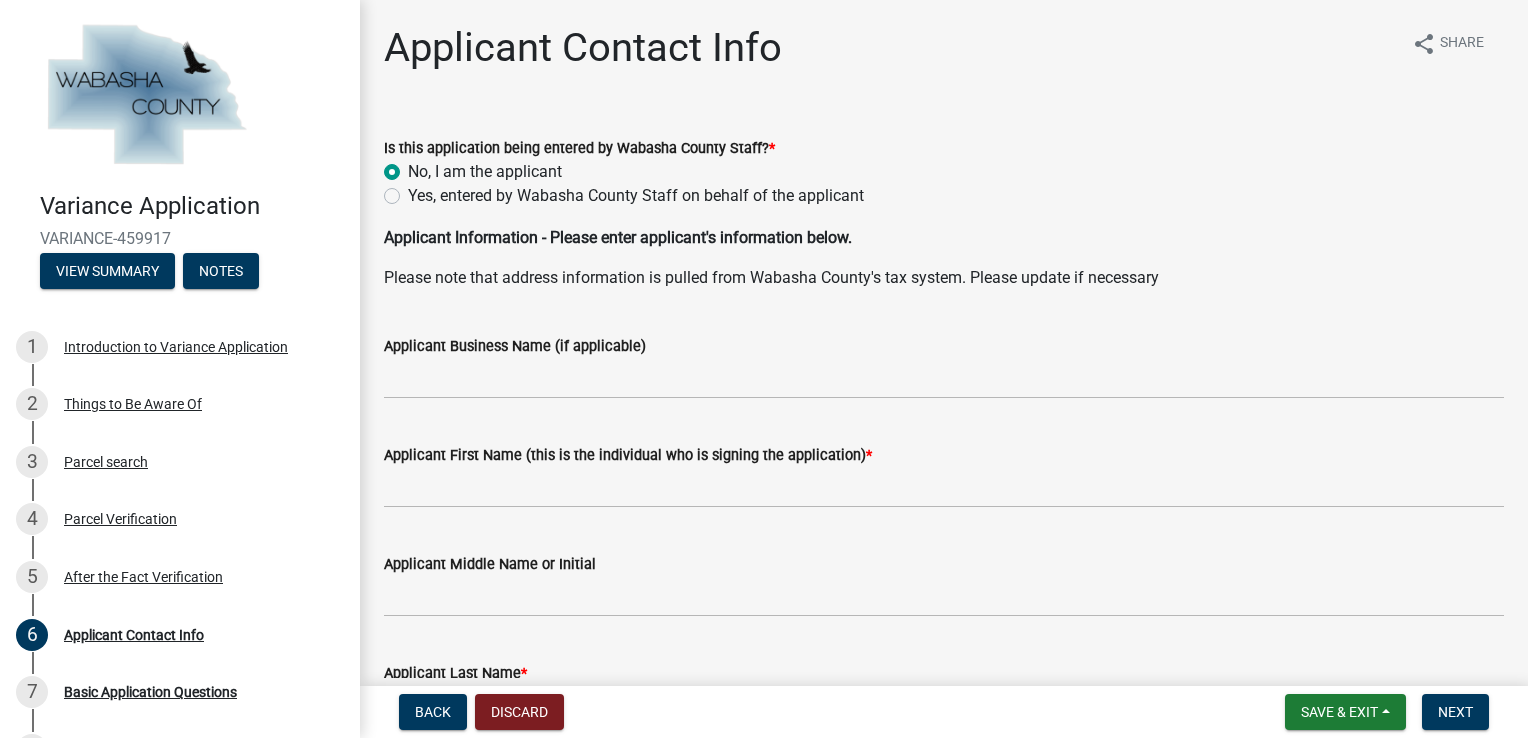 radio on "true" 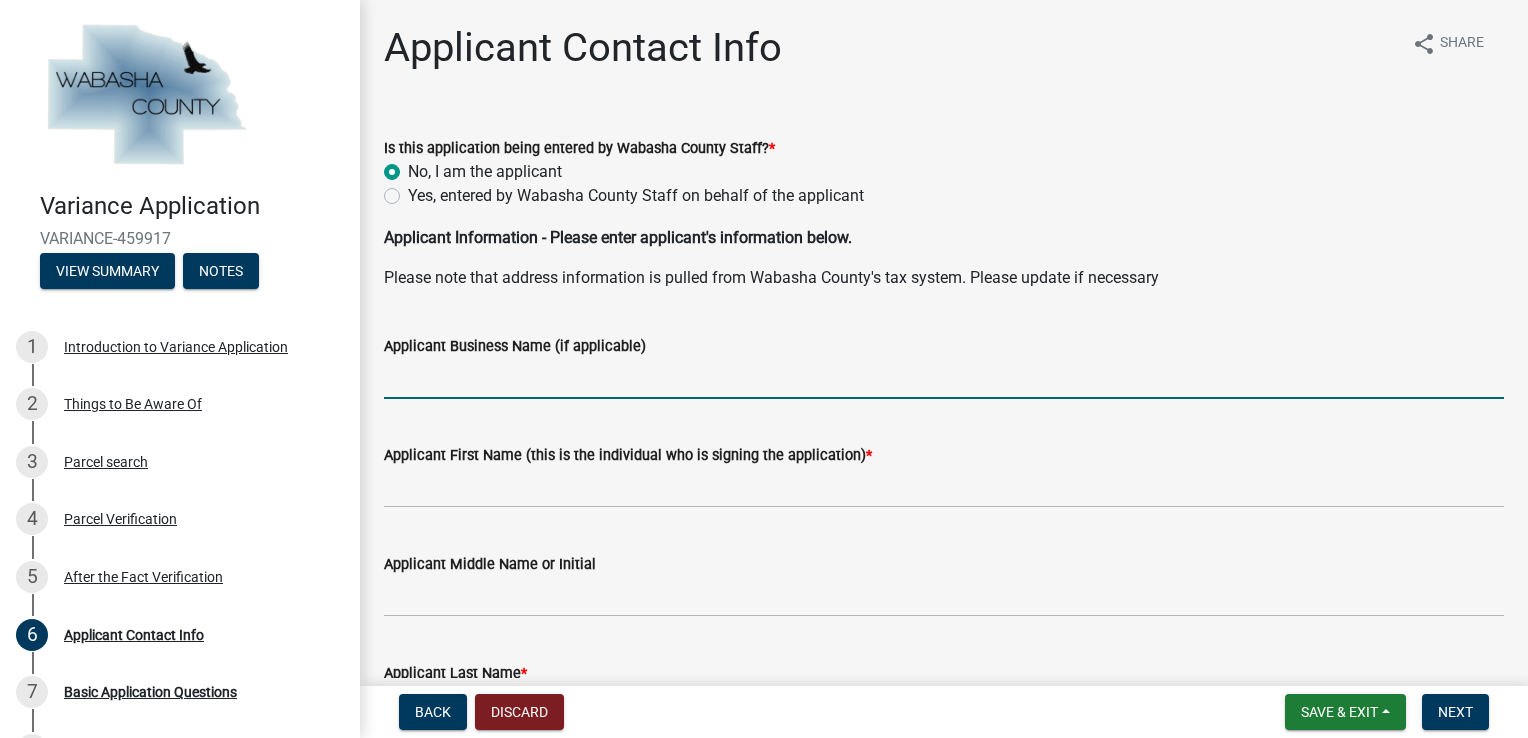 click on "Applicant Business Name (if applicable)" at bounding box center [944, 378] 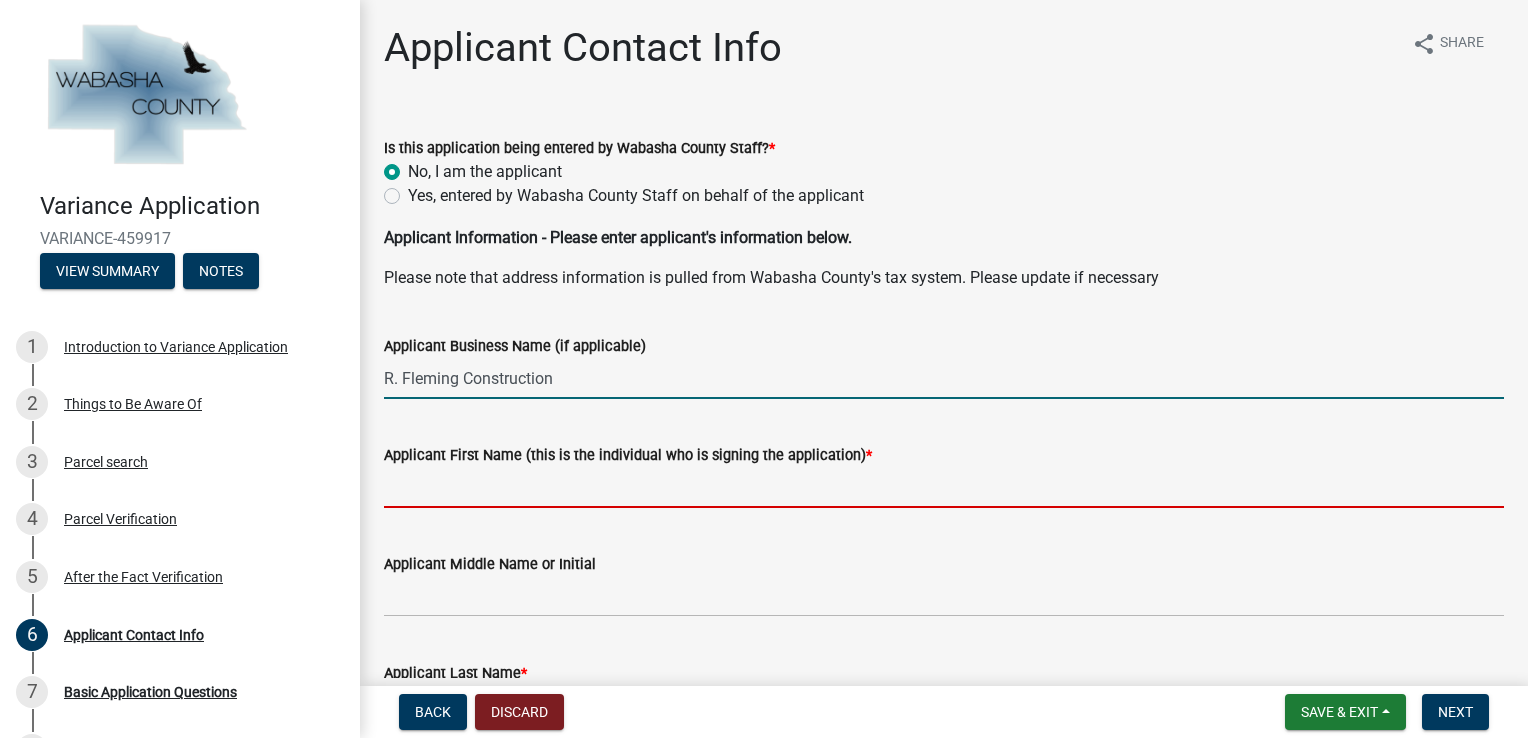 type on "[FIRST]" 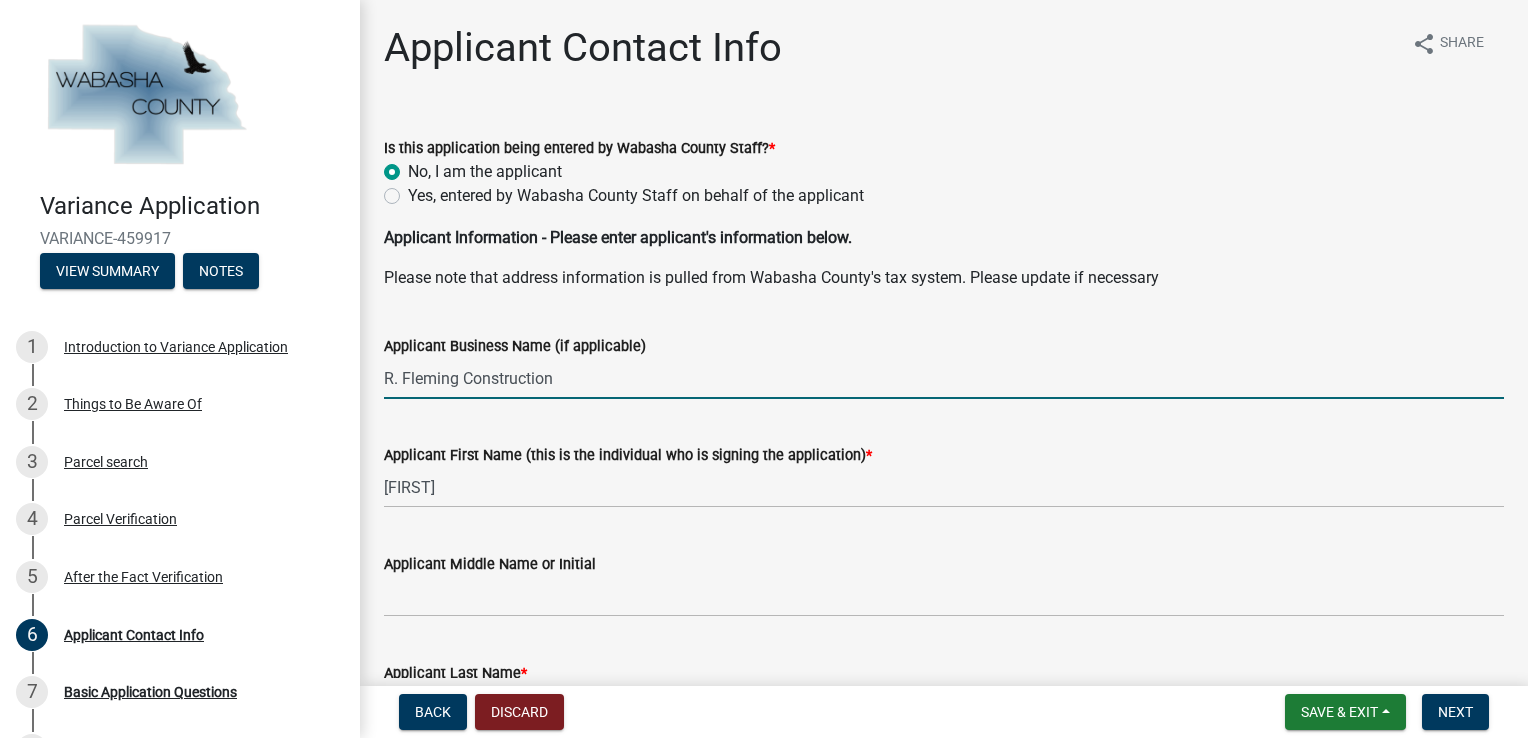 type on "P" 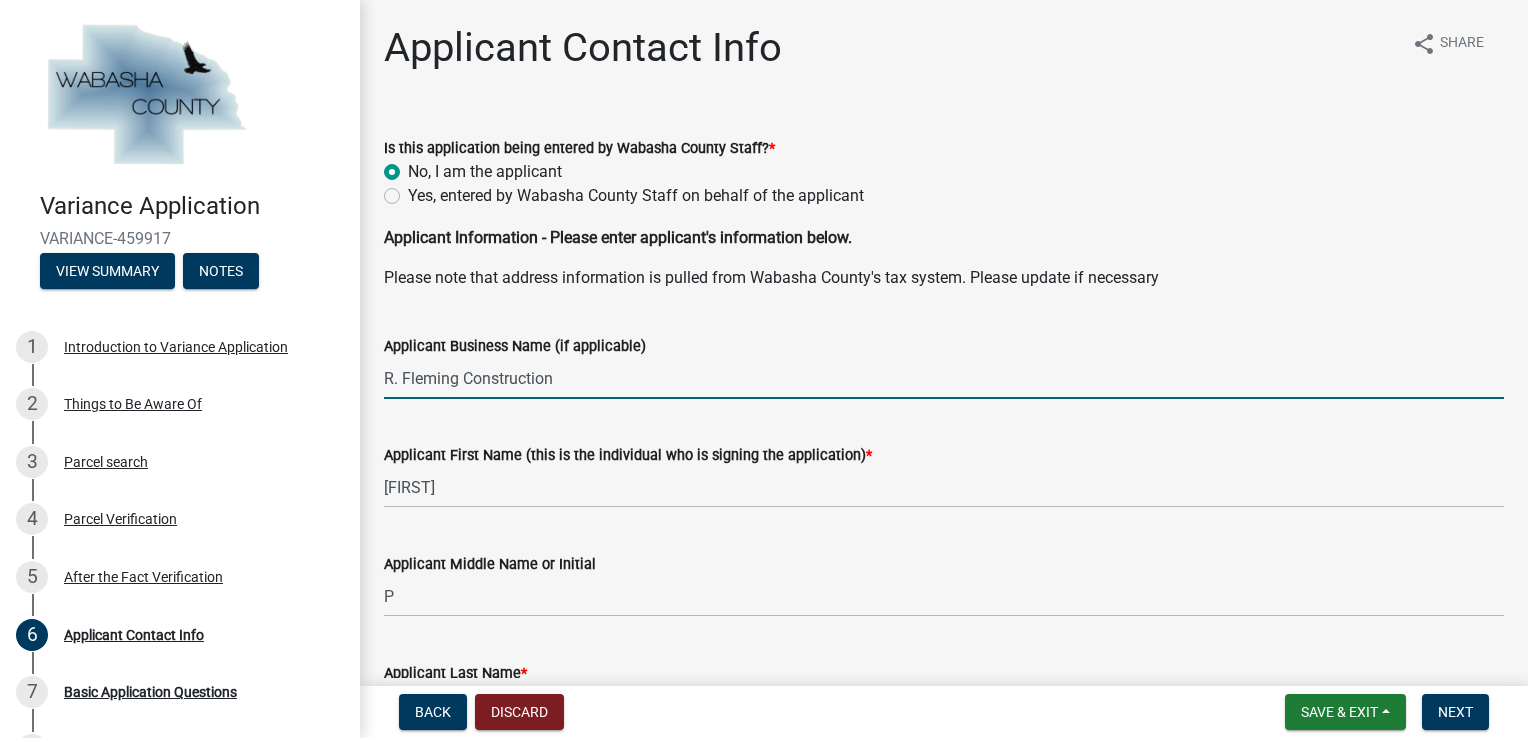 type on "[LAST]" 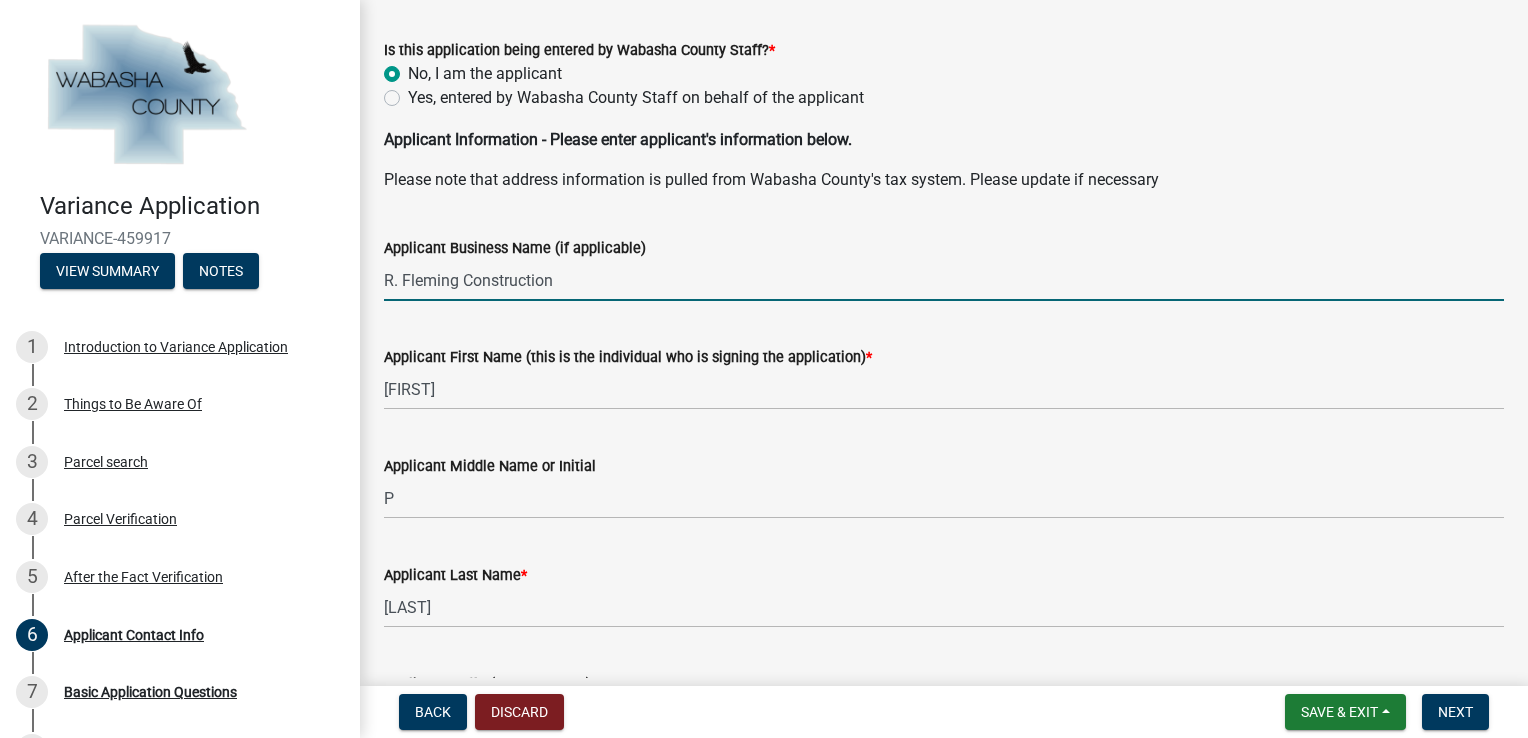 scroll, scrollTop: 99, scrollLeft: 0, axis: vertical 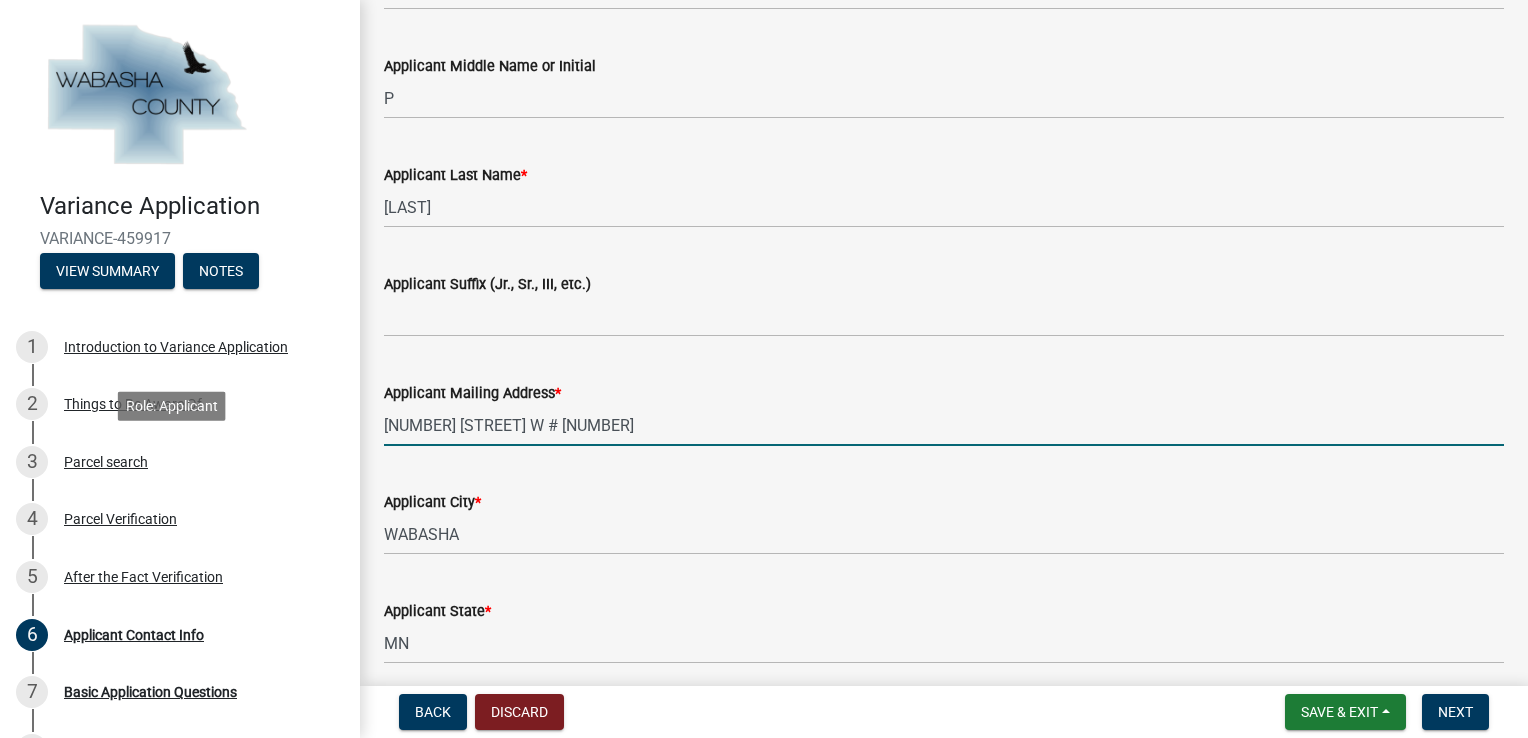 drag, startPoint x: 653, startPoint y: 428, endPoint x: 373, endPoint y: 425, distance: 280.01608 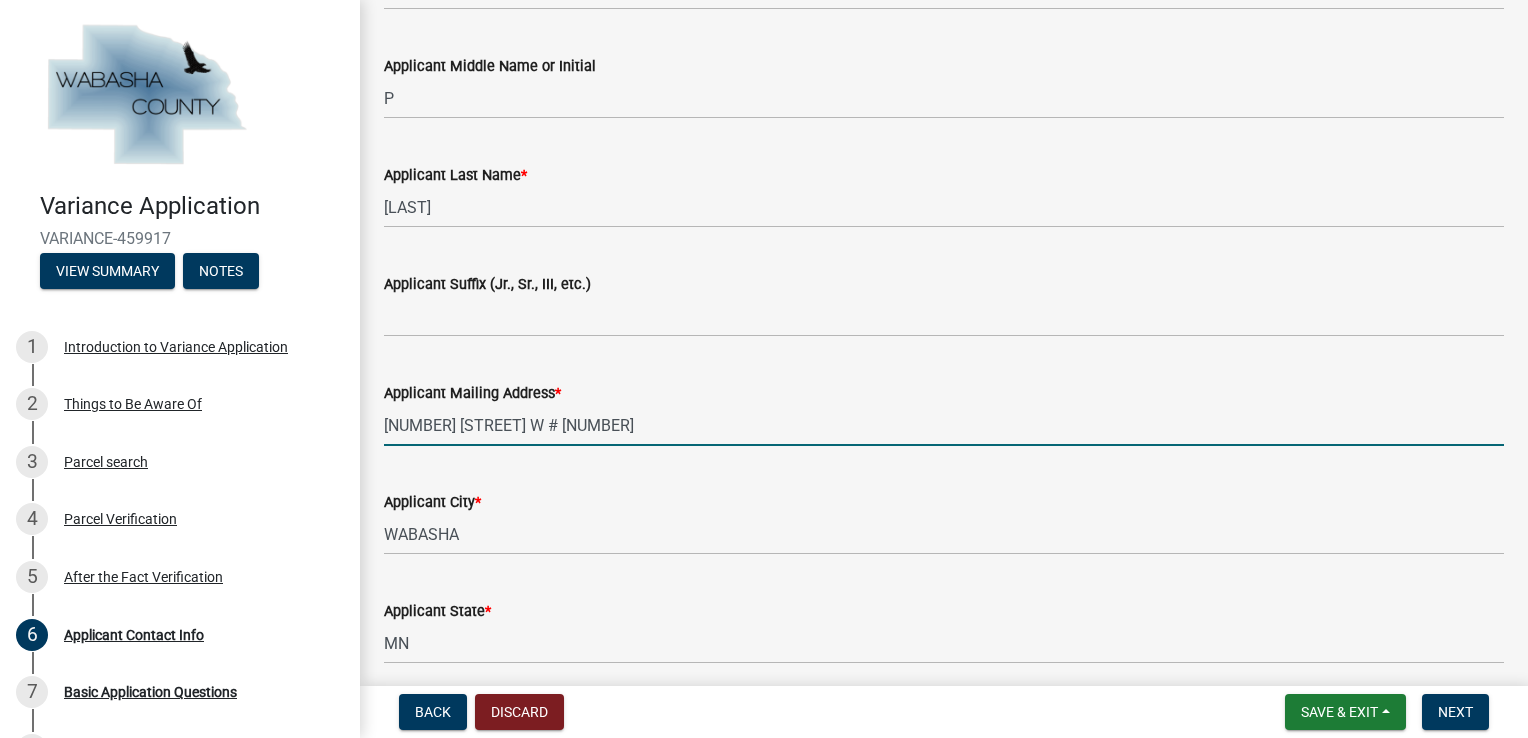 click on "Applicant Suffix (Jr., Sr., III, etc.)" 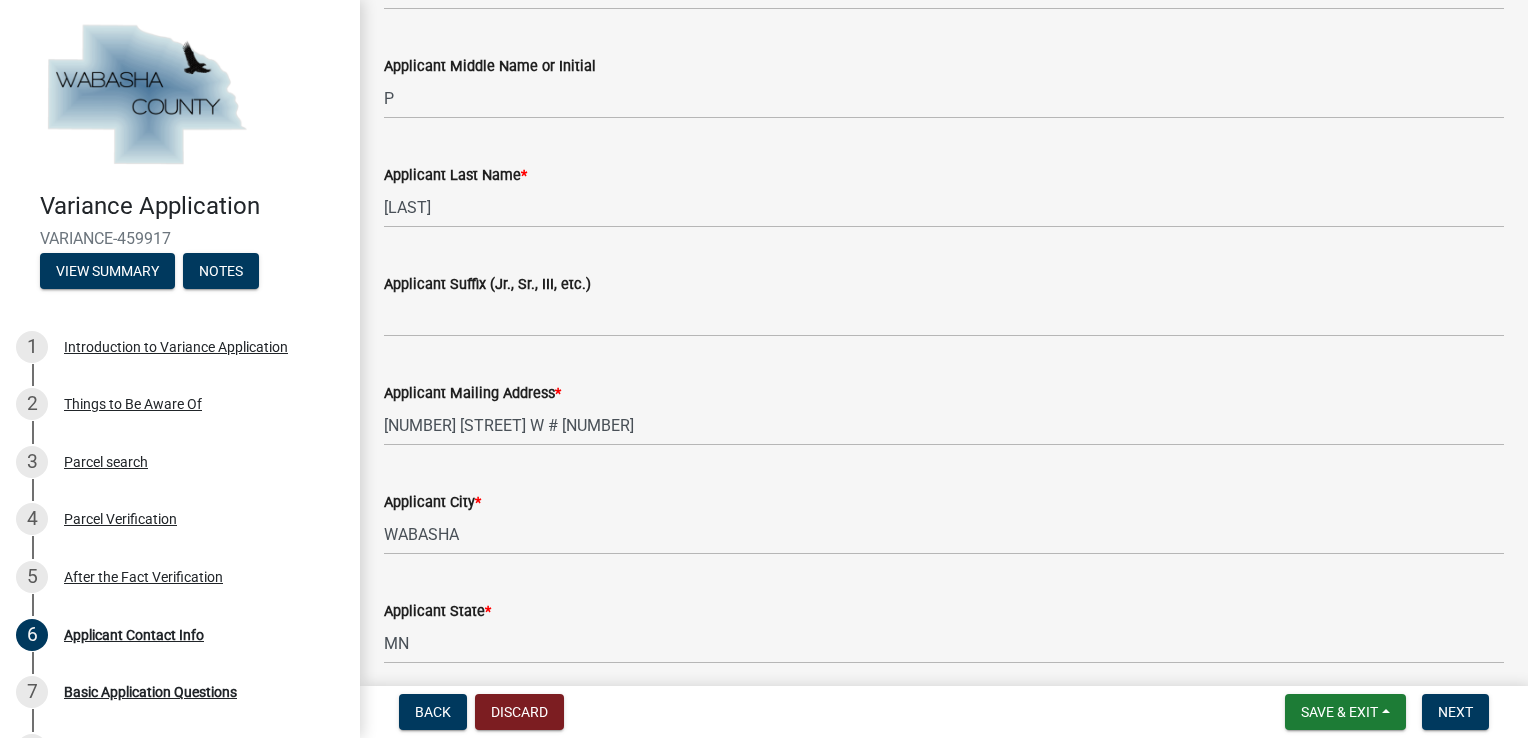 scroll, scrollTop: 499, scrollLeft: 0, axis: vertical 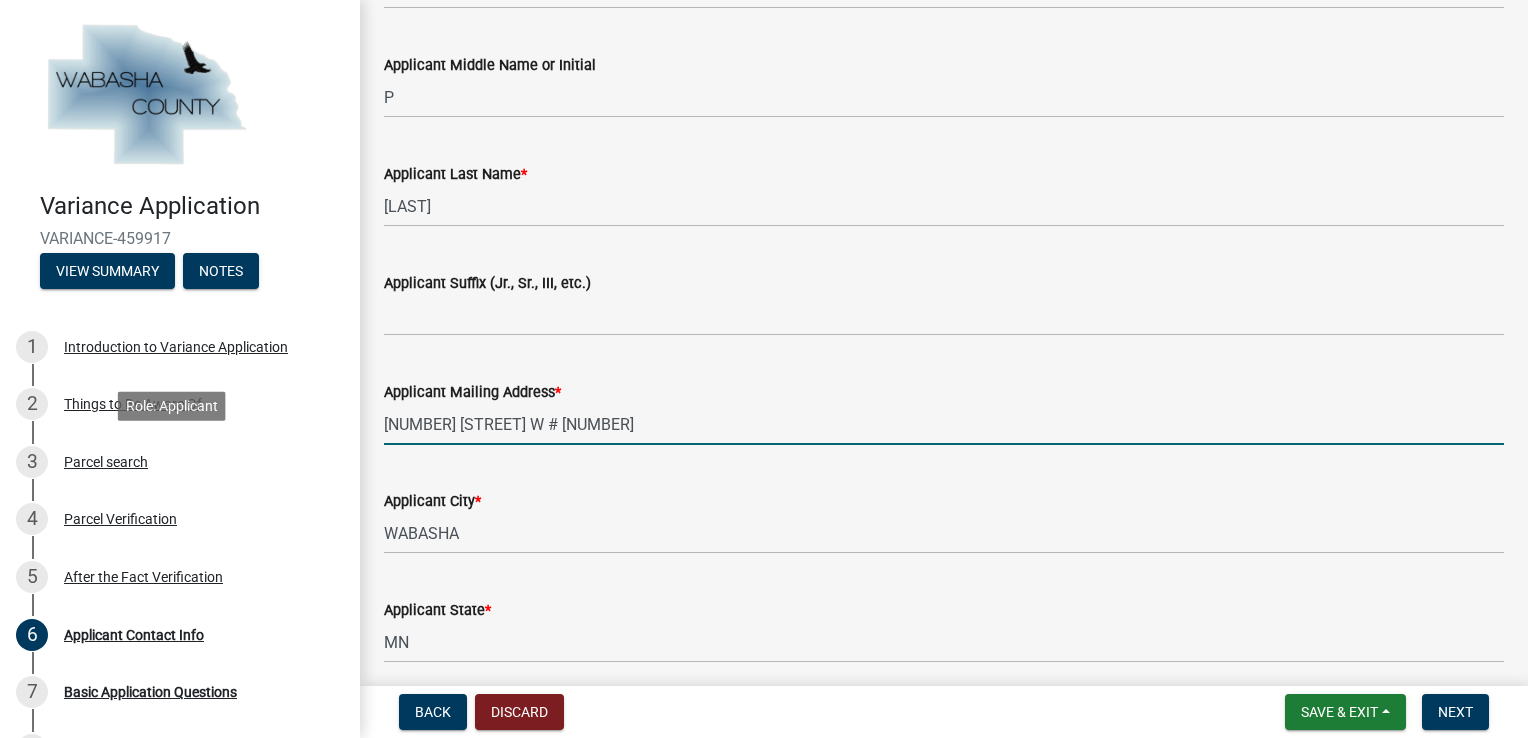 drag, startPoint x: 631, startPoint y: 424, endPoint x: 413, endPoint y: 441, distance: 218.66183 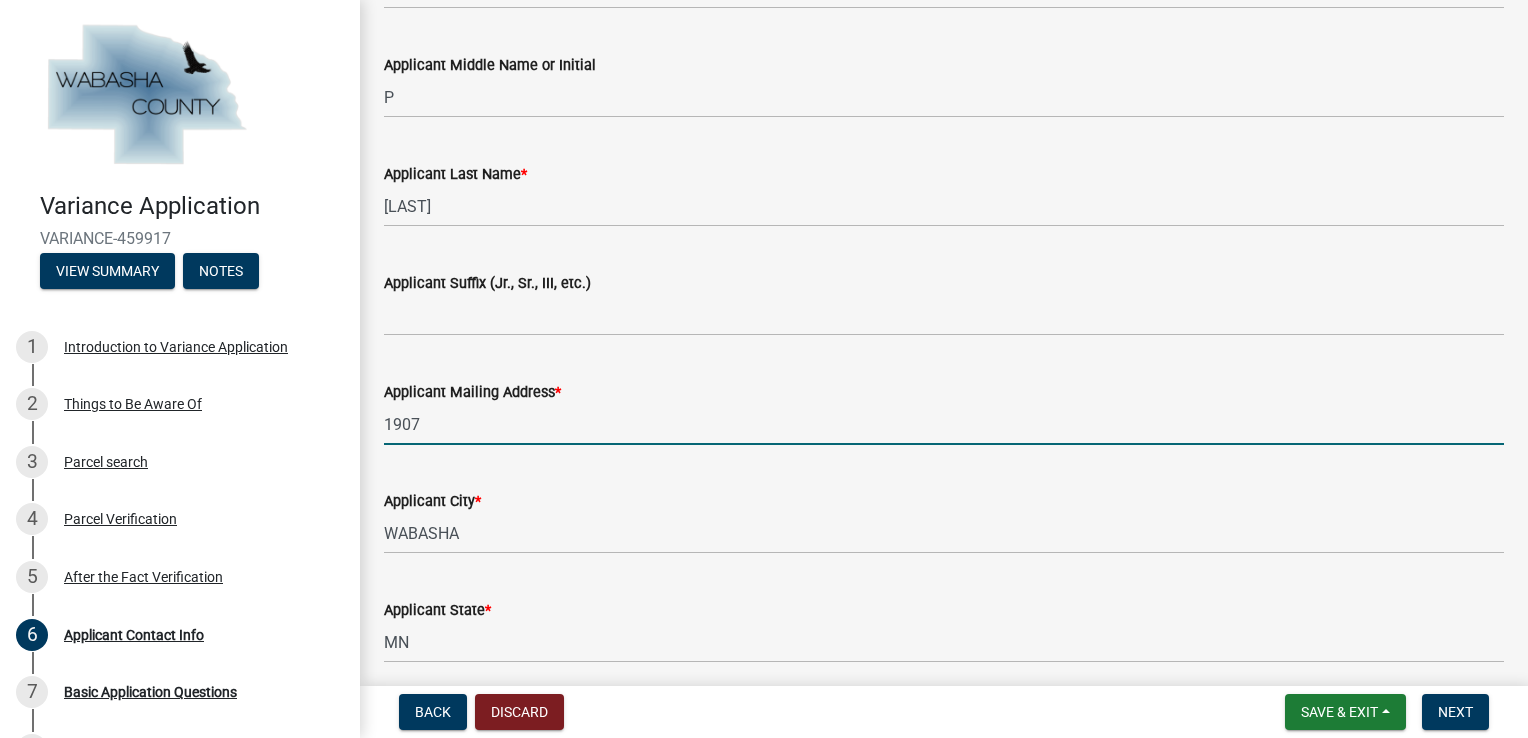 type on "[NUMBER] [STREET]. SW" 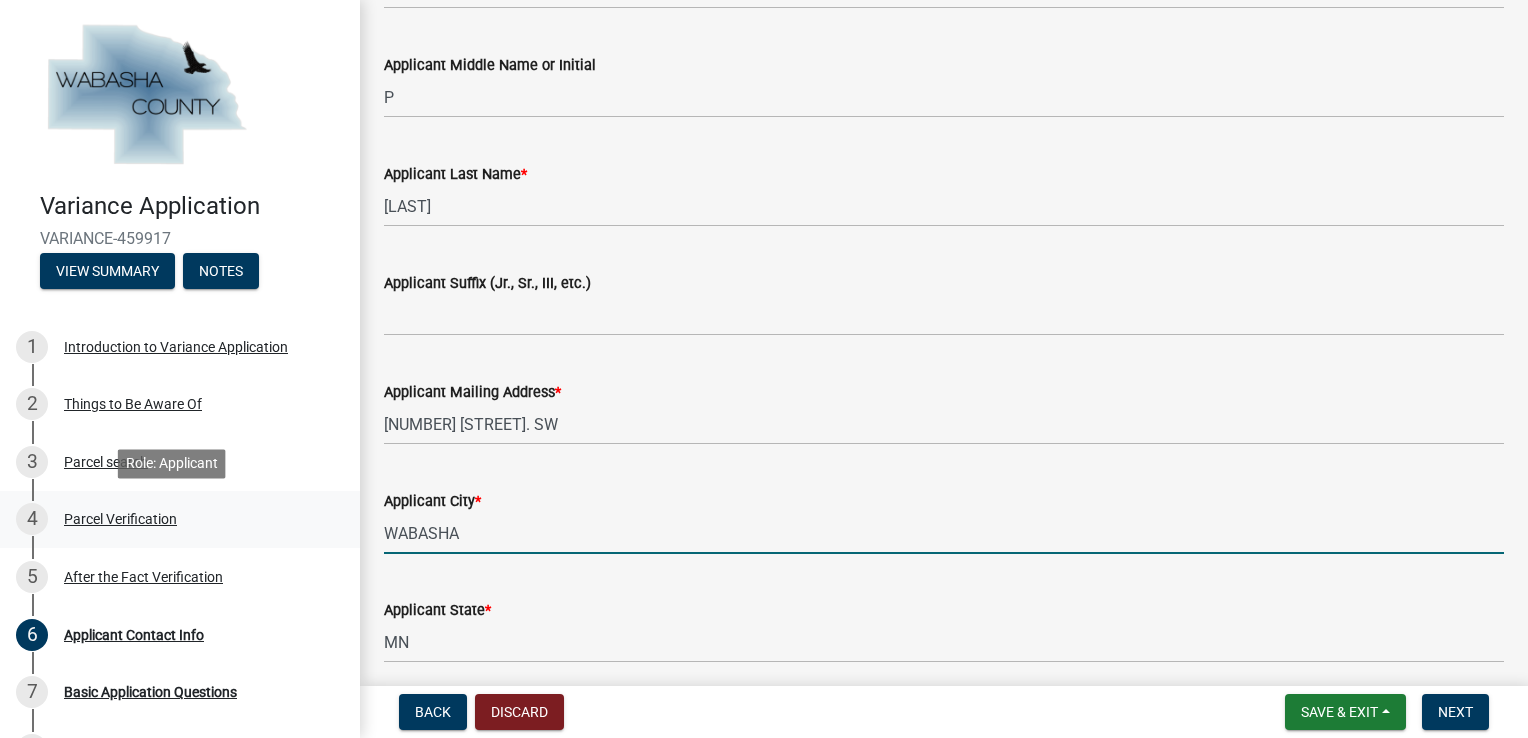 drag, startPoint x: 540, startPoint y: 542, endPoint x: 317, endPoint y: 542, distance: 223 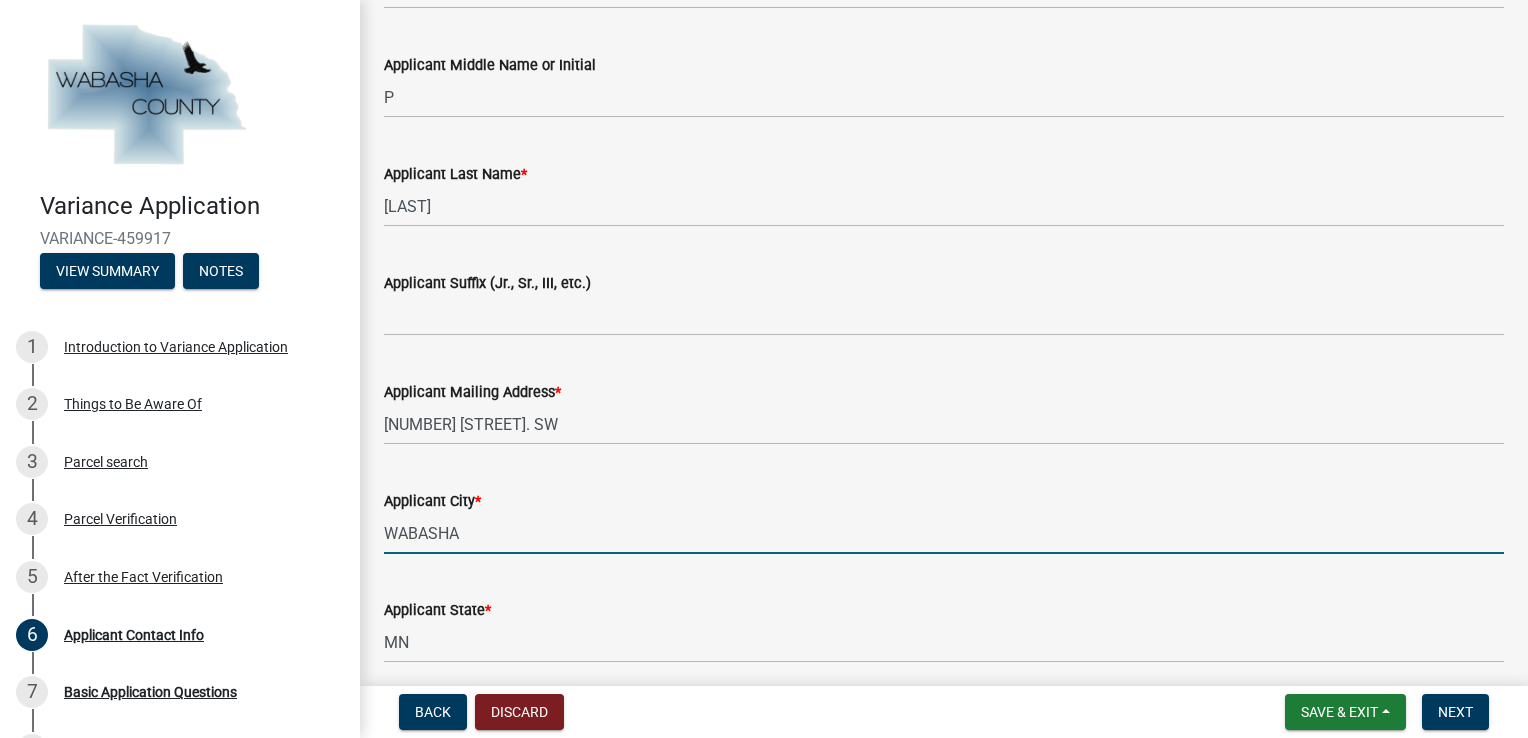 type on "Rochester" 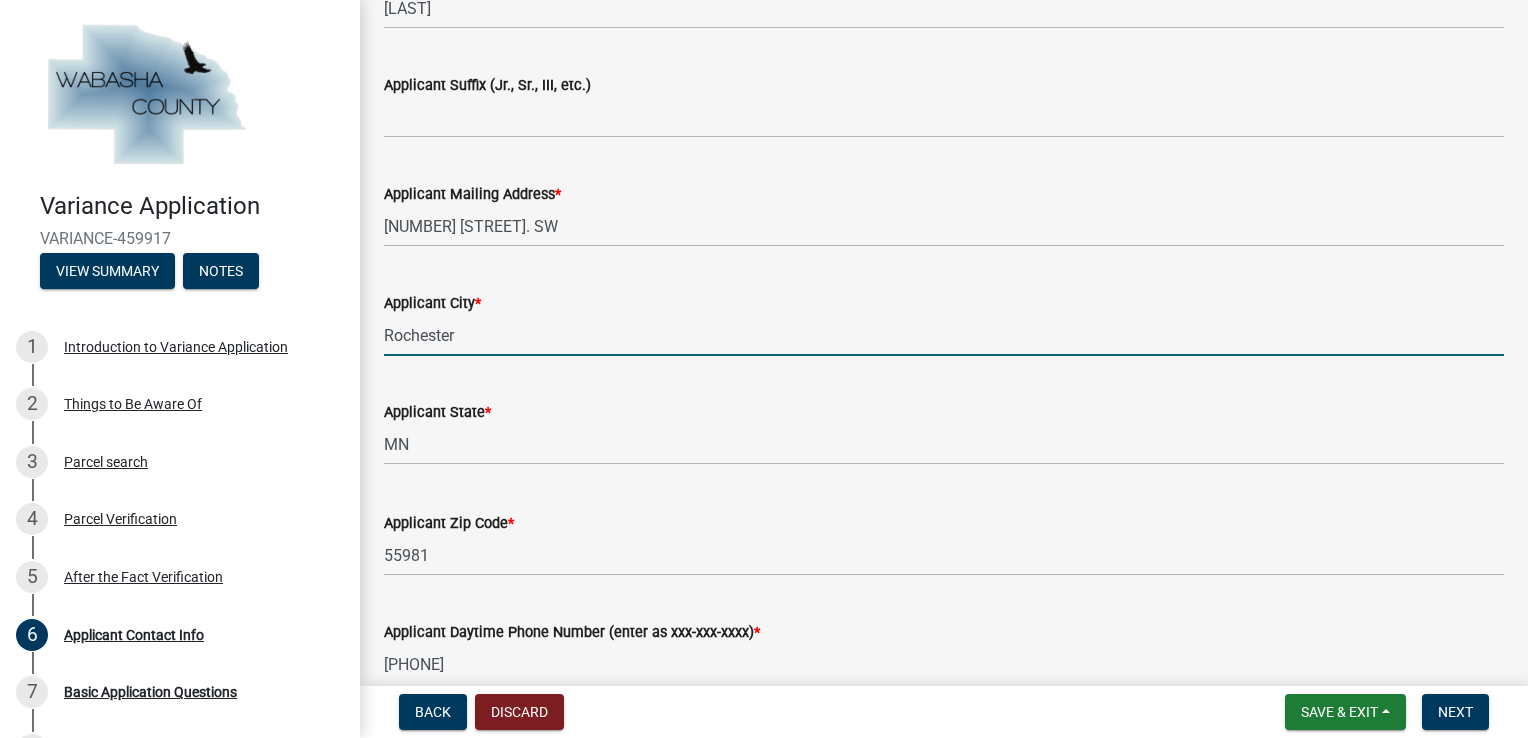 scroll, scrollTop: 698, scrollLeft: 0, axis: vertical 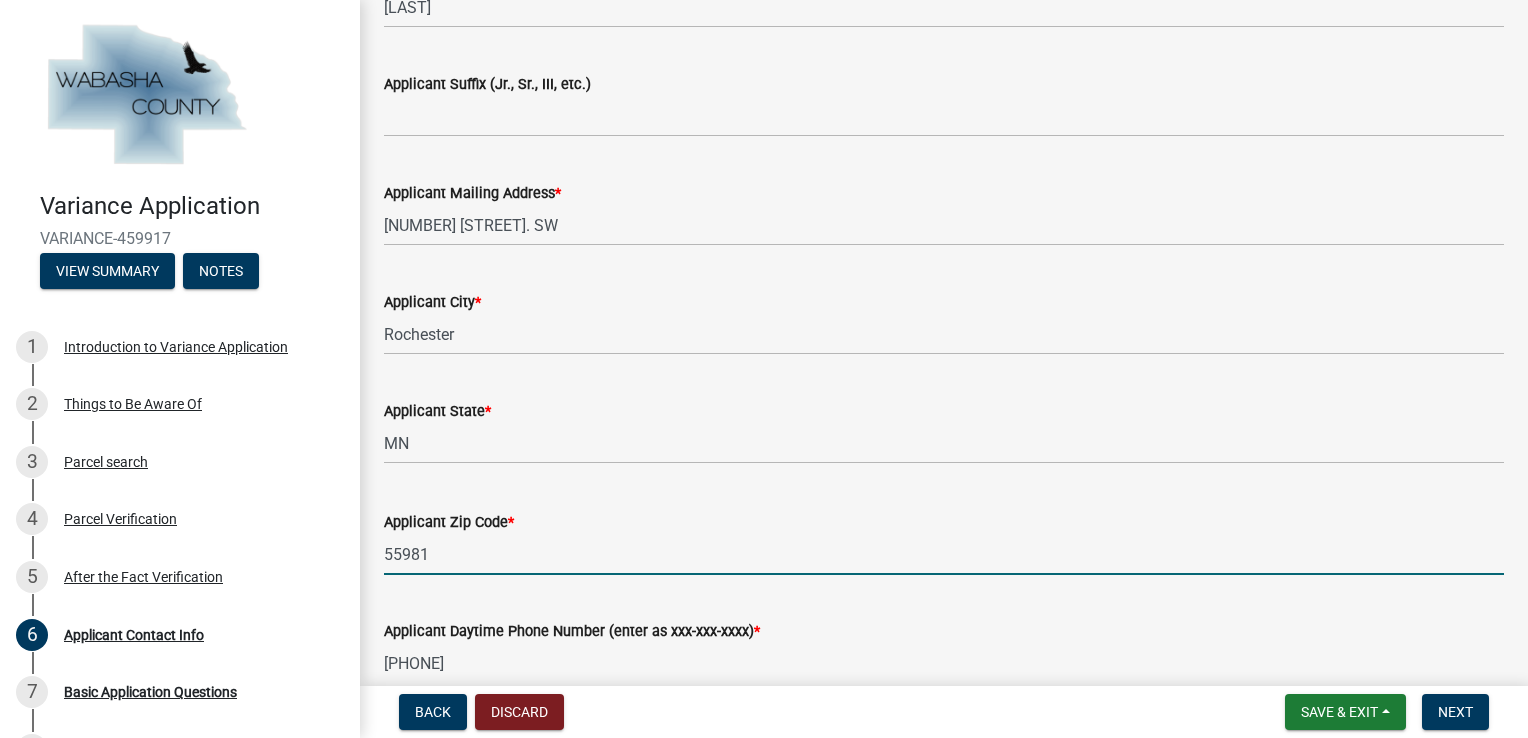 drag, startPoint x: 470, startPoint y: 558, endPoint x: 375, endPoint y: 555, distance: 95.047356 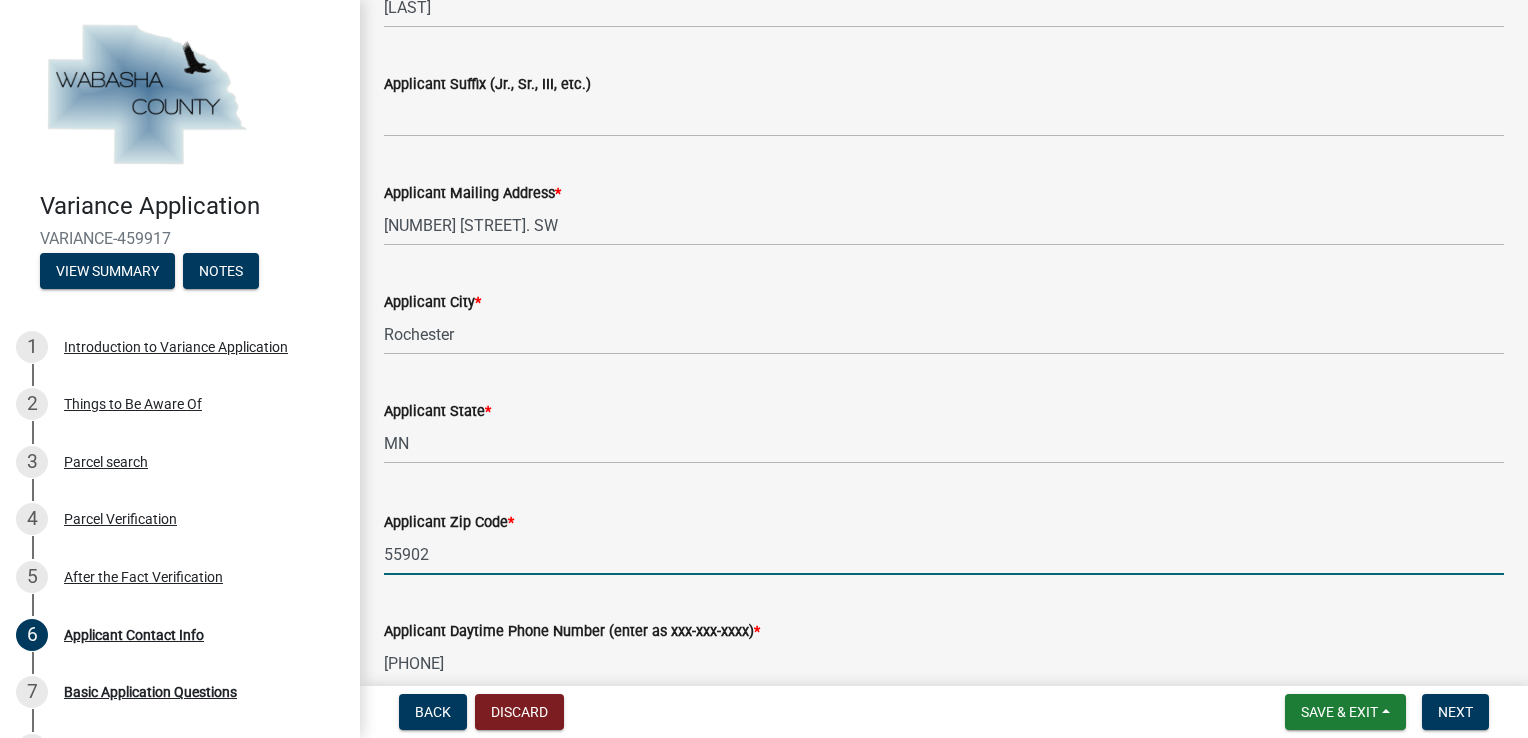 type on "55902" 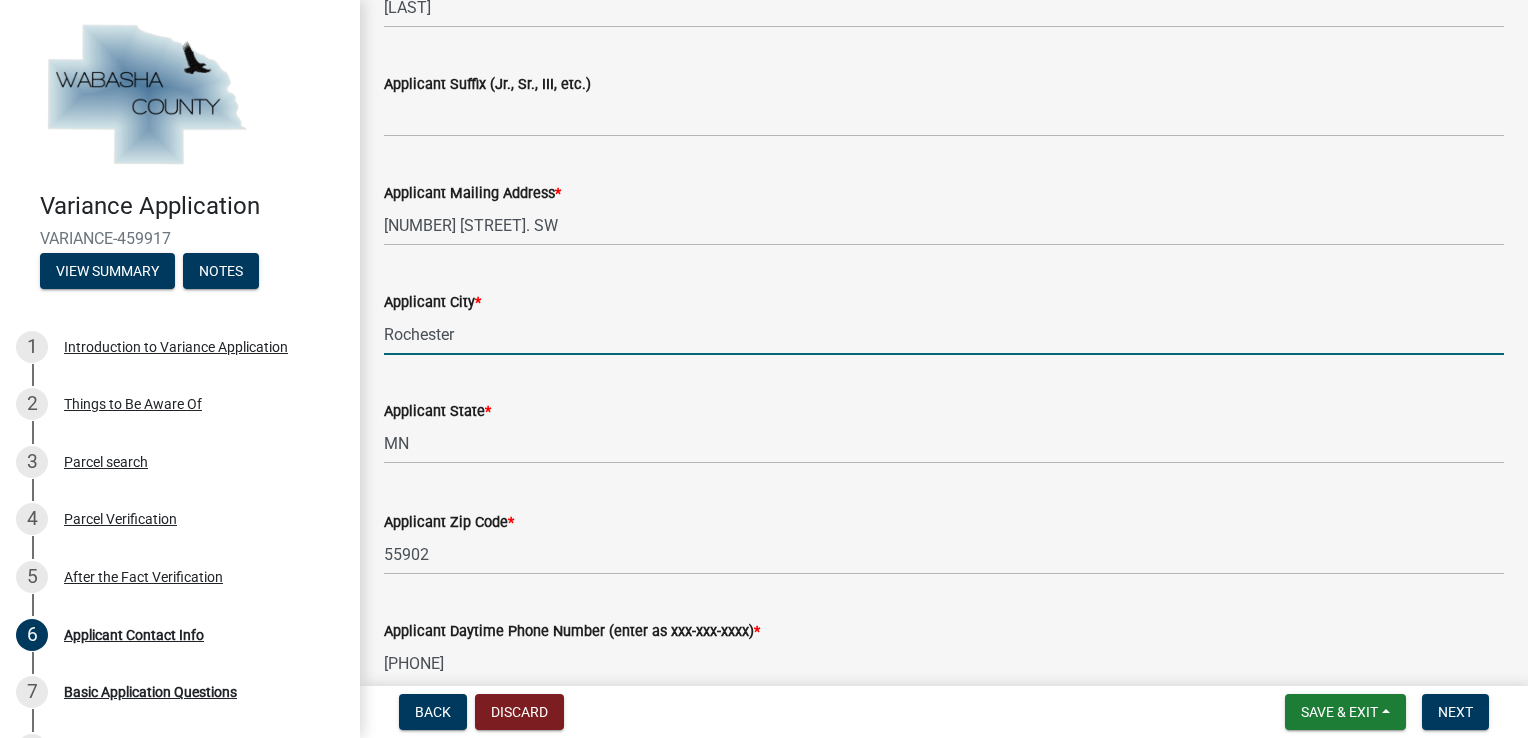 click on "Rochester" at bounding box center (944, 334) 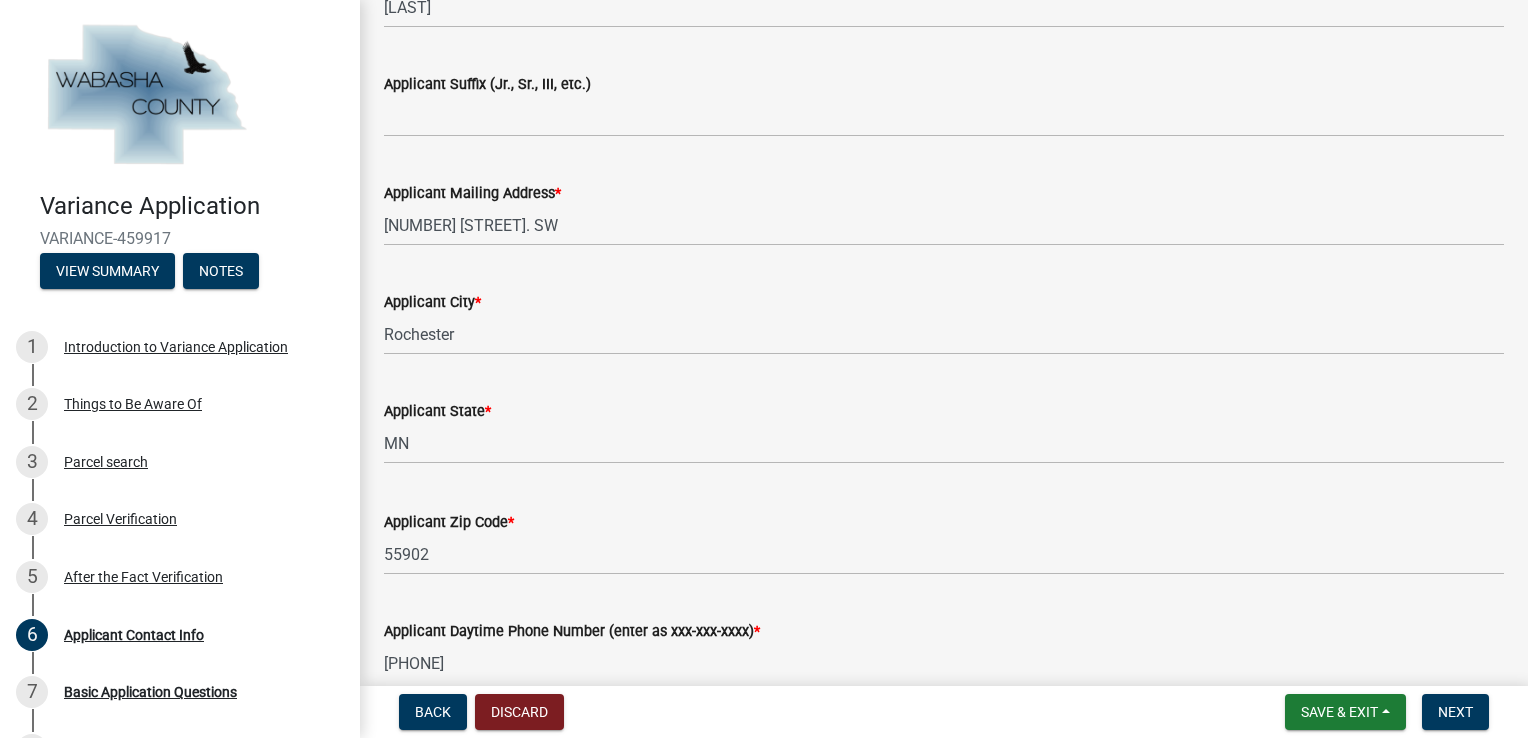 click on "[PHONE]" at bounding box center (944, 663) 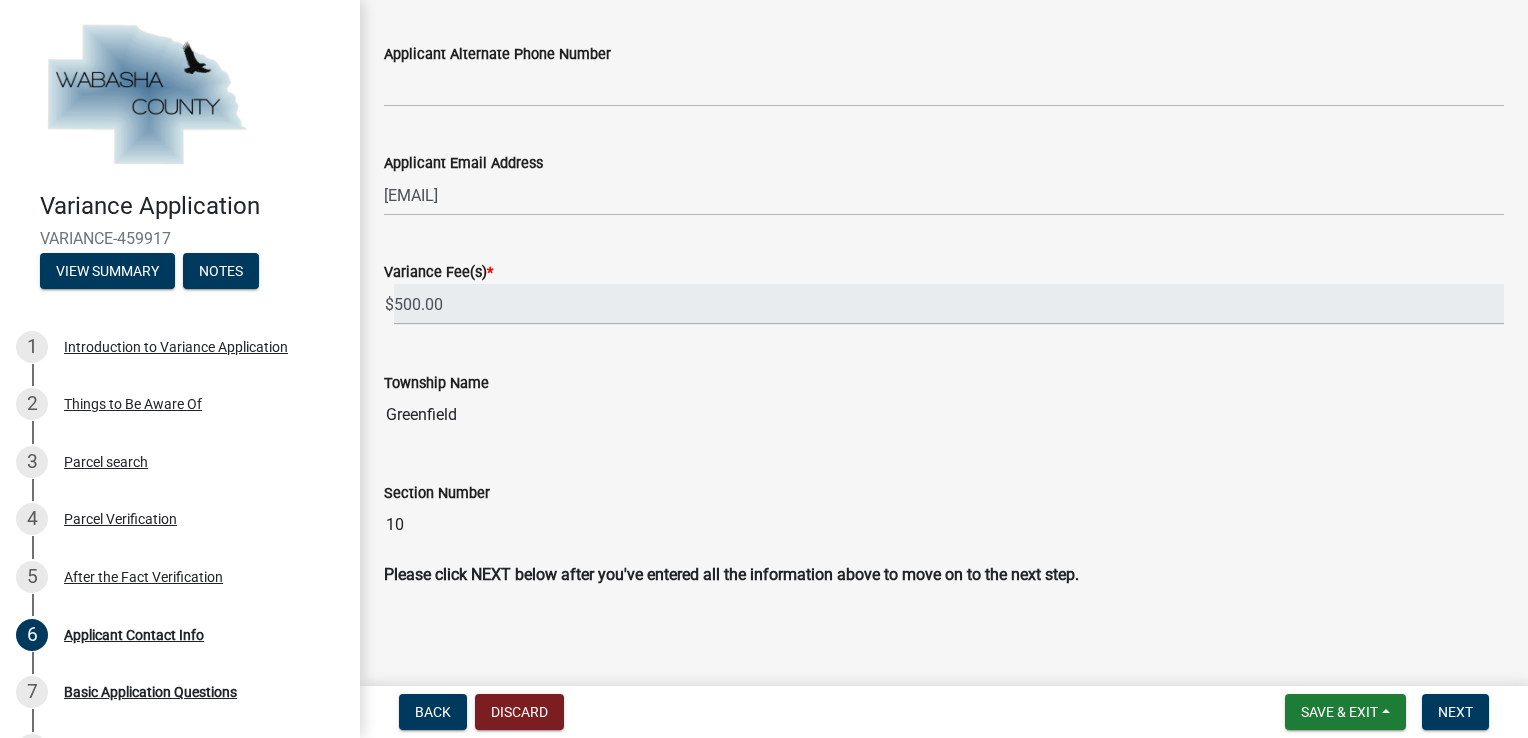 scroll, scrollTop: 1385, scrollLeft: 0, axis: vertical 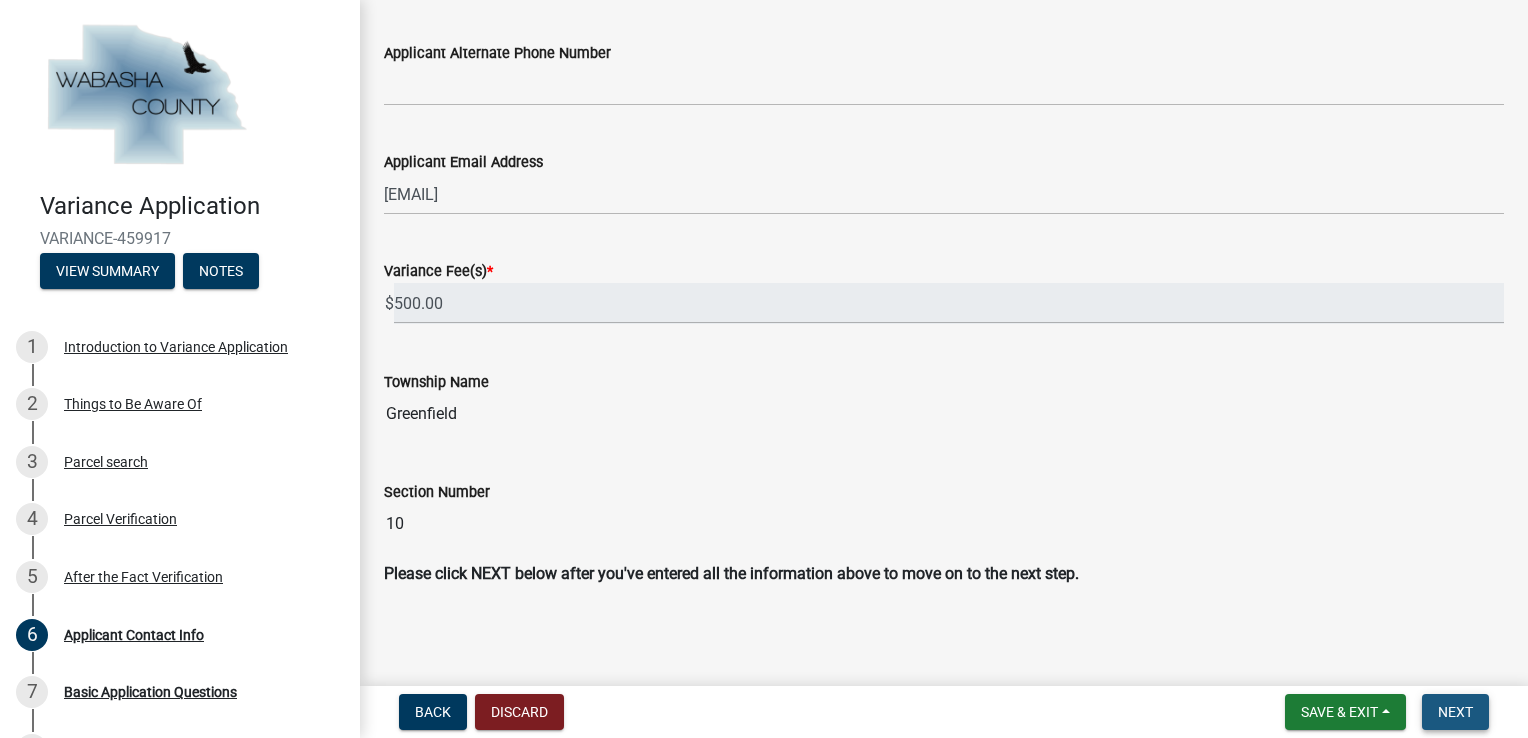 click on "Next" at bounding box center [1455, 712] 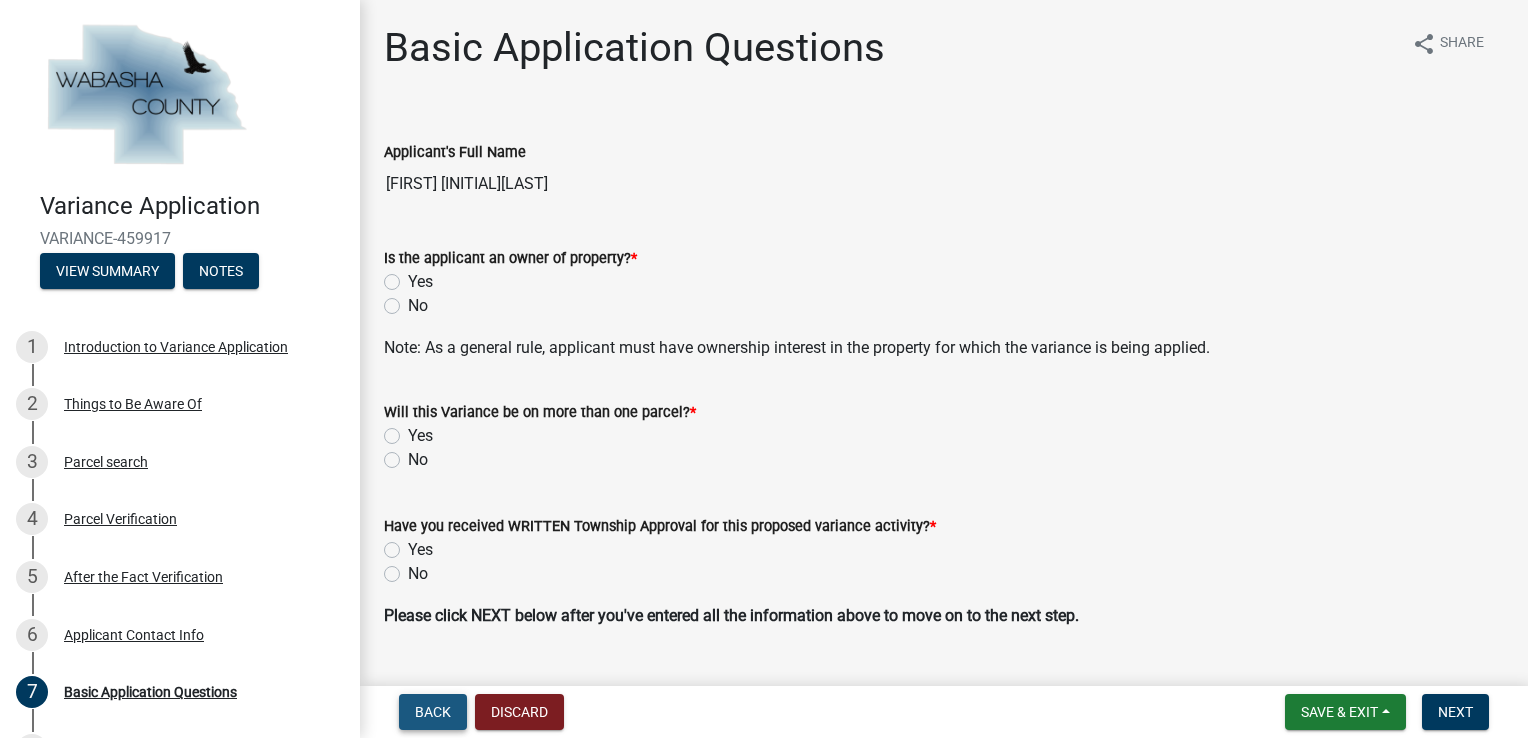 click on "Back" at bounding box center (433, 712) 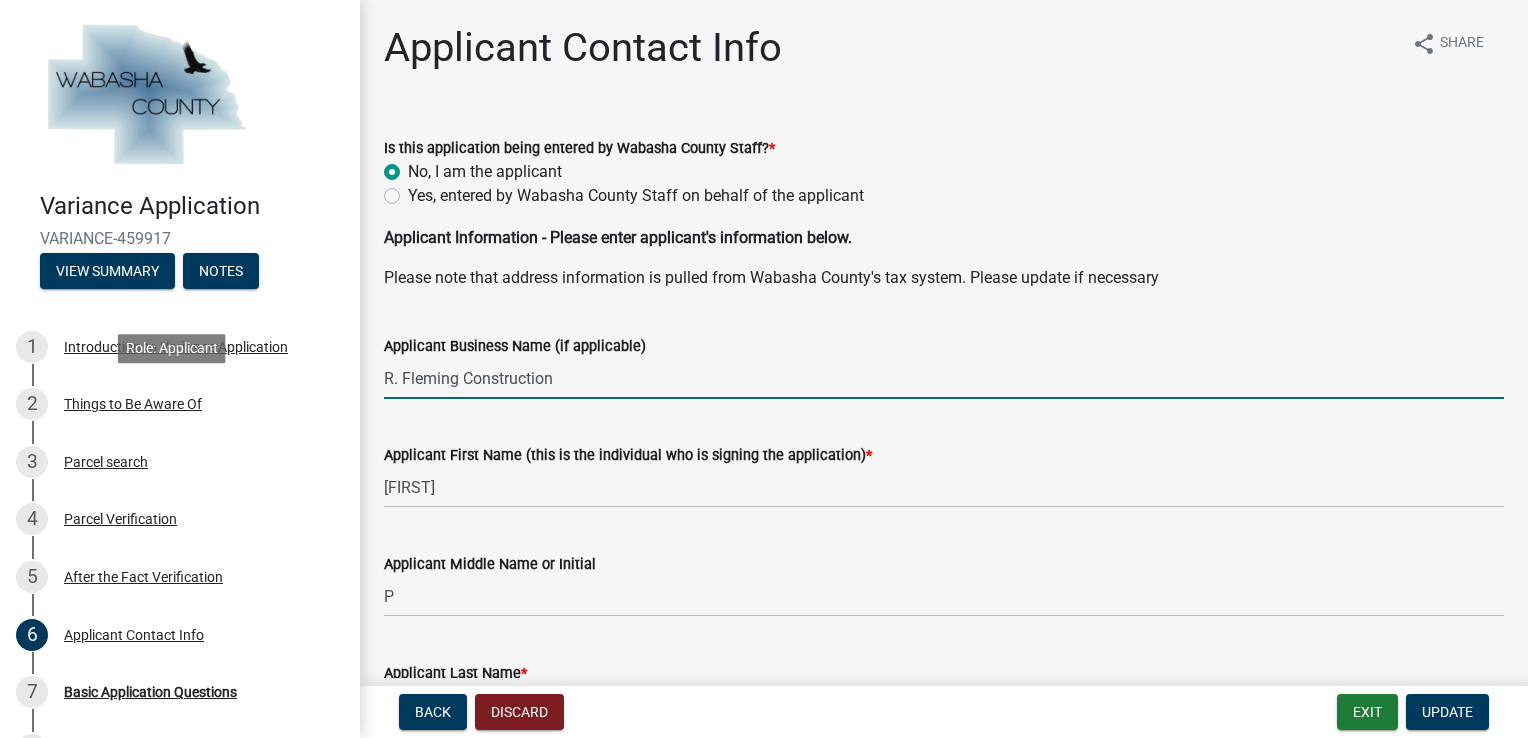 drag, startPoint x: 628, startPoint y: 379, endPoint x: 844, endPoint y: 452, distance: 228.0022 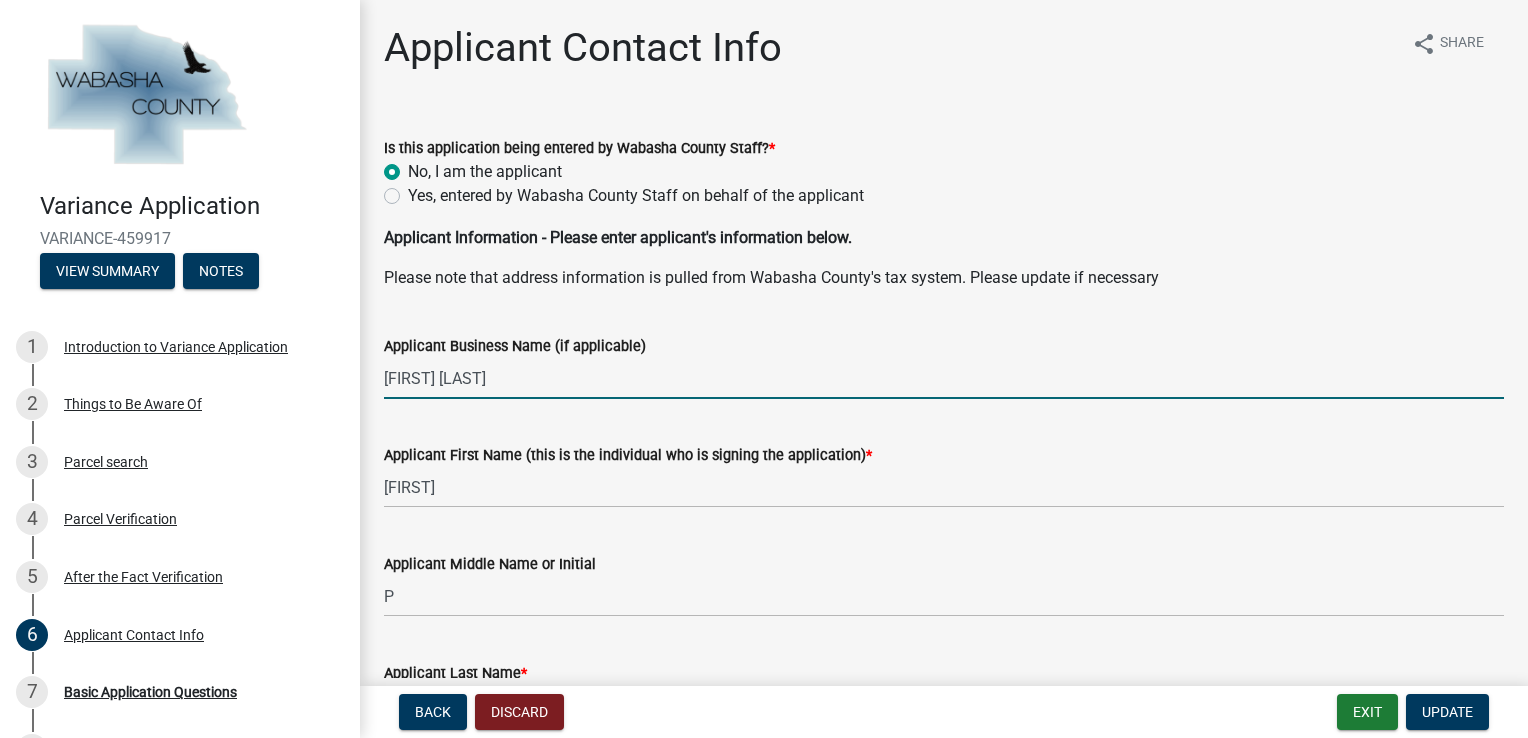 type on "[FIRST] [LAST]" 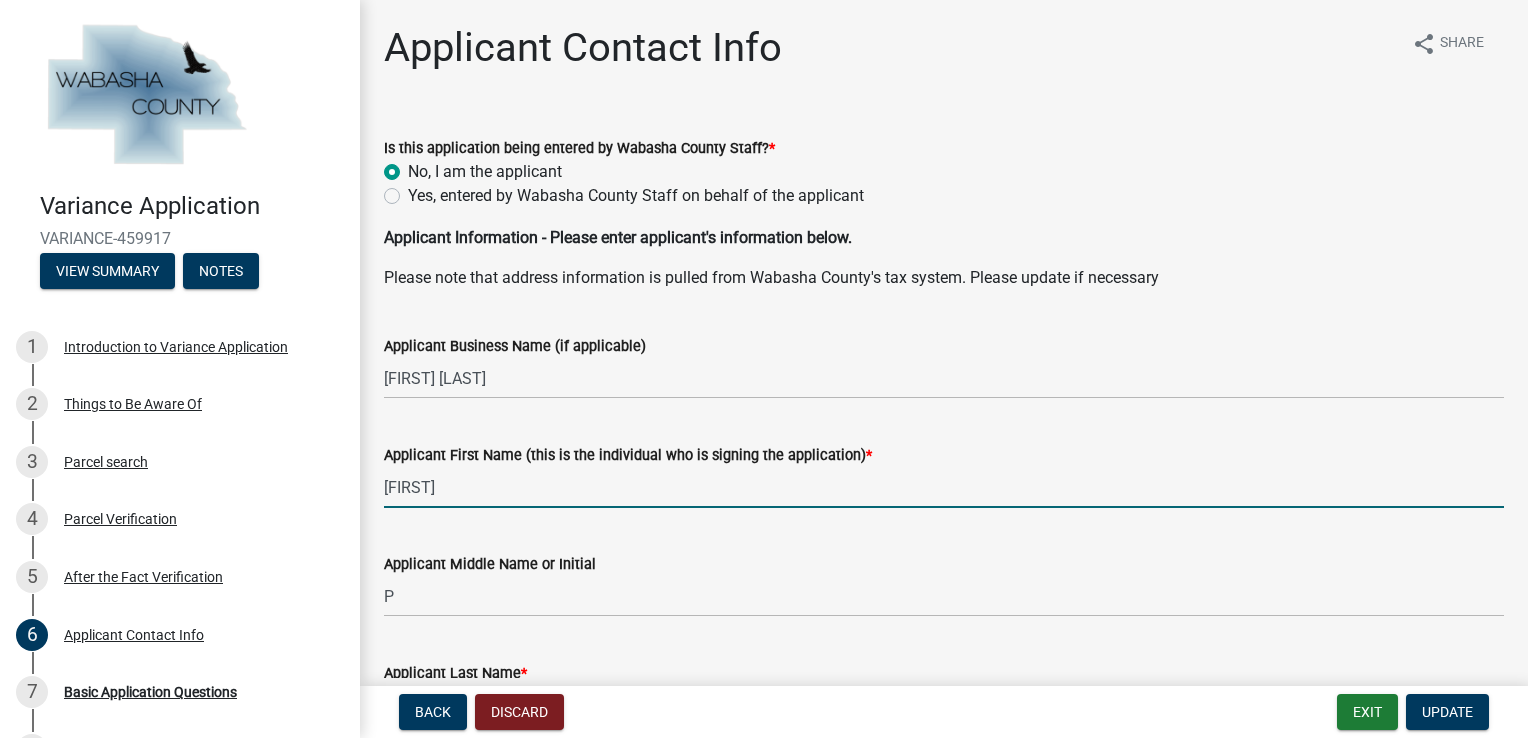 drag, startPoint x: 468, startPoint y: 481, endPoint x: 374, endPoint y: 502, distance: 96.317184 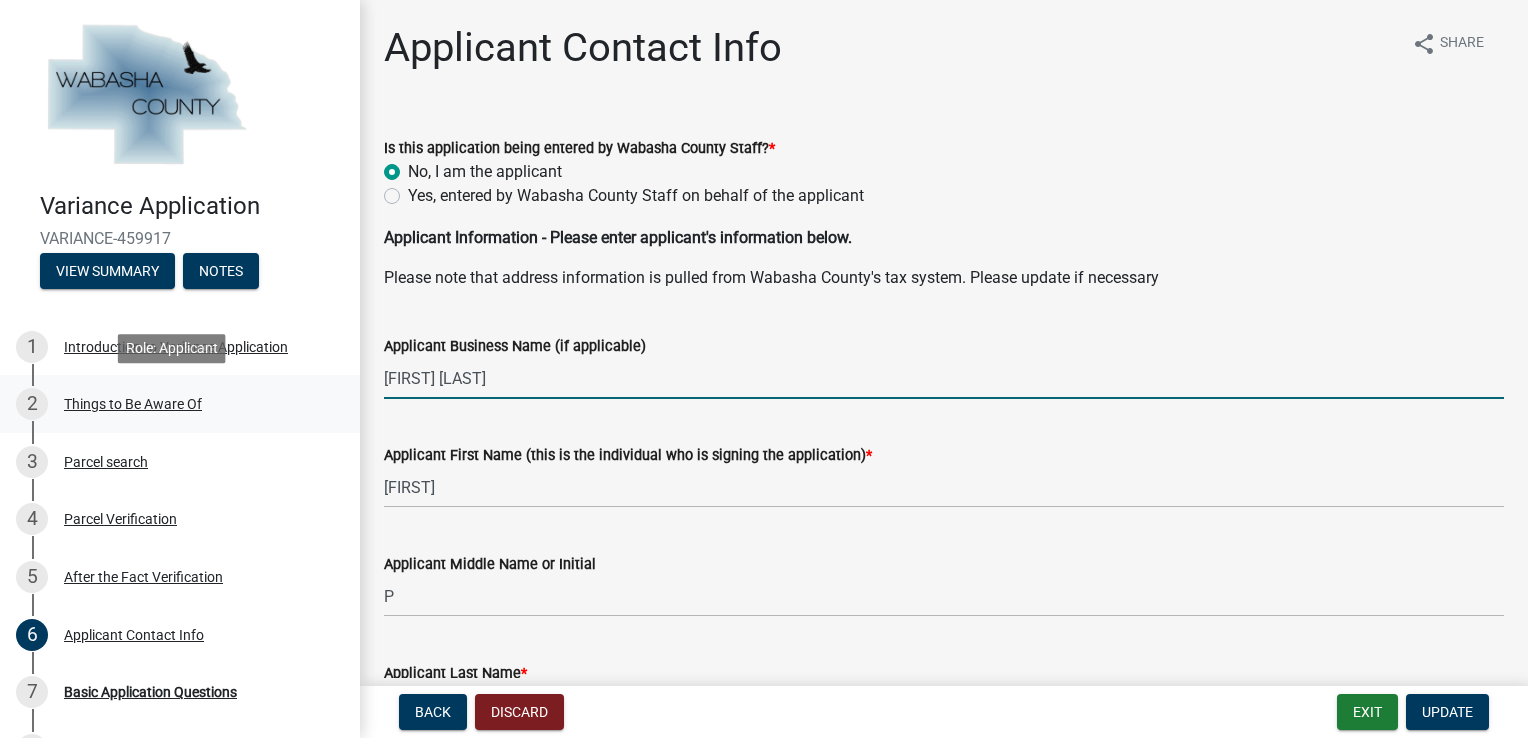 drag, startPoint x: 548, startPoint y: 370, endPoint x: 328, endPoint y: 392, distance: 221.09726 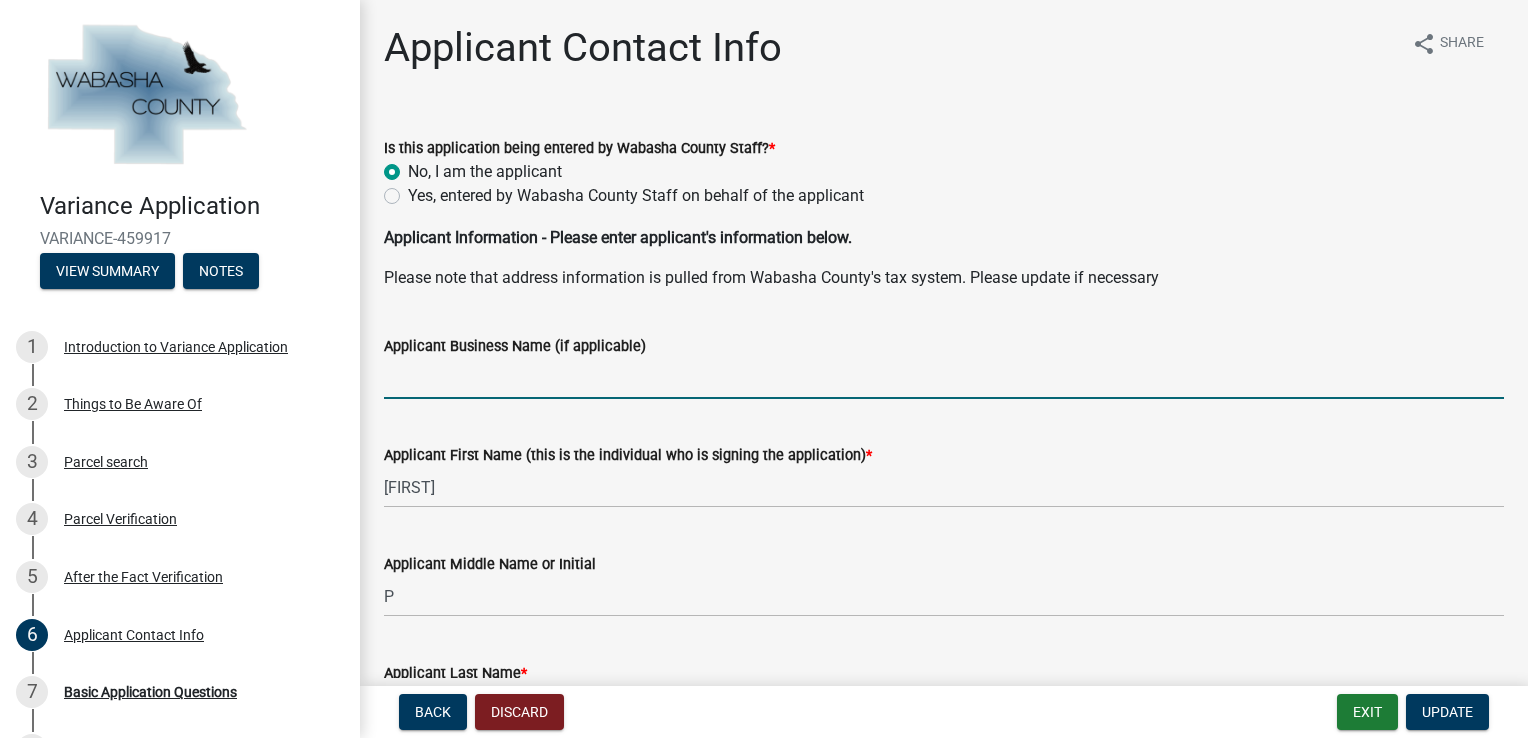 type 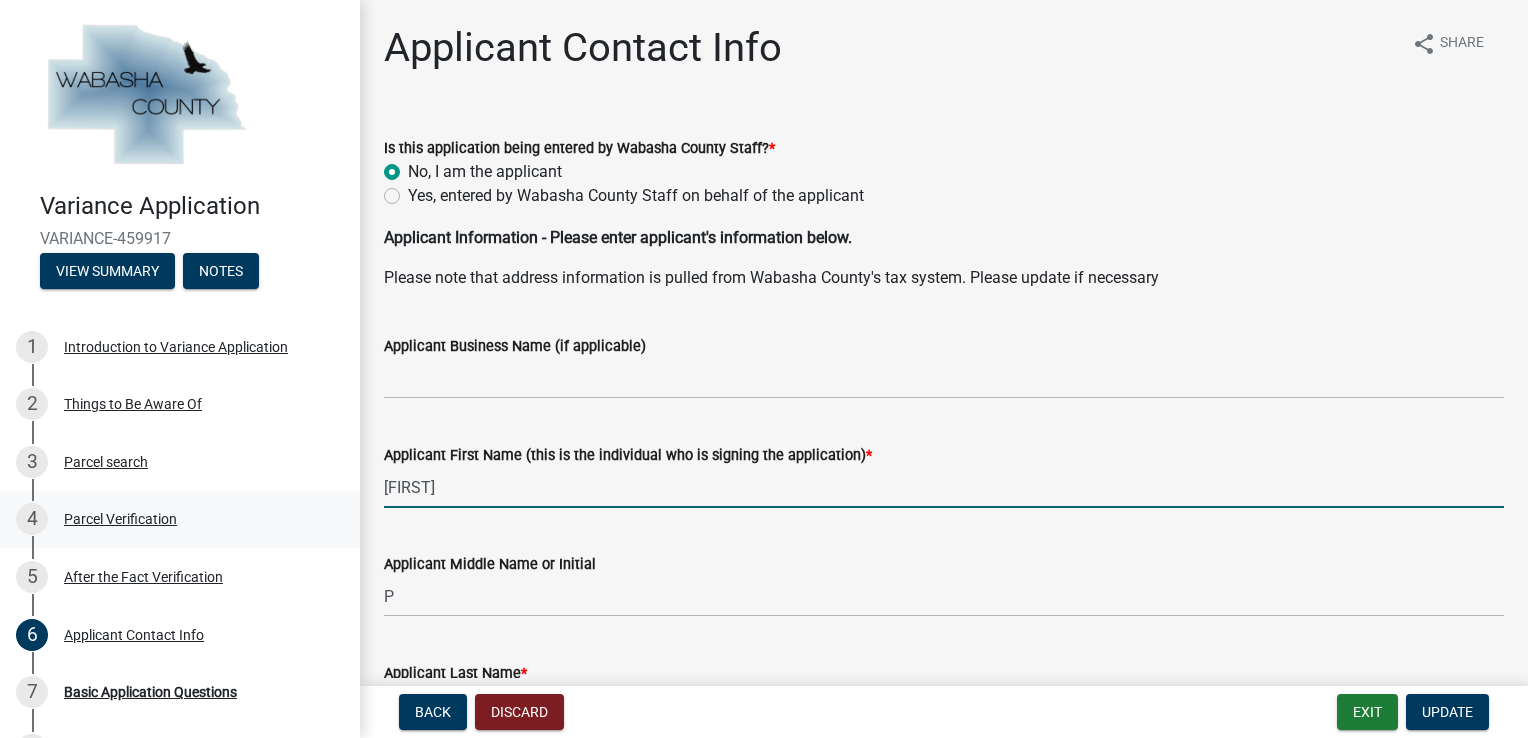 drag, startPoint x: 499, startPoint y: 481, endPoint x: 332, endPoint y: 499, distance: 167.96725 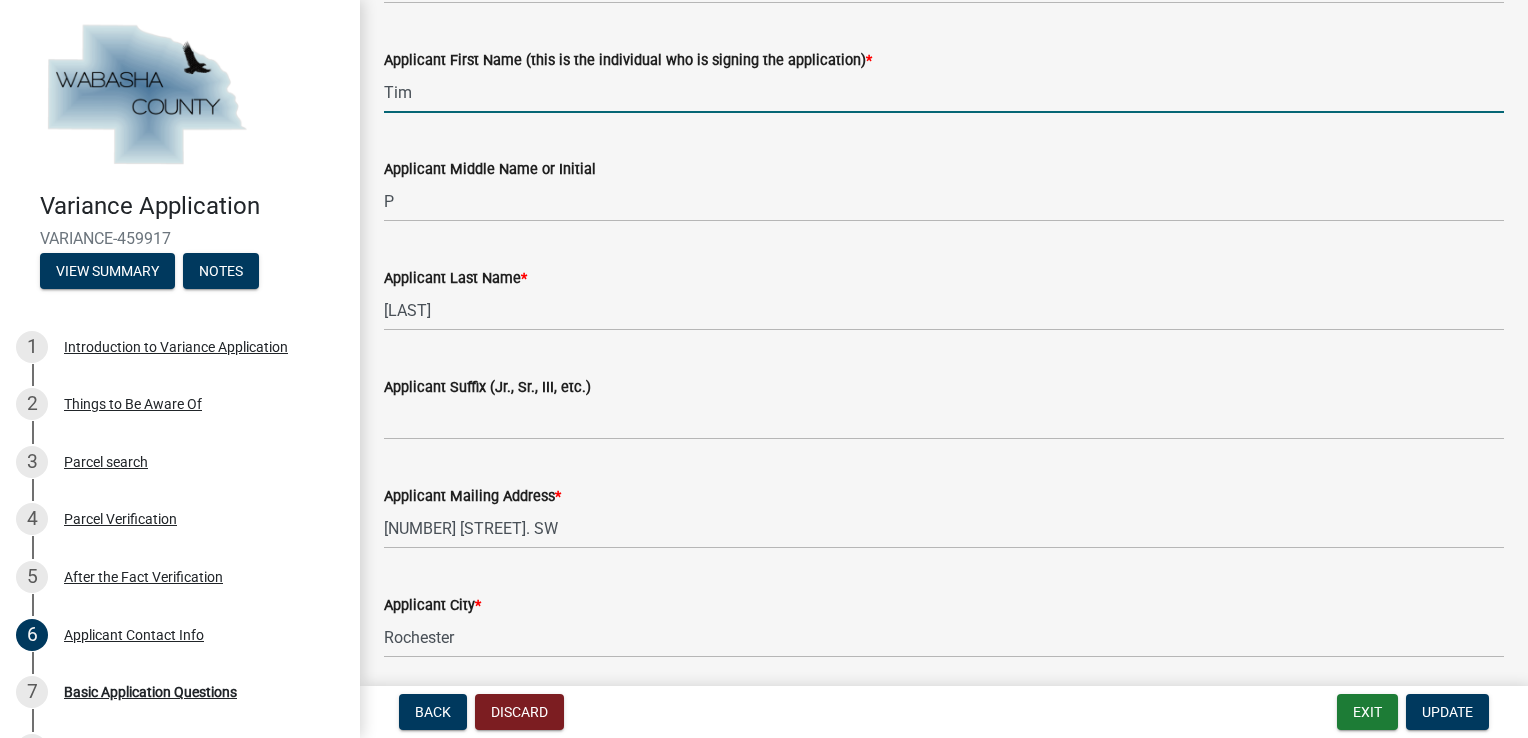 scroll, scrollTop: 400, scrollLeft: 0, axis: vertical 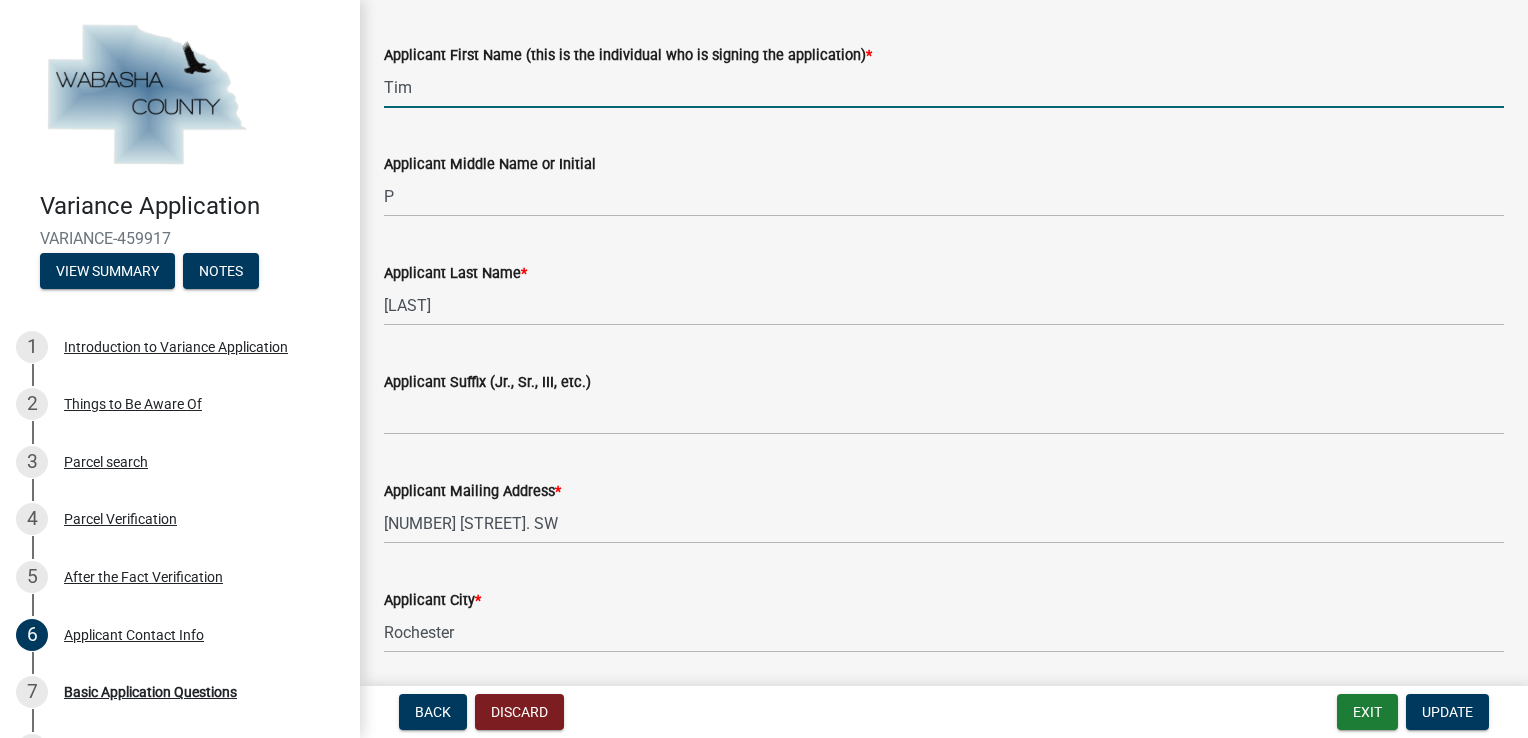 type on "Tim" 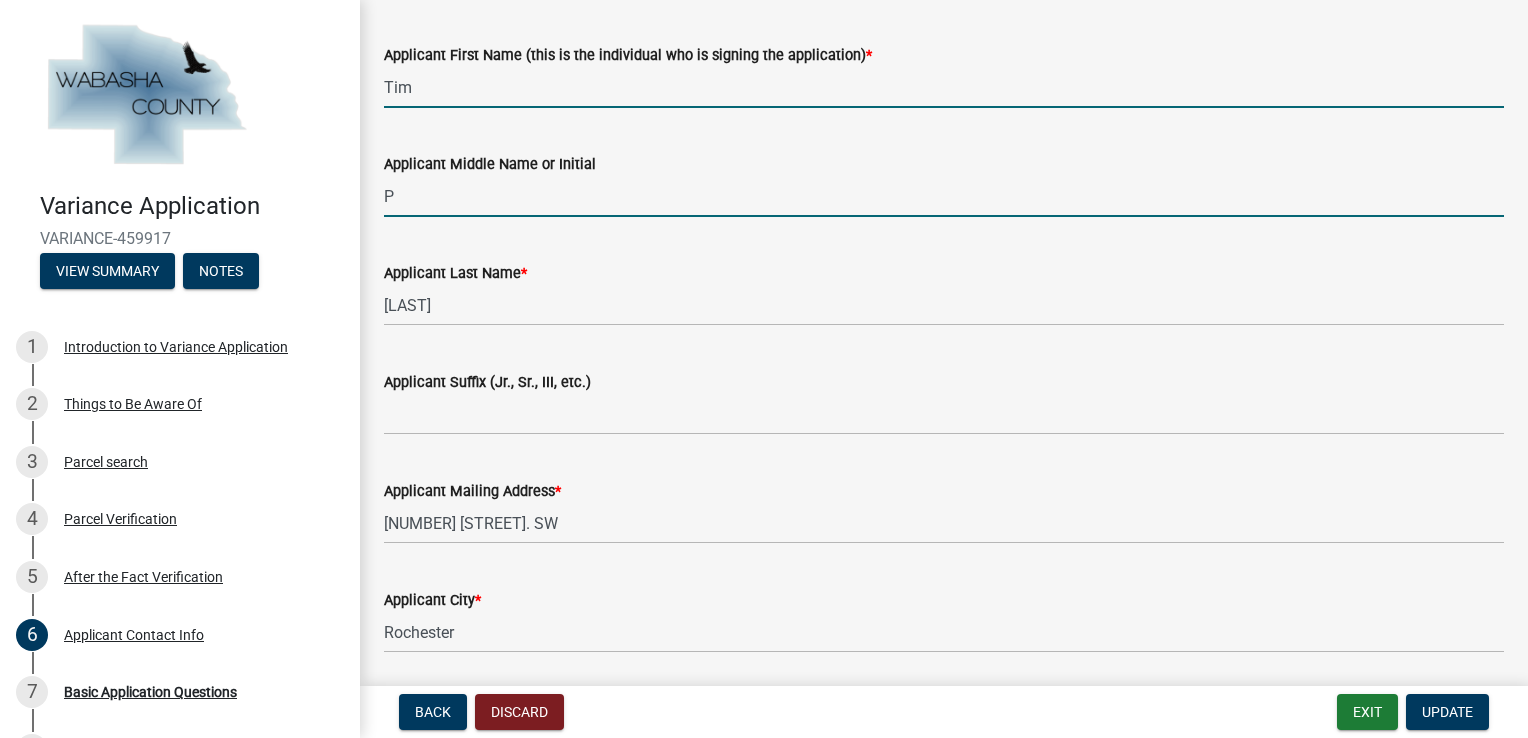 click on "P" at bounding box center (944, 196) 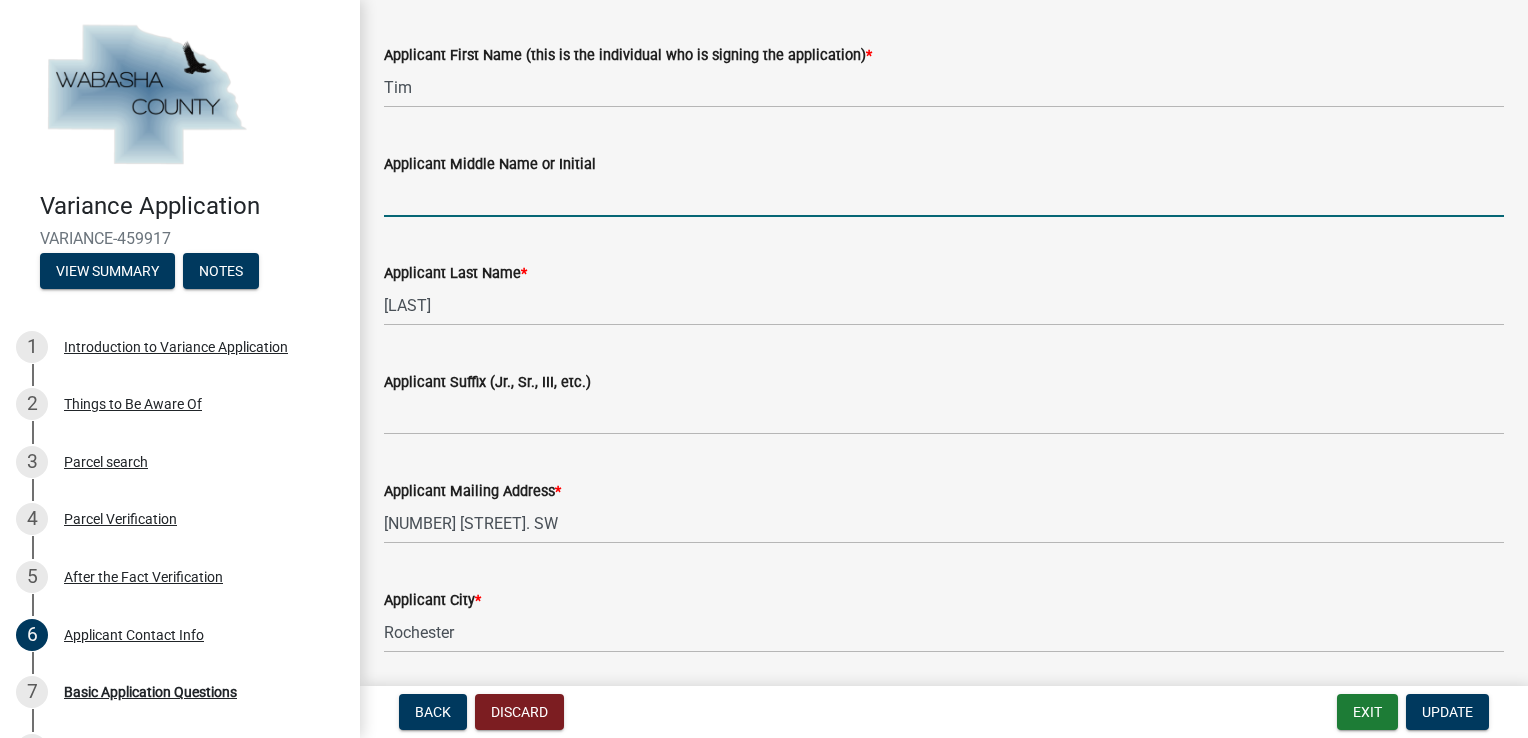 type 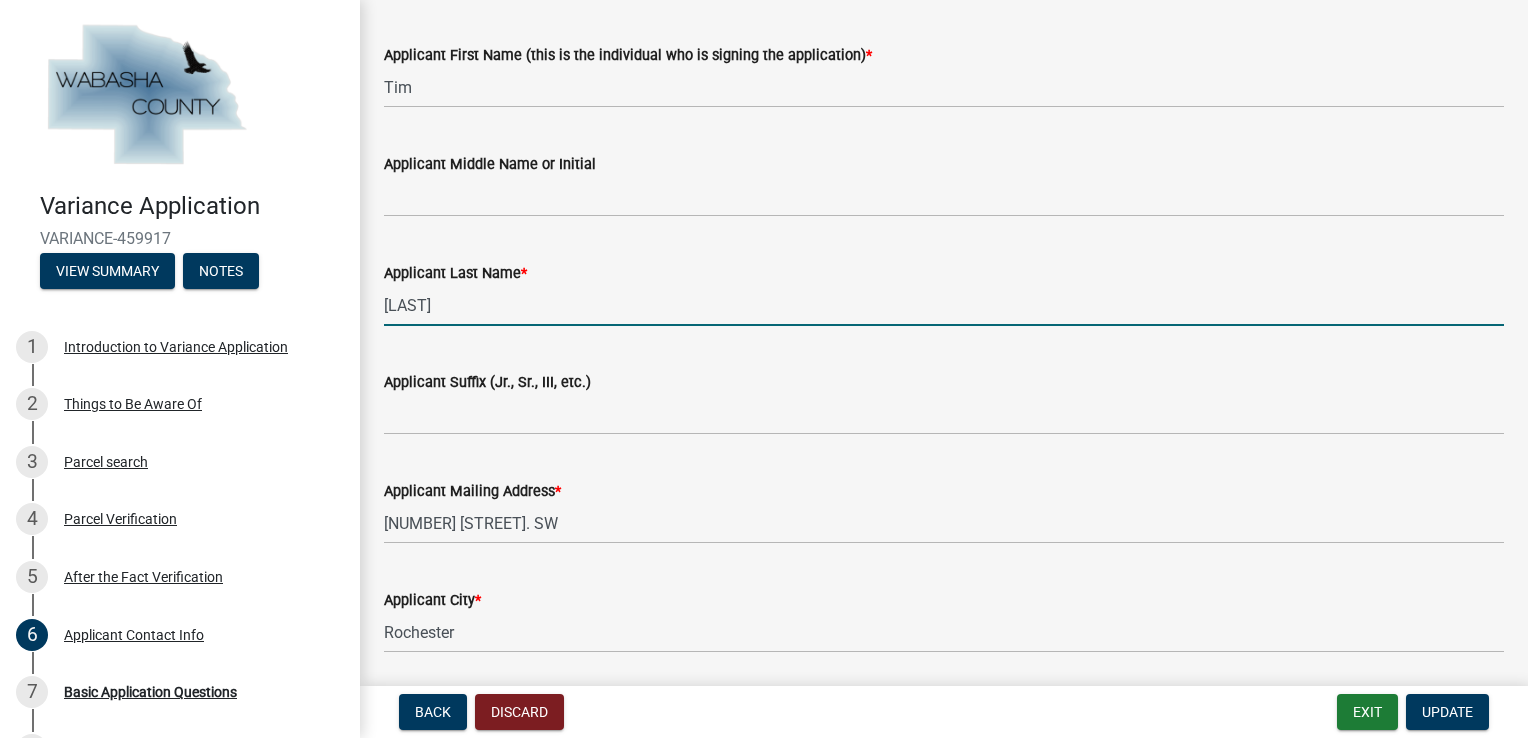 drag, startPoint x: 500, startPoint y: 313, endPoint x: 339, endPoint y: 316, distance: 161.02795 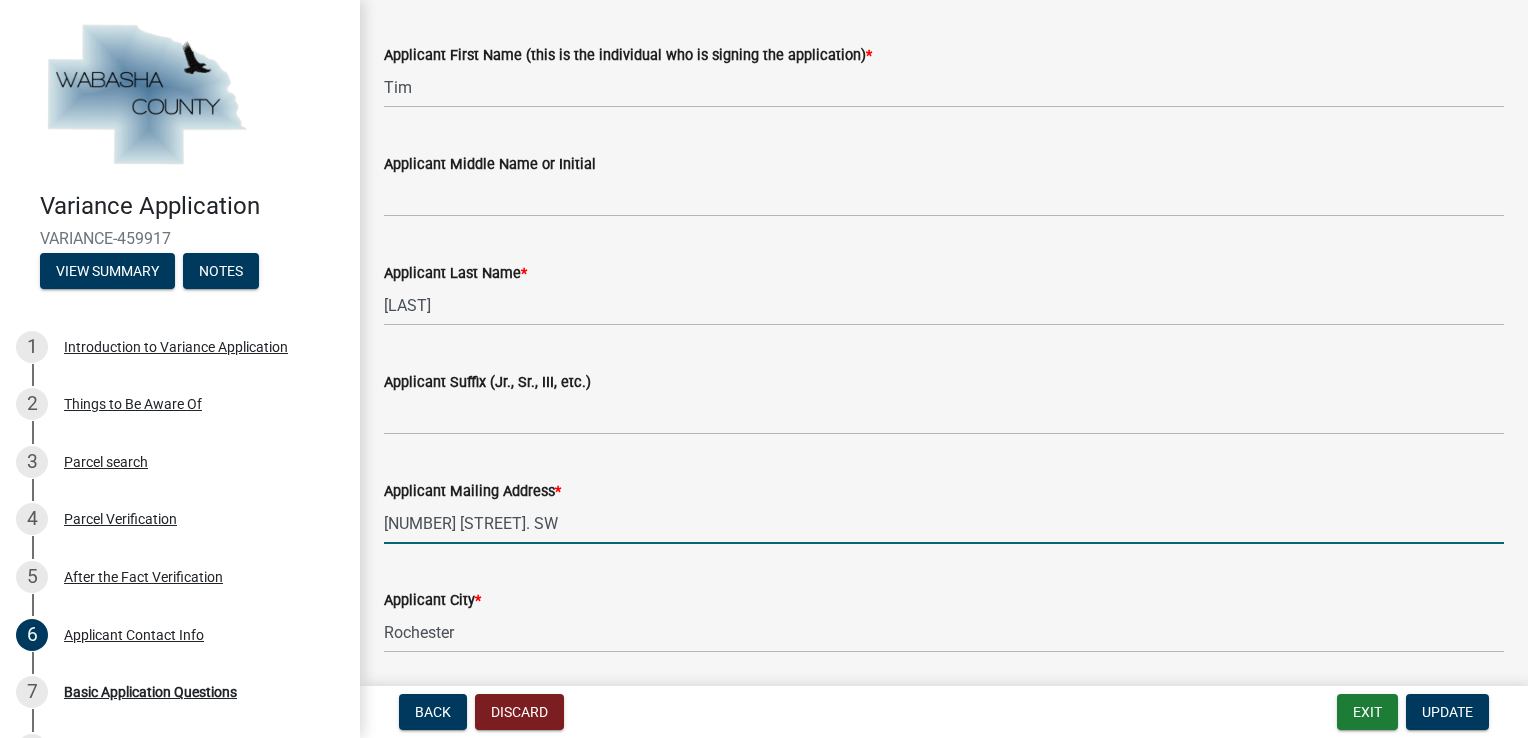drag, startPoint x: 460, startPoint y: 523, endPoint x: 350, endPoint y: 517, distance: 110.16351 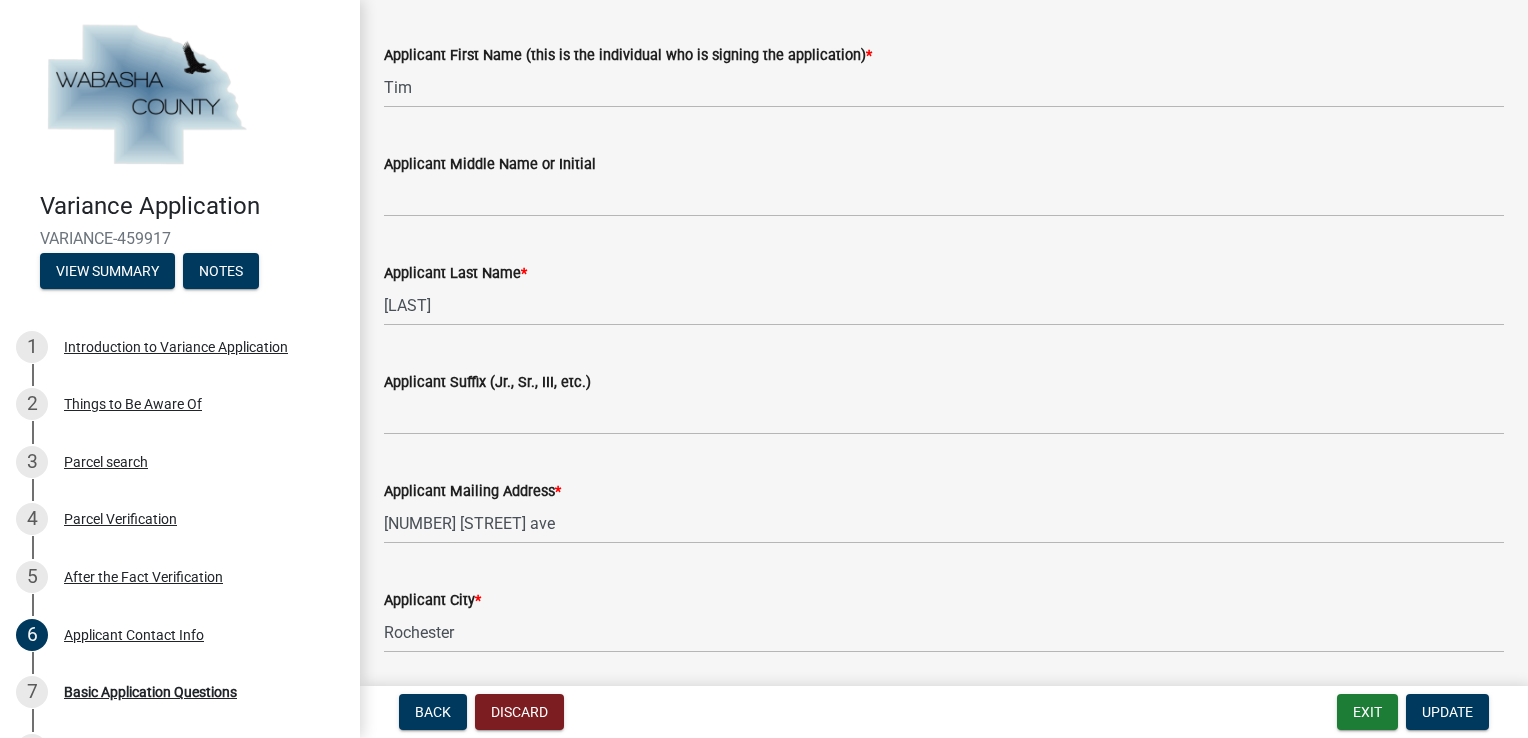 drag, startPoint x: 665, startPoint y: 469, endPoint x: 661, endPoint y: 482, distance: 13.601471 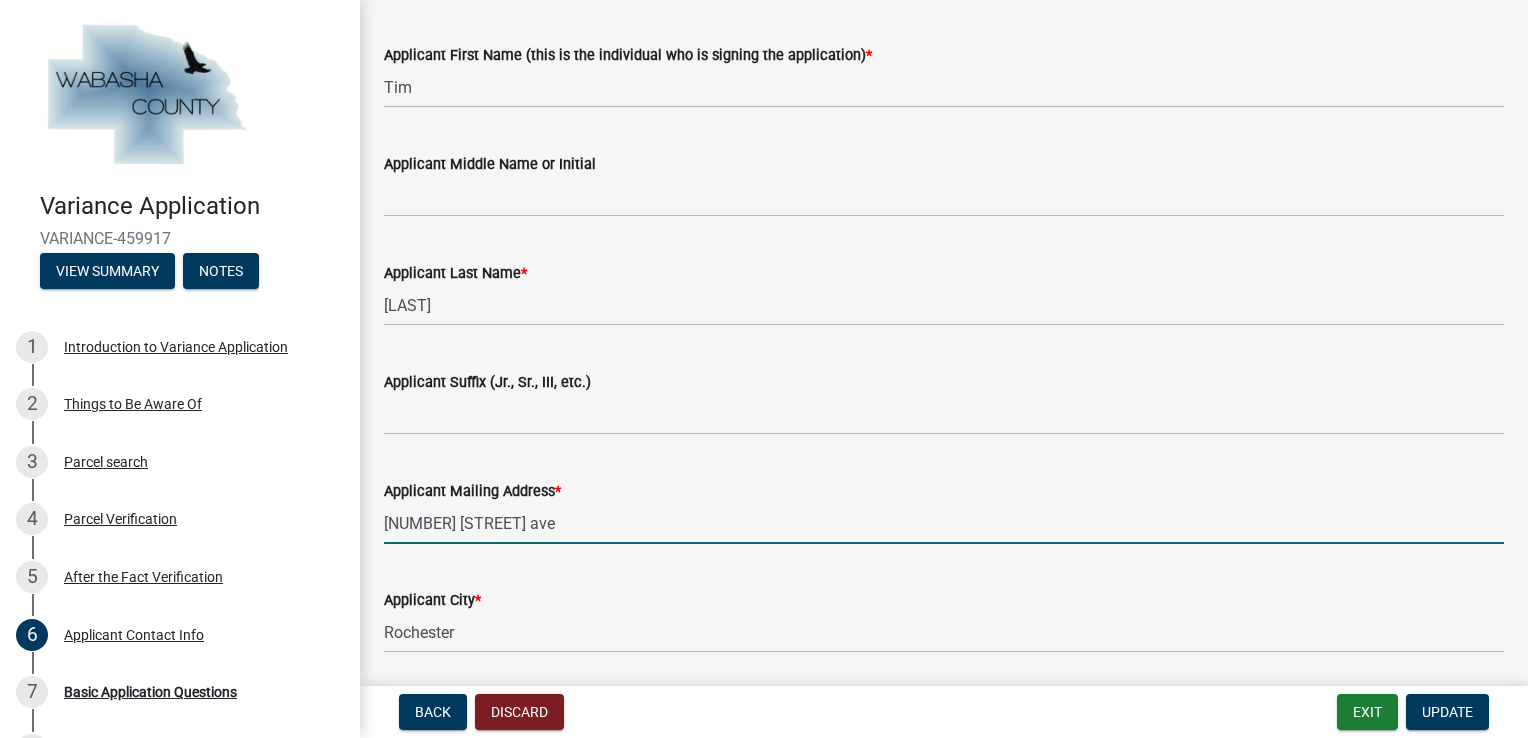click on "[NUMBER] [STREET] ave" at bounding box center (944, 523) 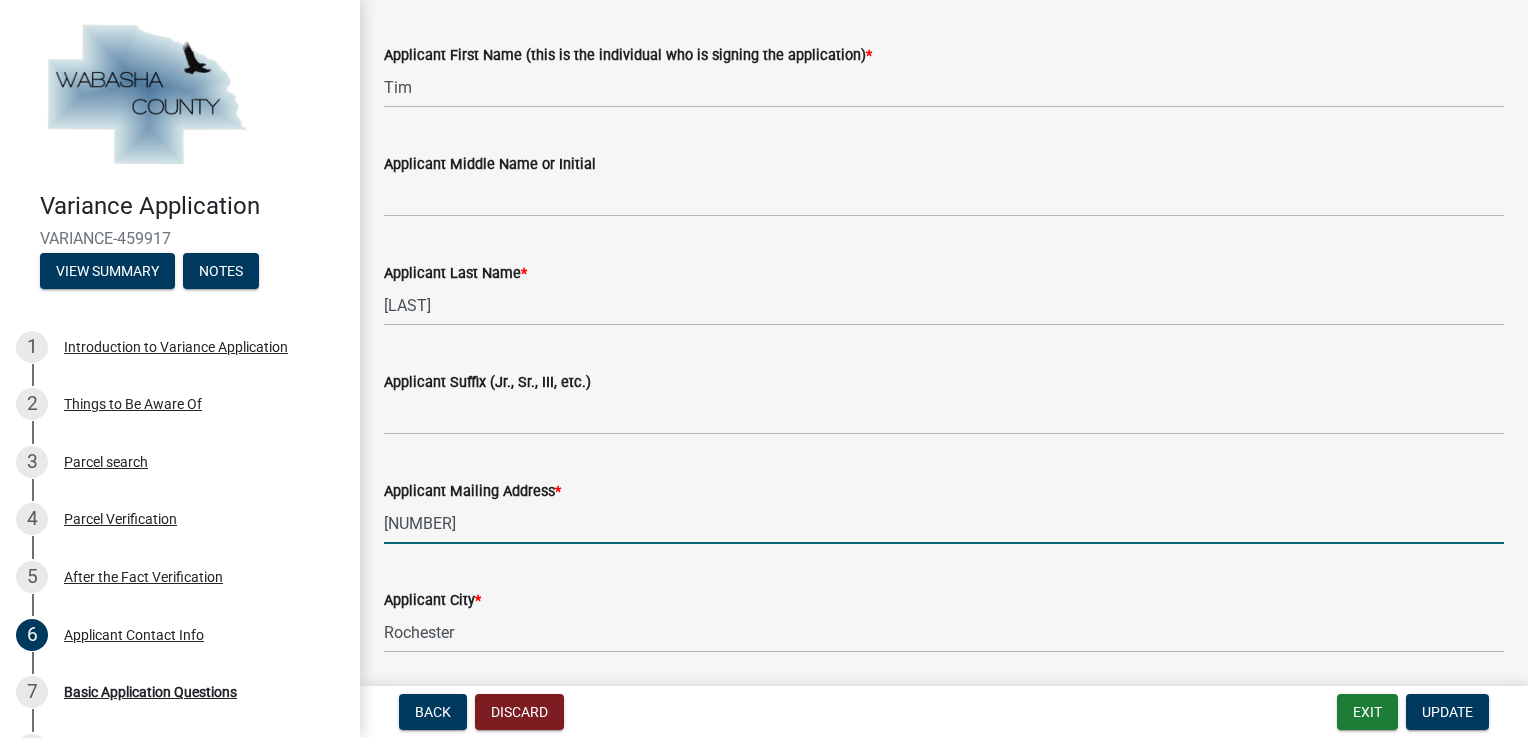 drag, startPoint x: 468, startPoint y: 526, endPoint x: 445, endPoint y: 525, distance: 23.021729 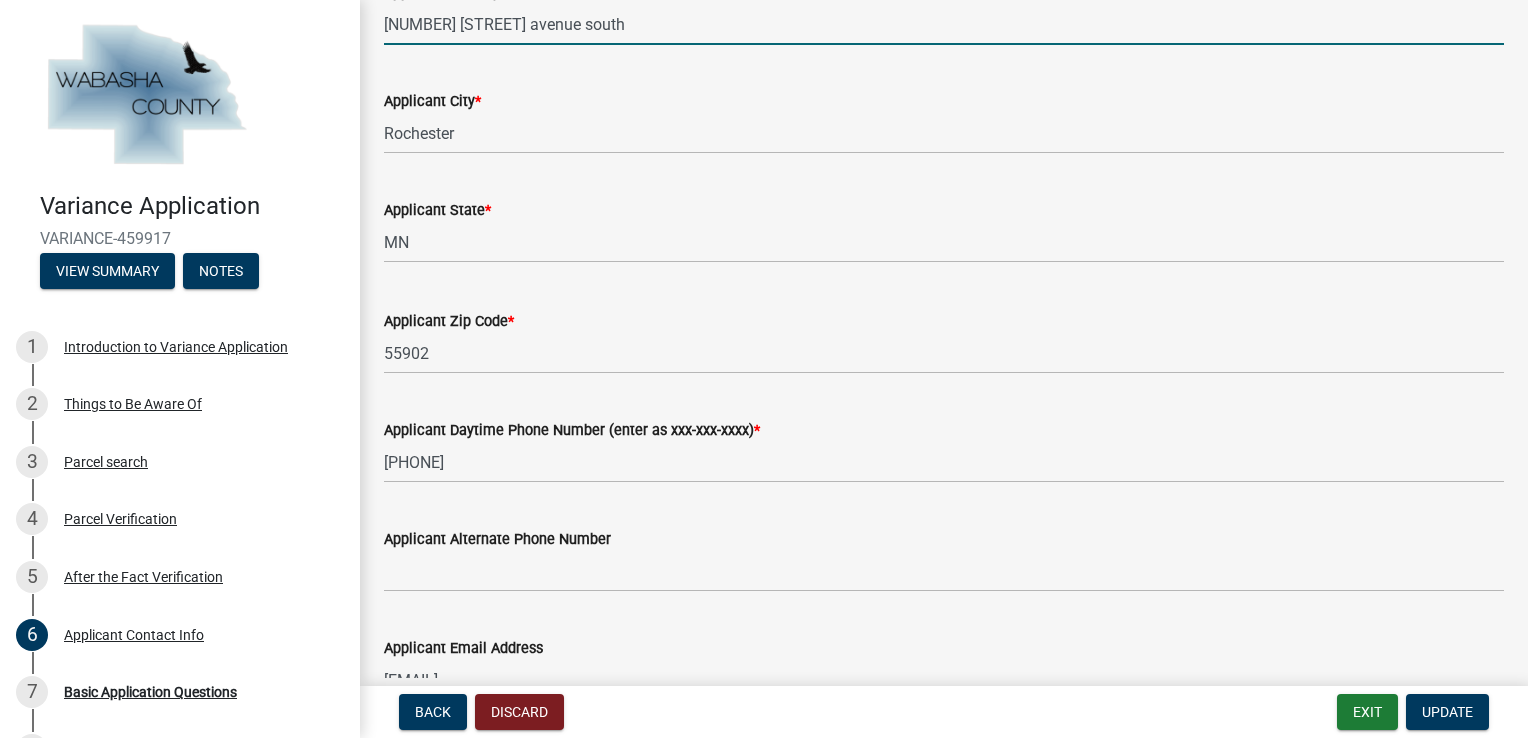 scroll, scrollTop: 900, scrollLeft: 0, axis: vertical 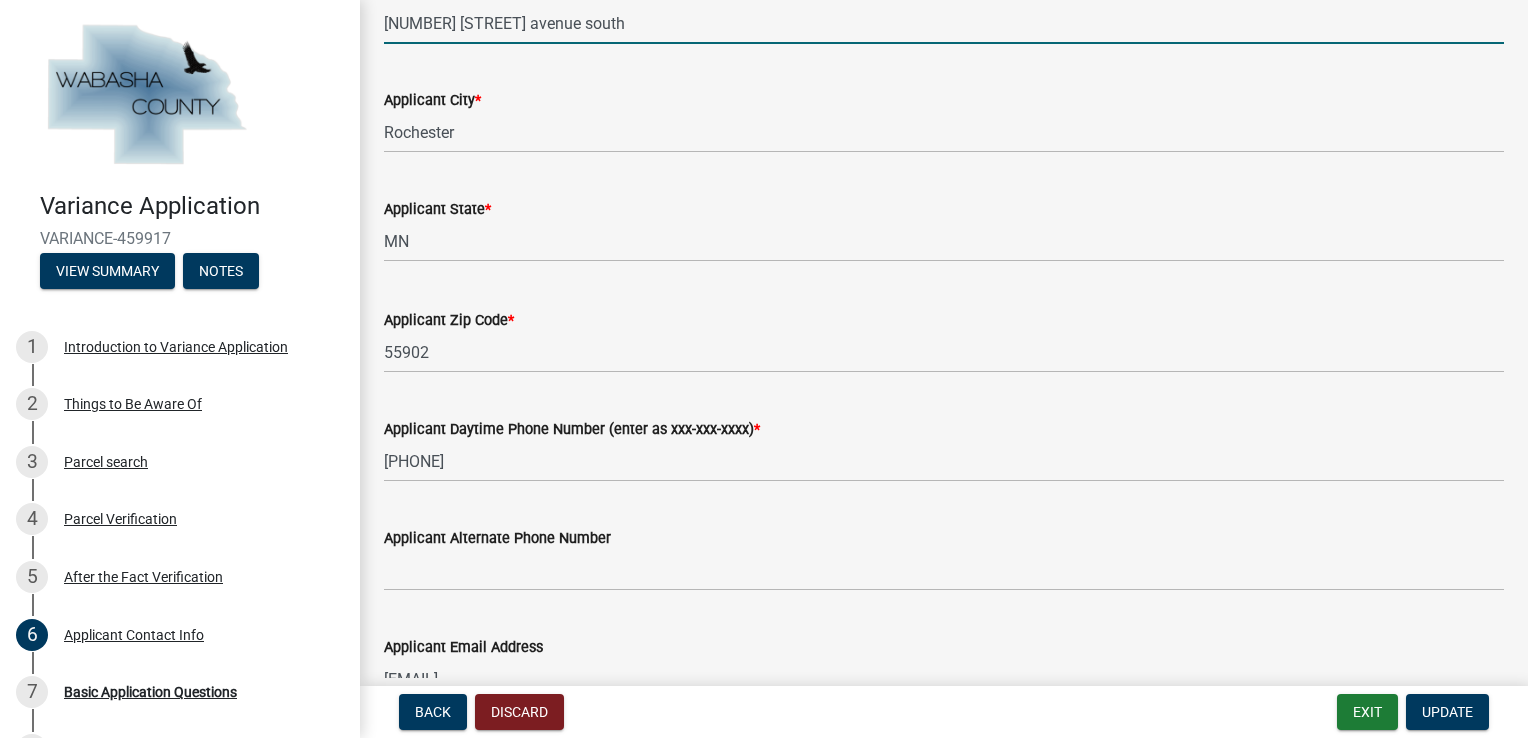 type on "[NUMBER] [STREET] avenue south" 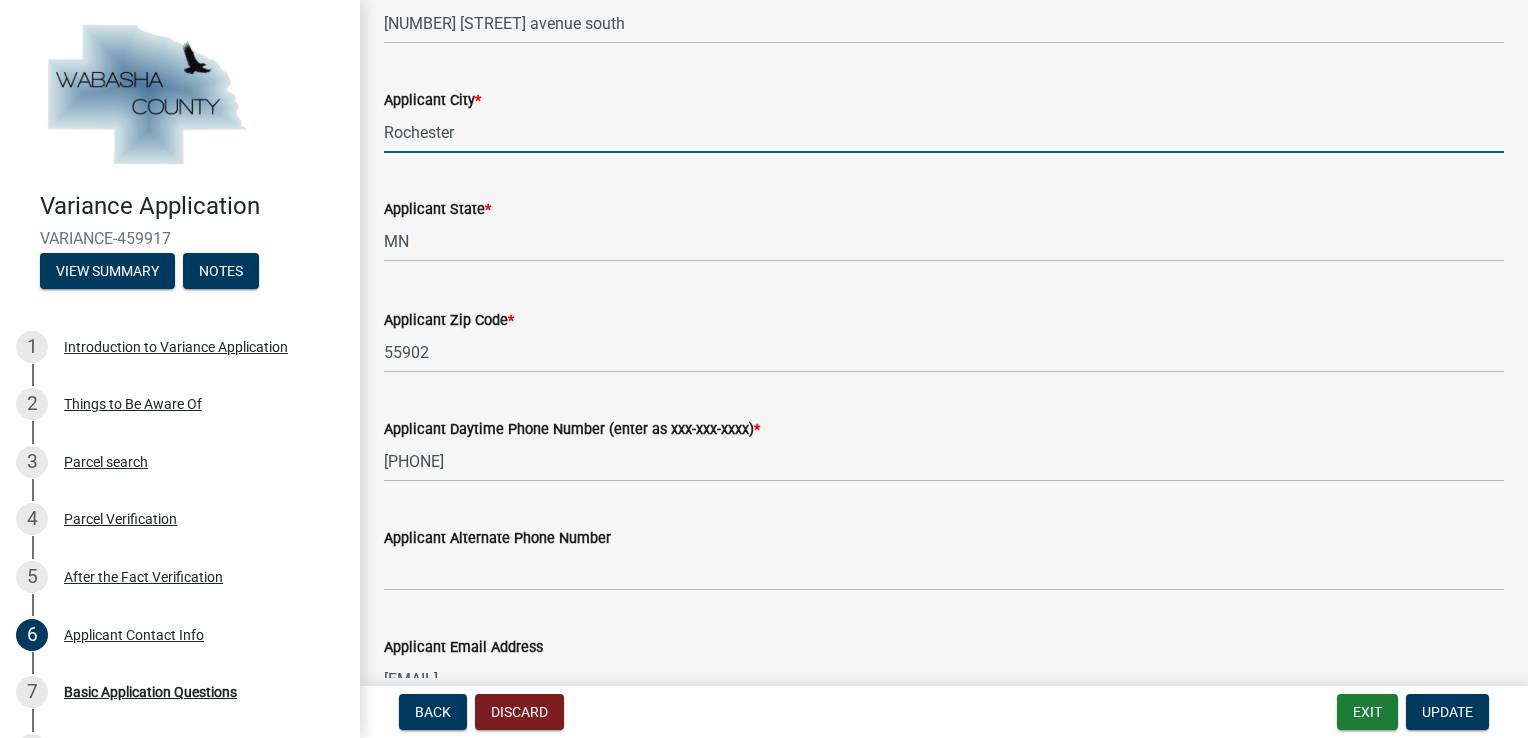 drag, startPoint x: 486, startPoint y: 136, endPoint x: 503, endPoint y: 137, distance: 17.029387 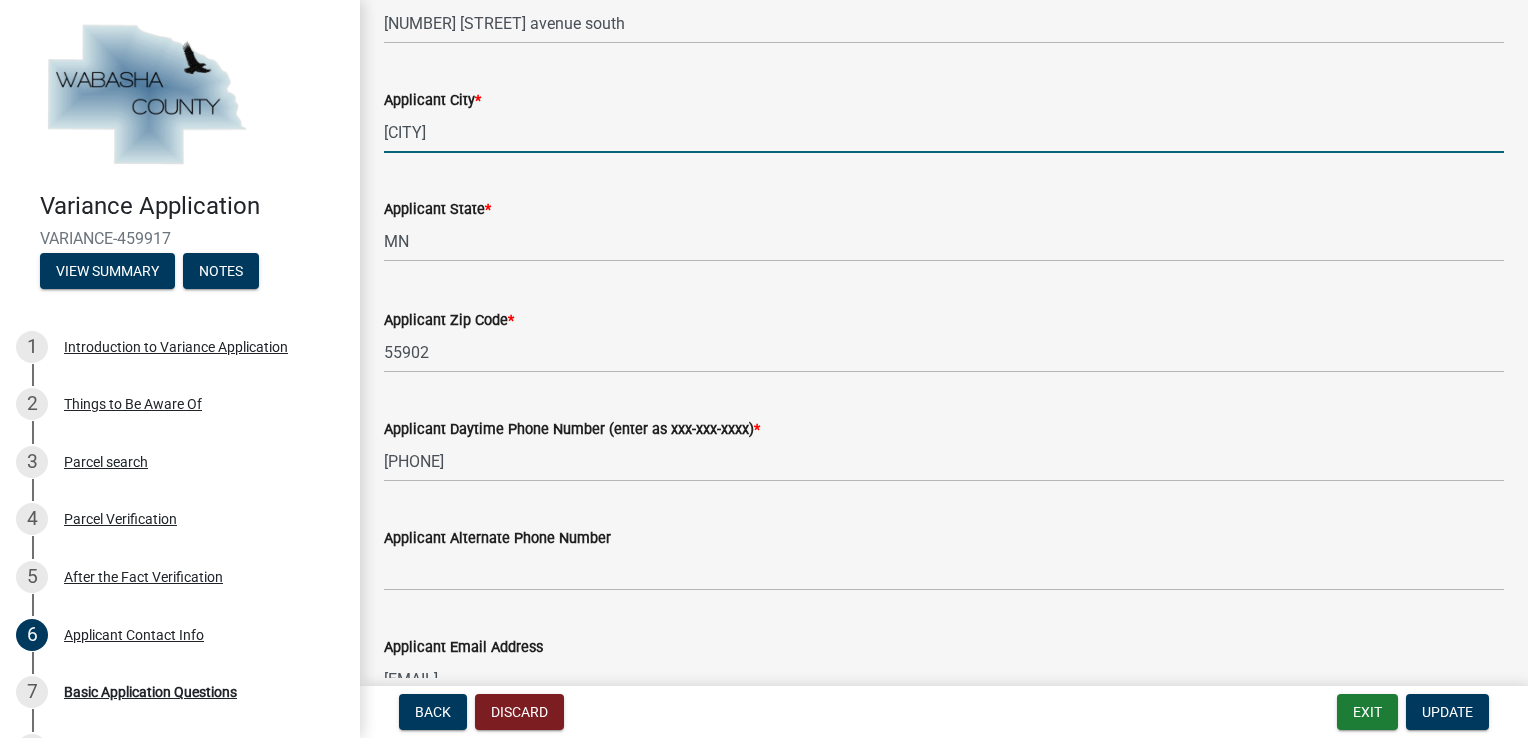type on "[CITY]" 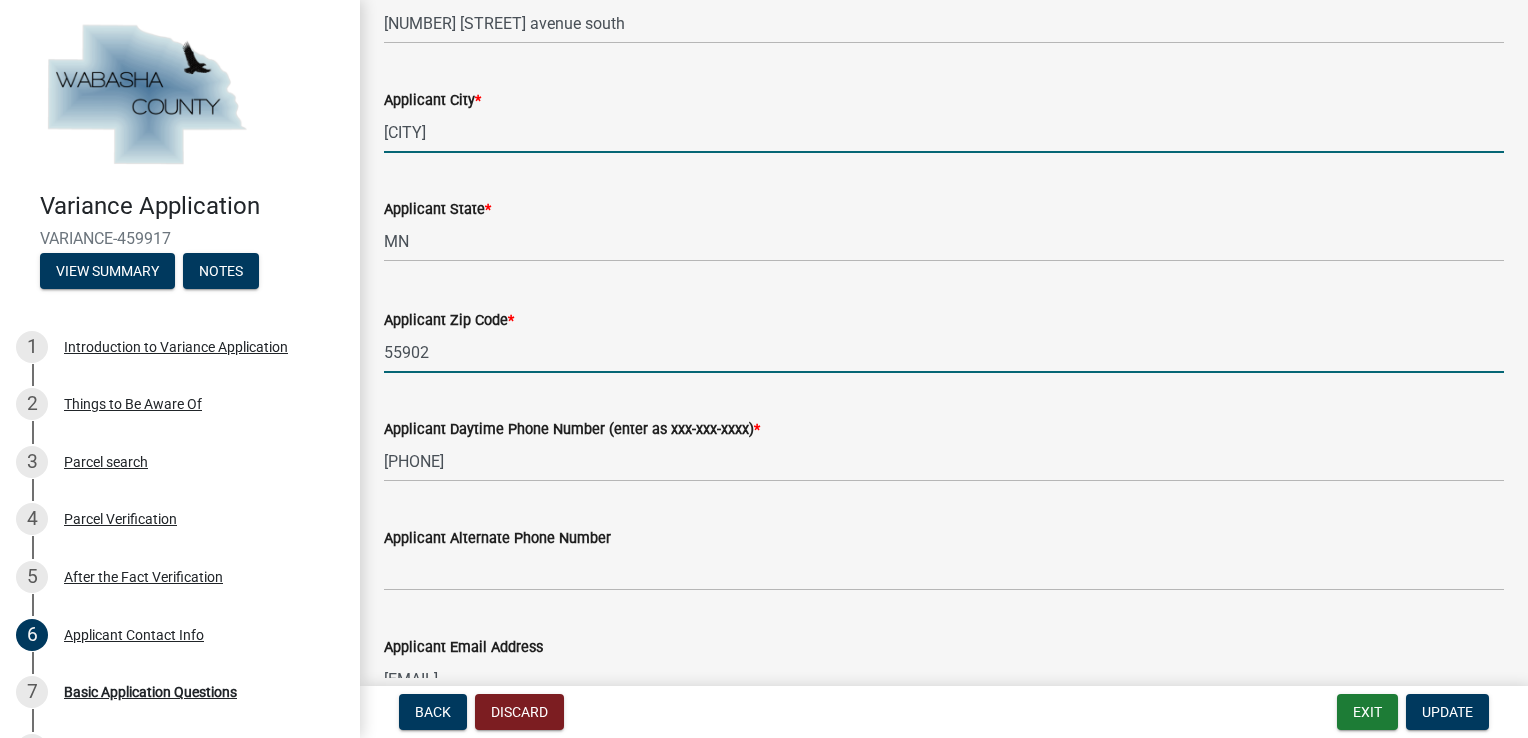 click on "55902" at bounding box center [944, 352] 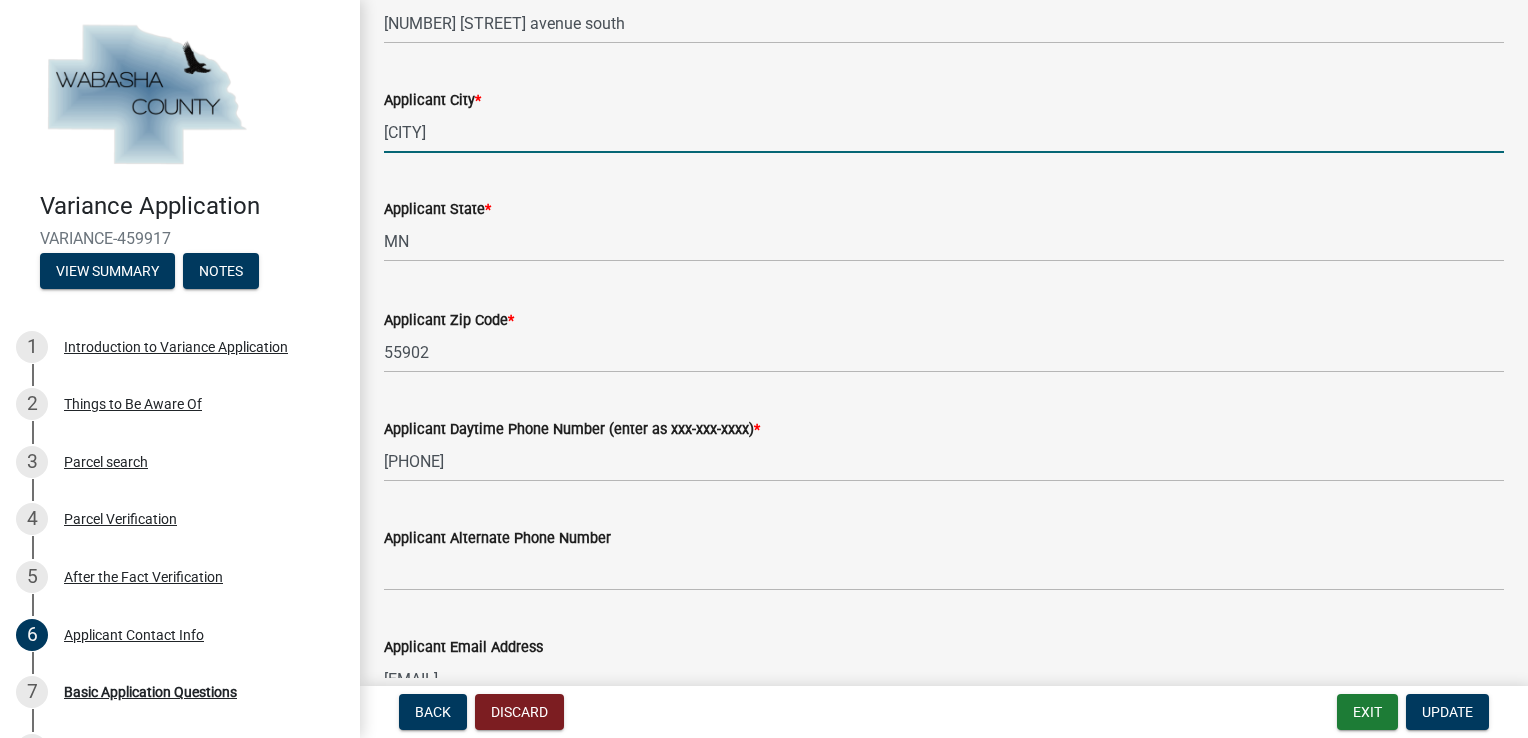 drag, startPoint x: 445, startPoint y: 114, endPoint x: 444, endPoint y: 130, distance: 16.03122 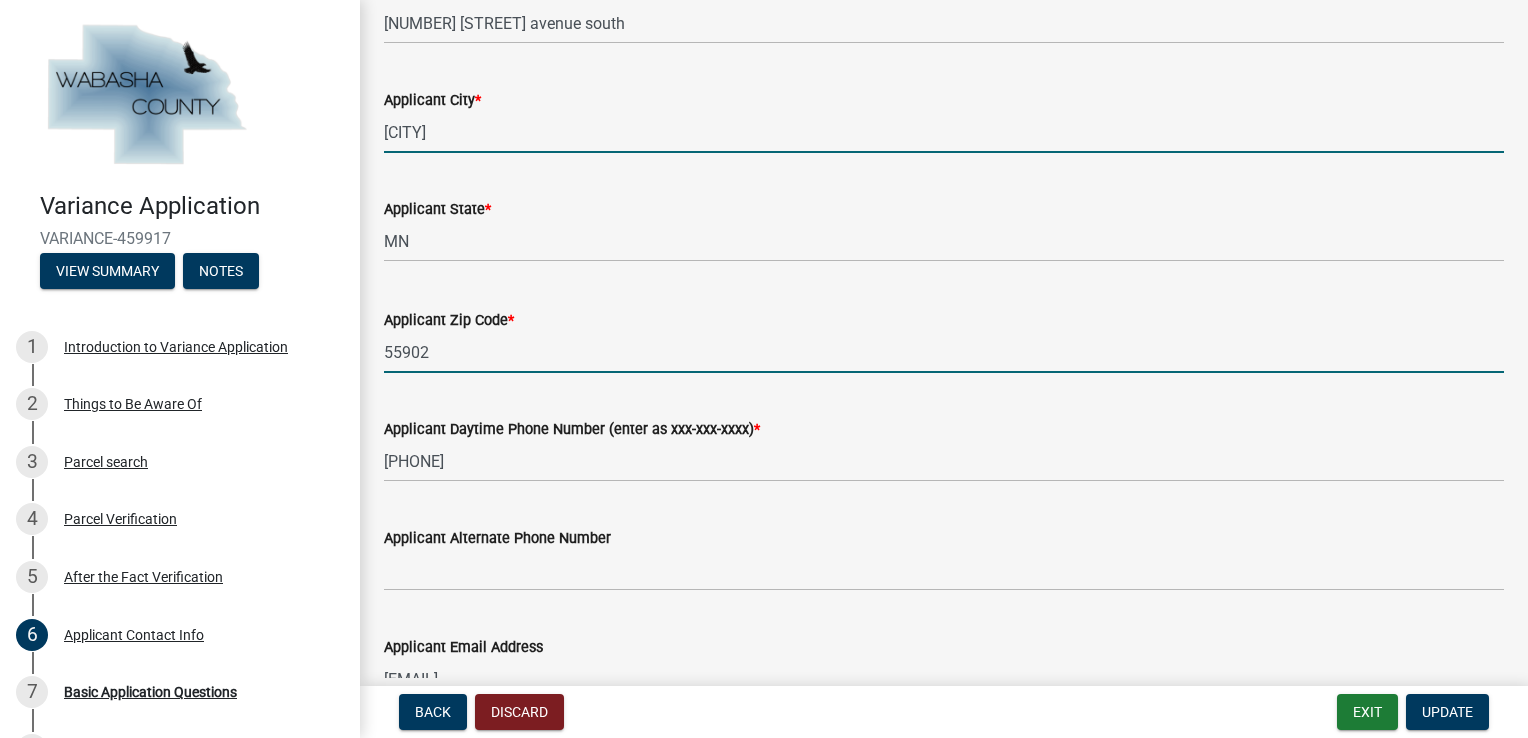 click on "55902" at bounding box center [944, 352] 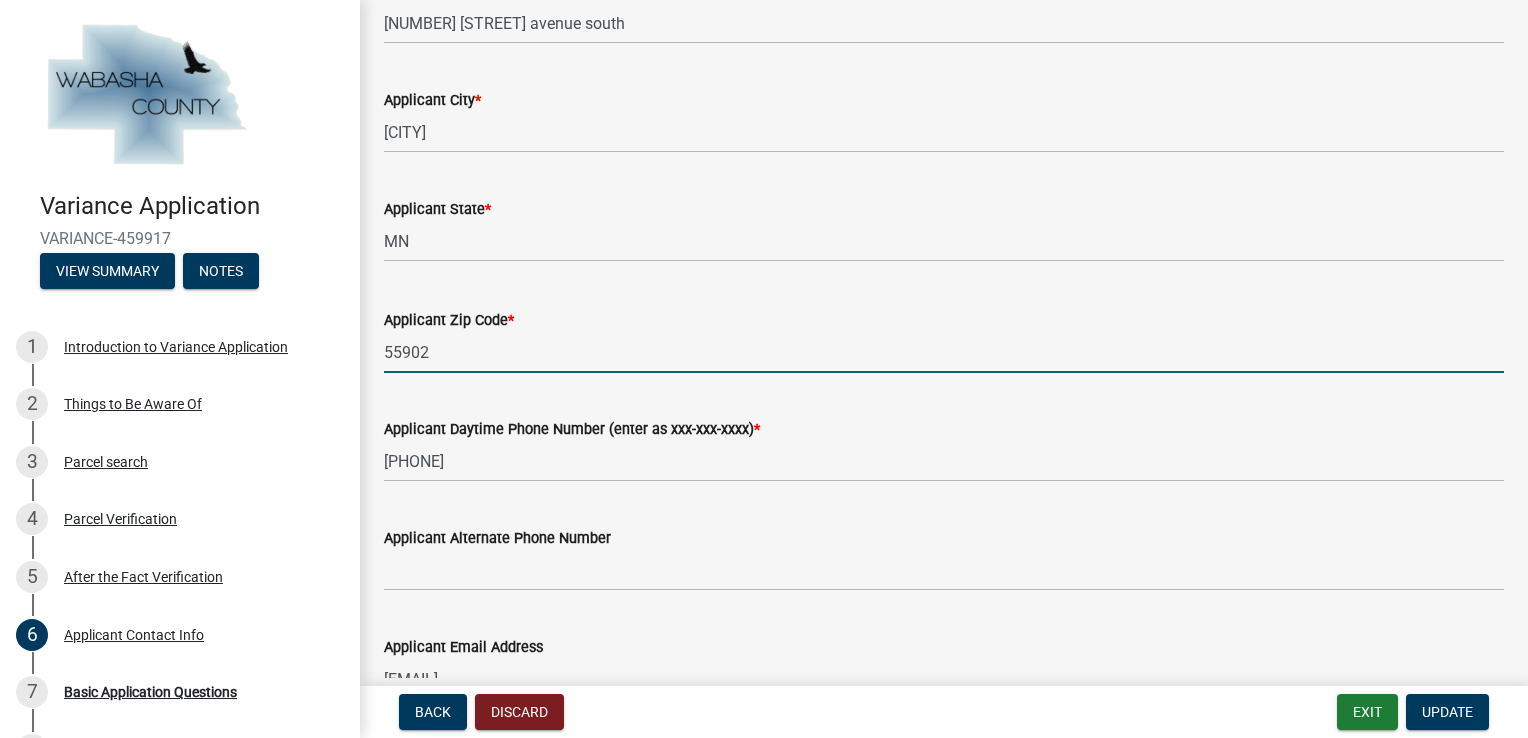 click on "55902" at bounding box center [944, 352] 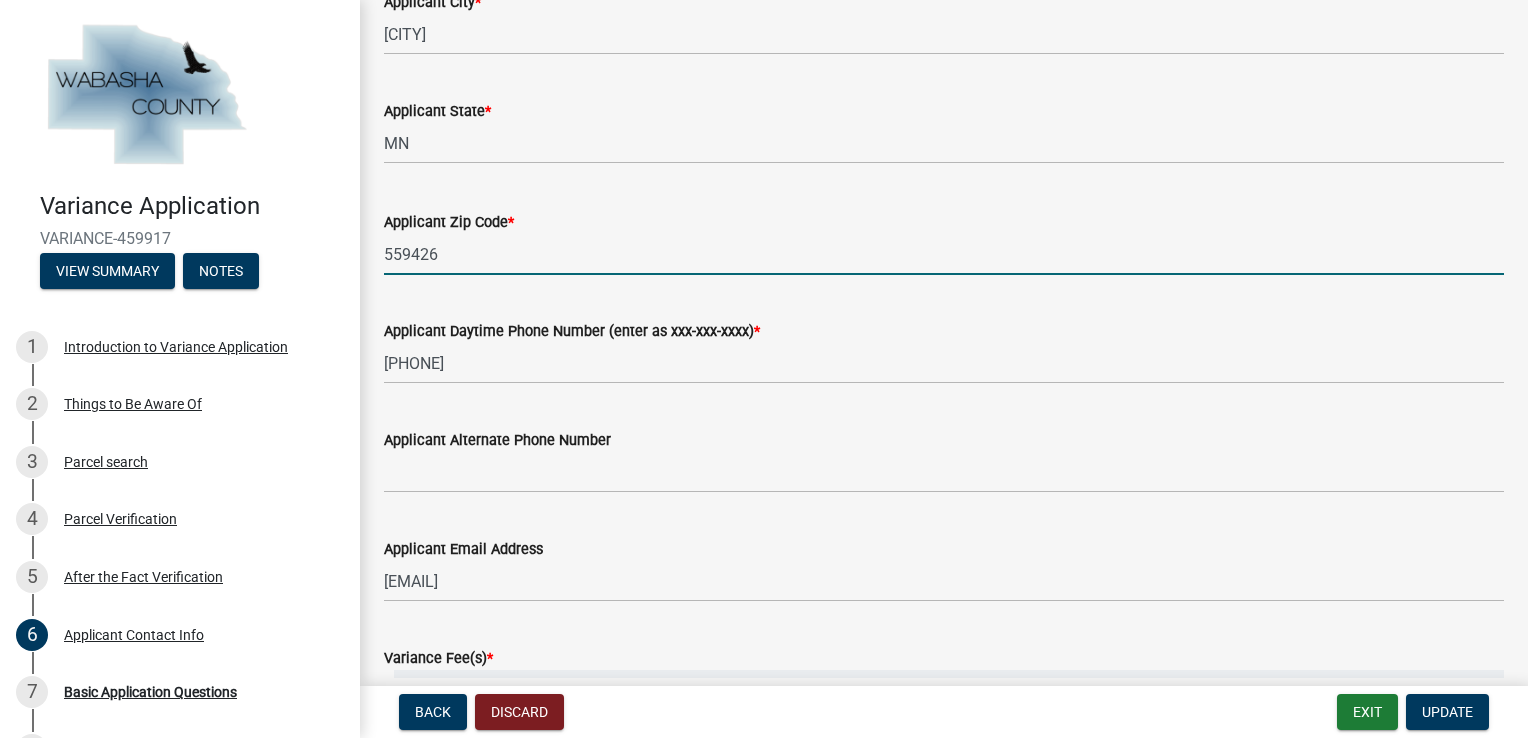type on "559426" 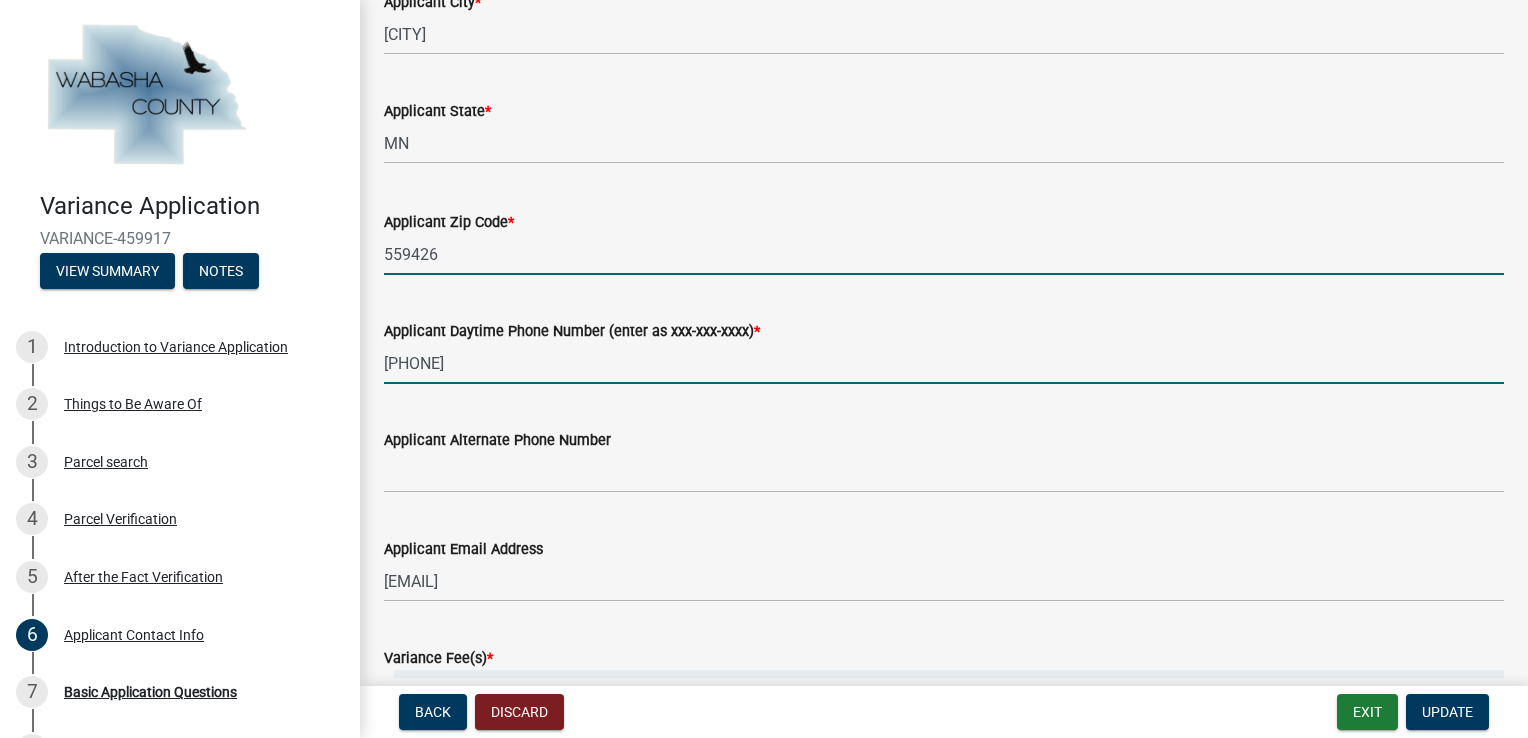 scroll, scrollTop: 999, scrollLeft: 0, axis: vertical 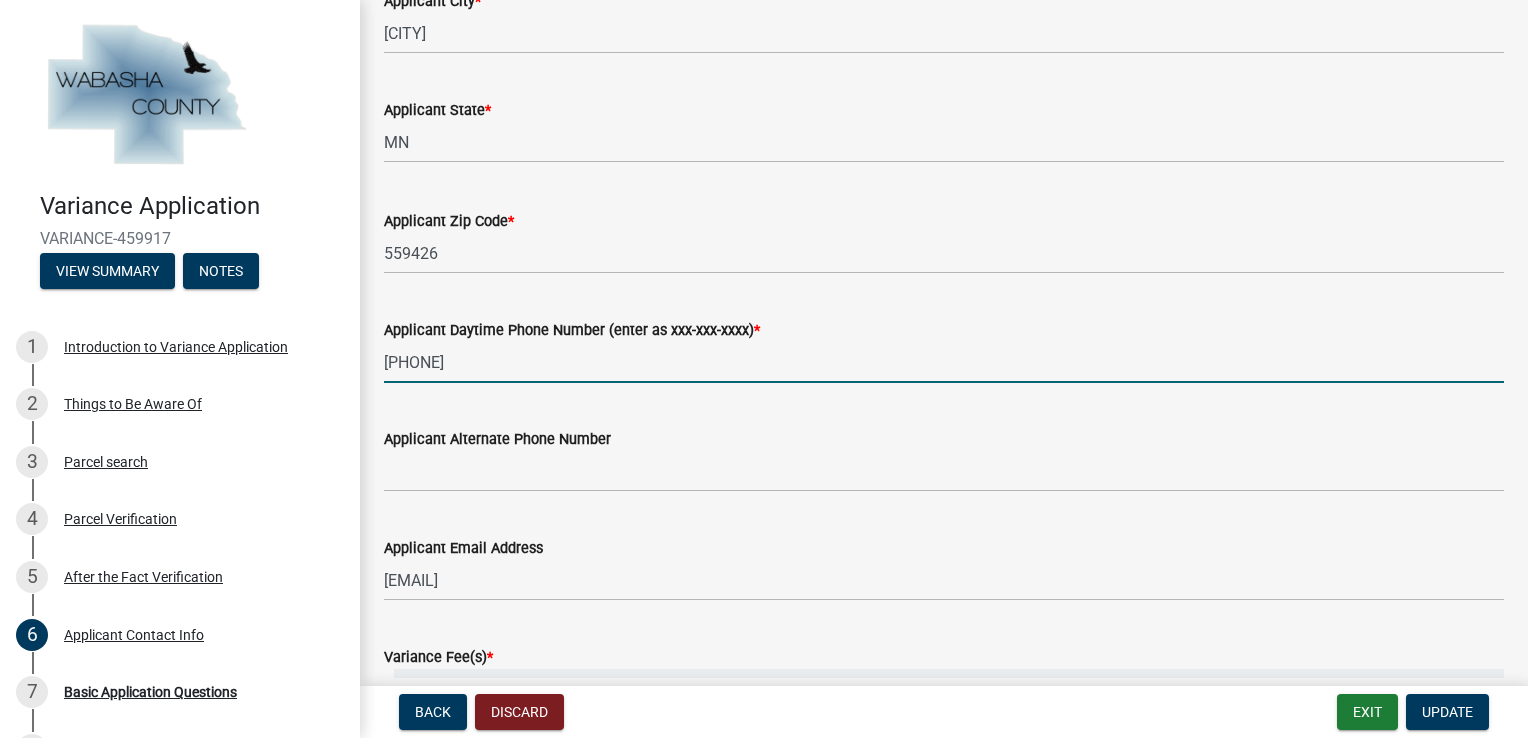 drag, startPoint x: 598, startPoint y: 355, endPoint x: 540, endPoint y: 359, distance: 58.137768 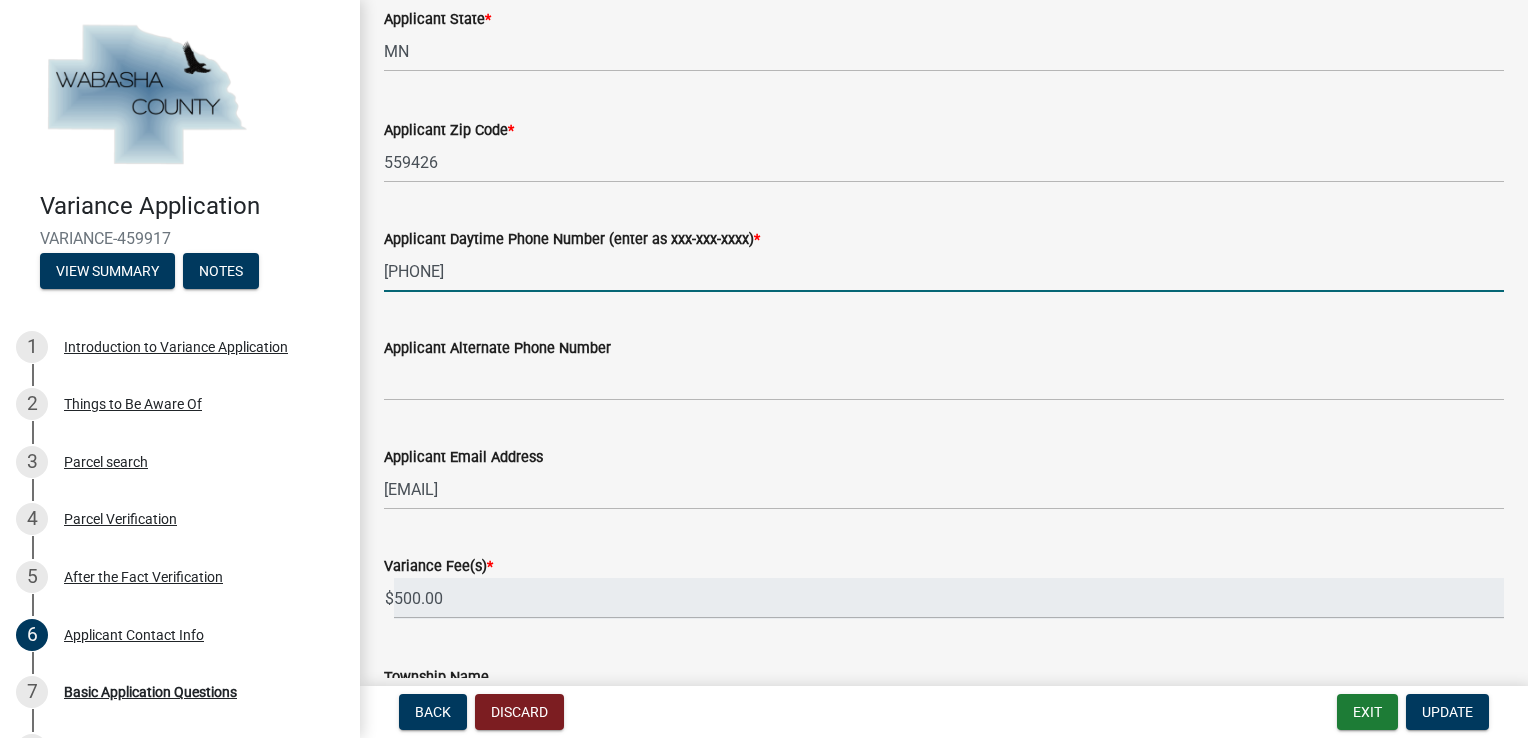 type on "[PHONE]" 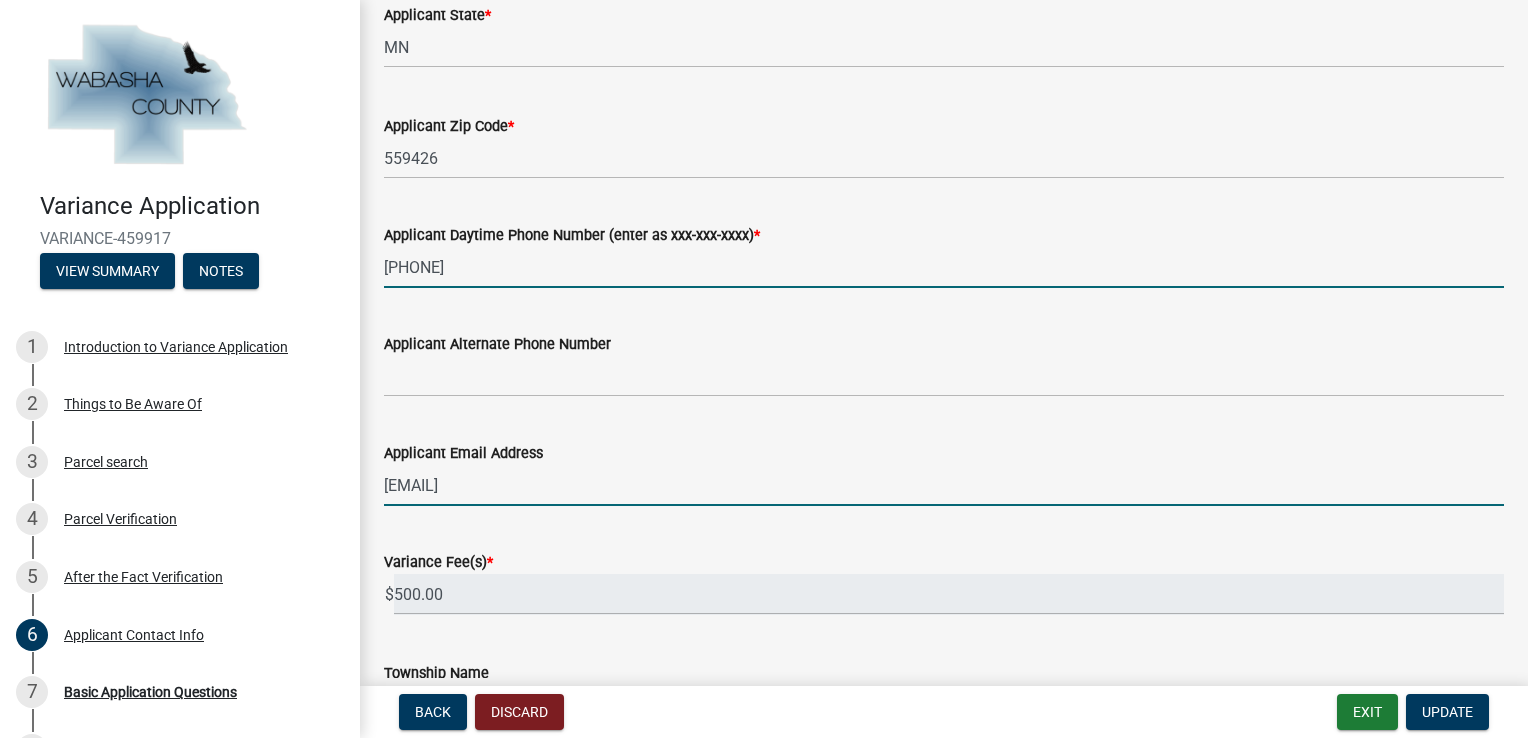 click on "[EMAIL]" at bounding box center [944, 485] 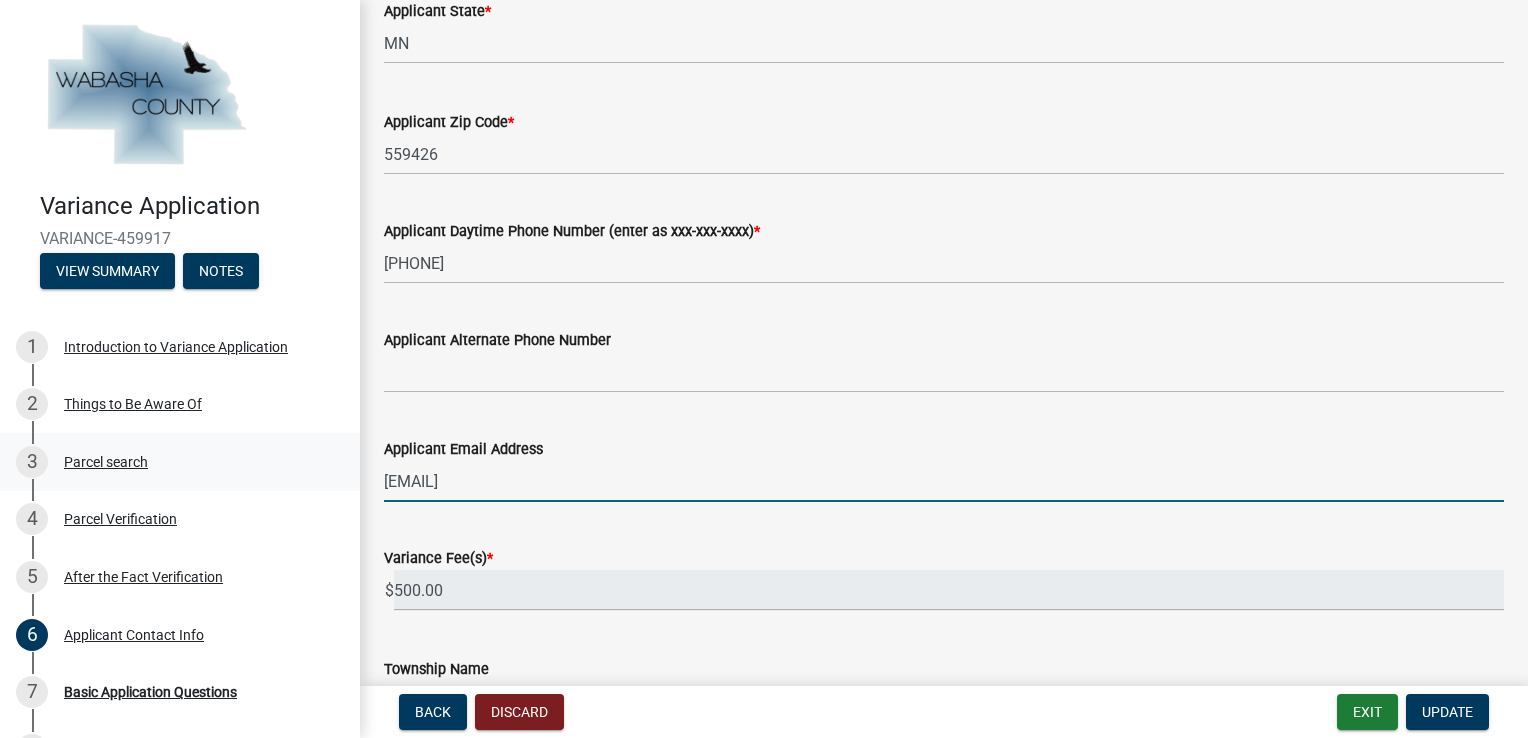 scroll, scrollTop: 1099, scrollLeft: 0, axis: vertical 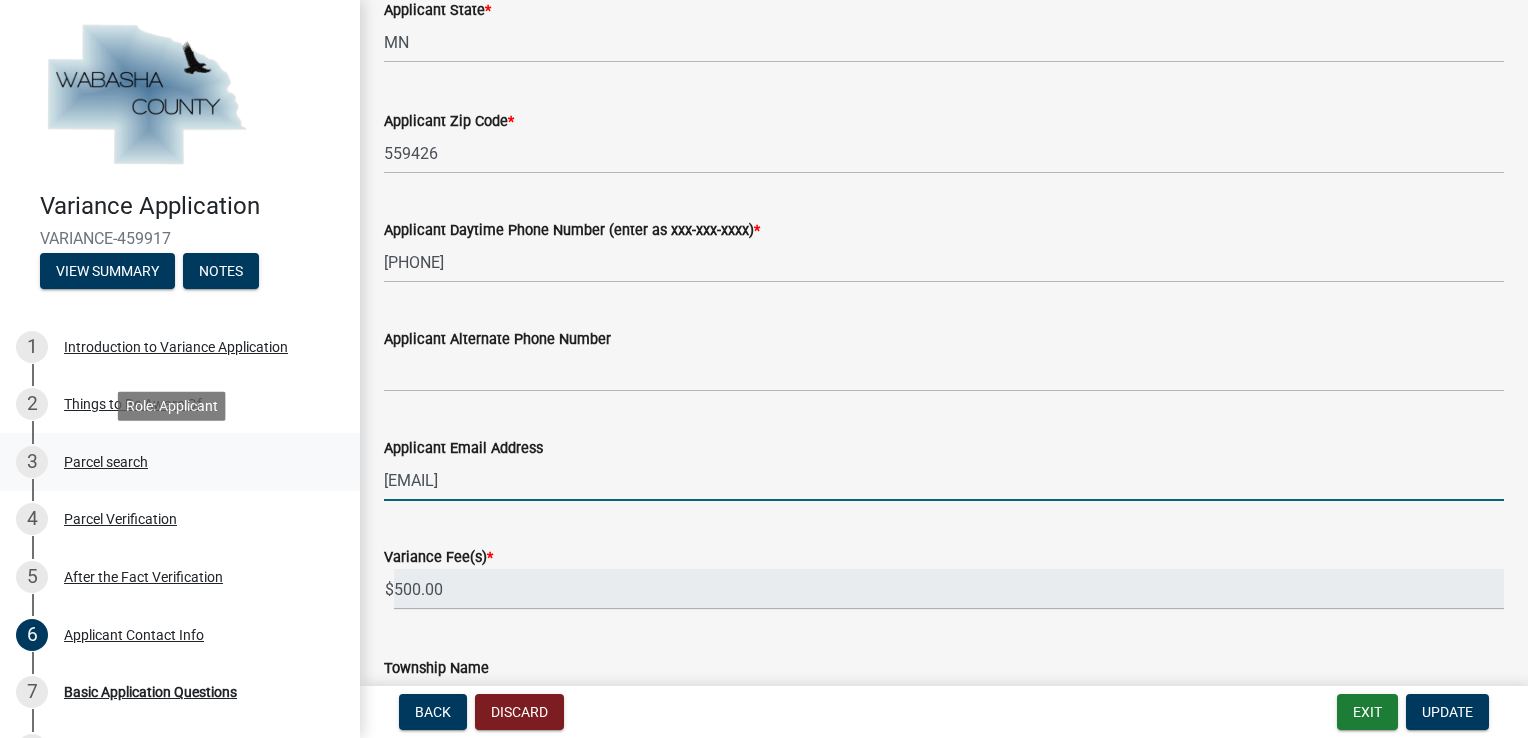 drag, startPoint x: 508, startPoint y: 480, endPoint x: 316, endPoint y: 474, distance: 192.09373 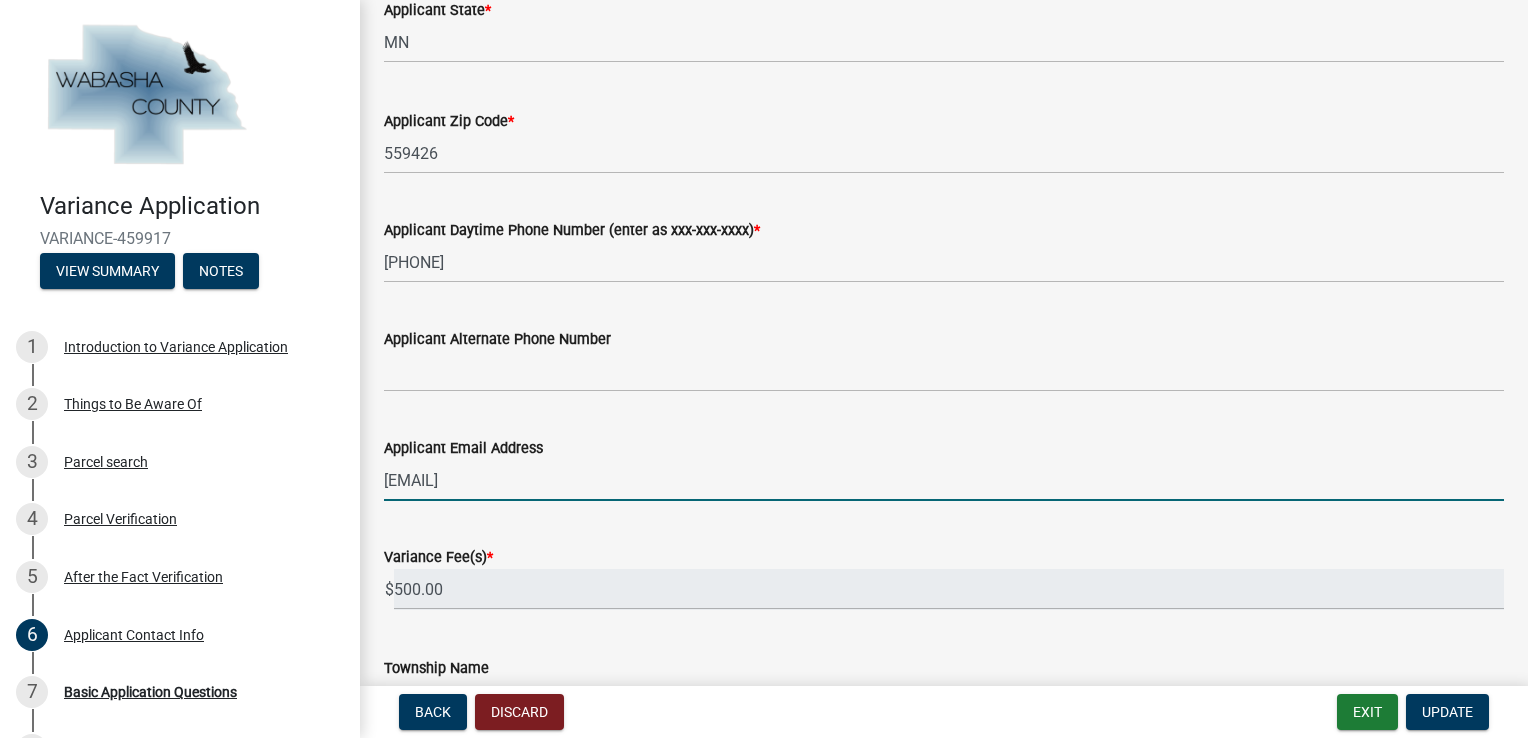 paste on "[LAST].[FIRST]" 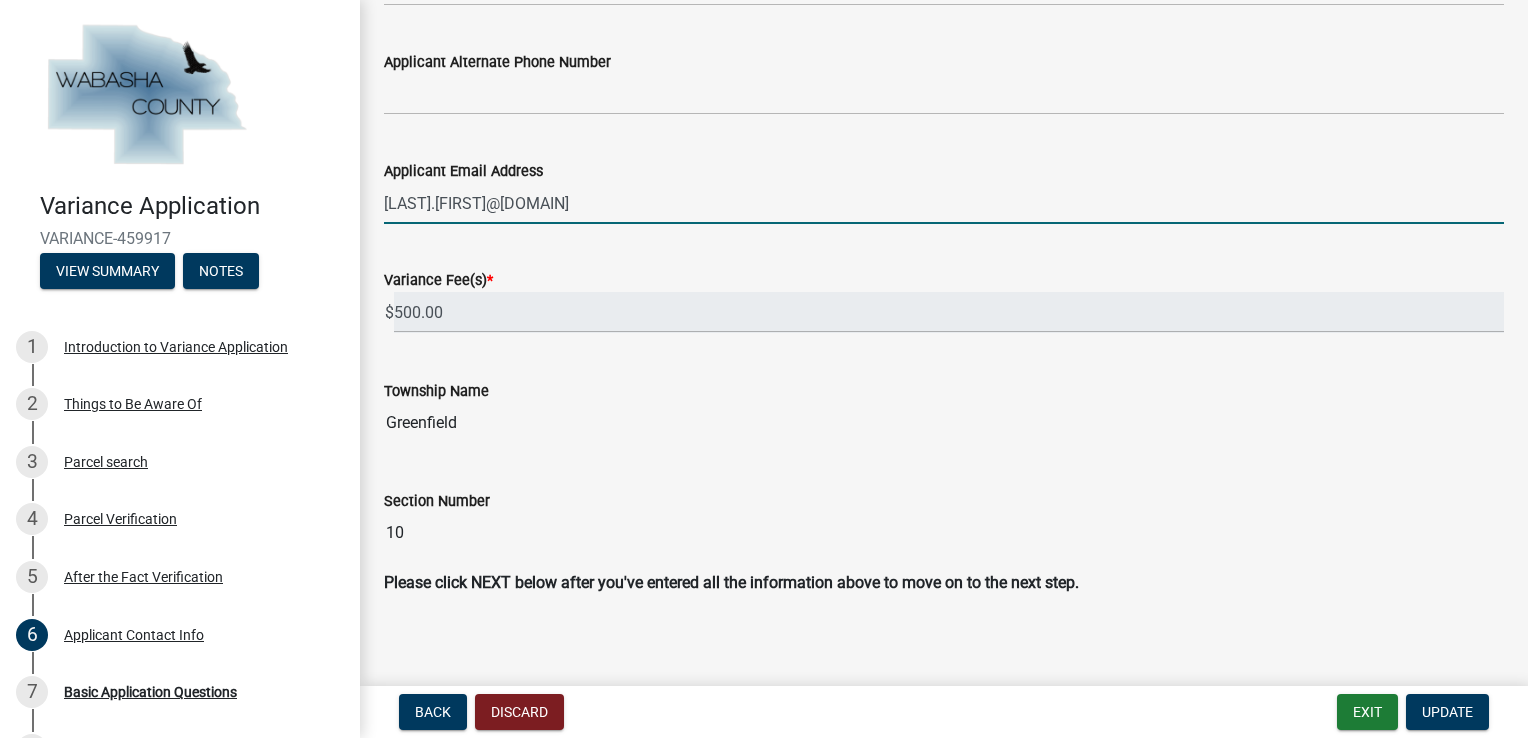 scroll, scrollTop: 1385, scrollLeft: 0, axis: vertical 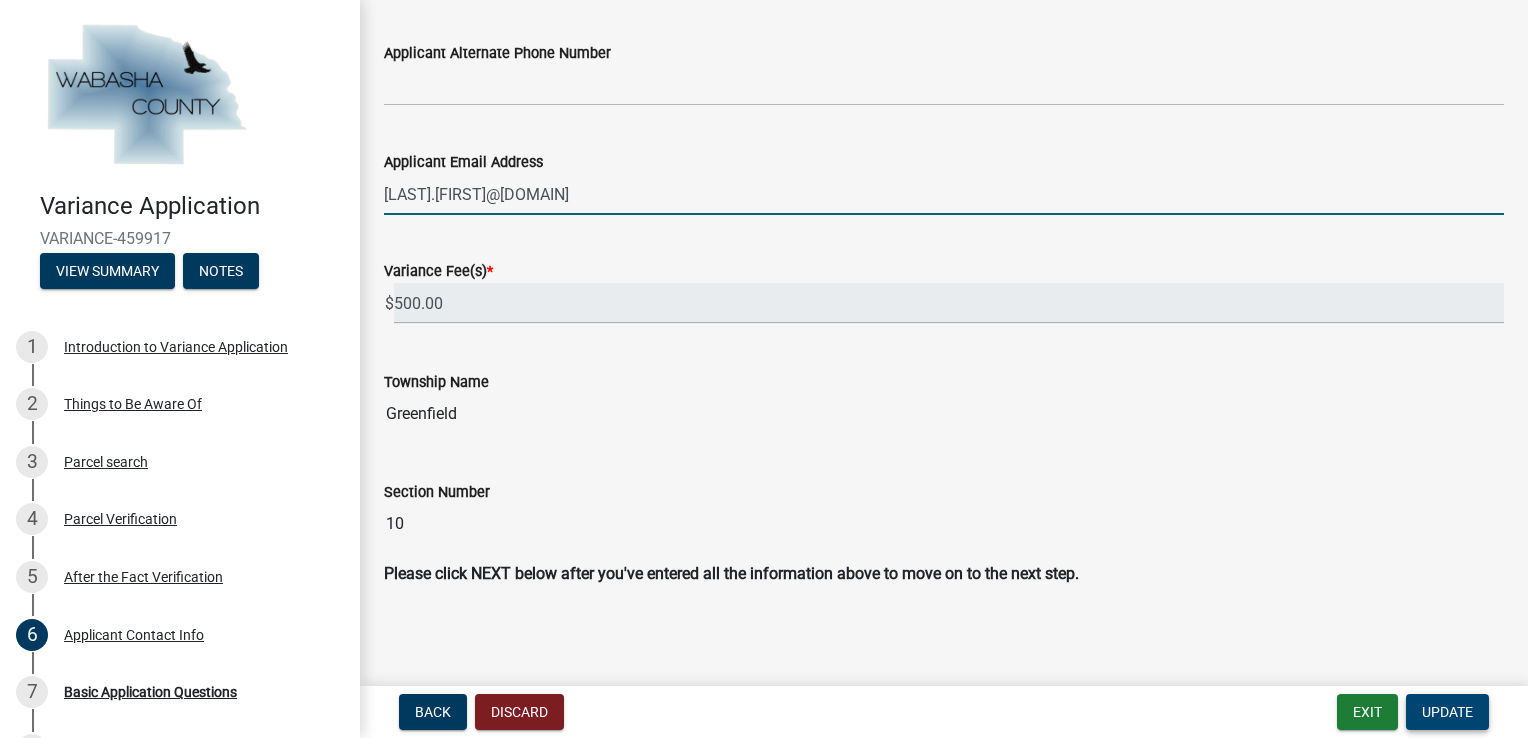type on "[LAST].[FIRST]@[DOMAIN]" 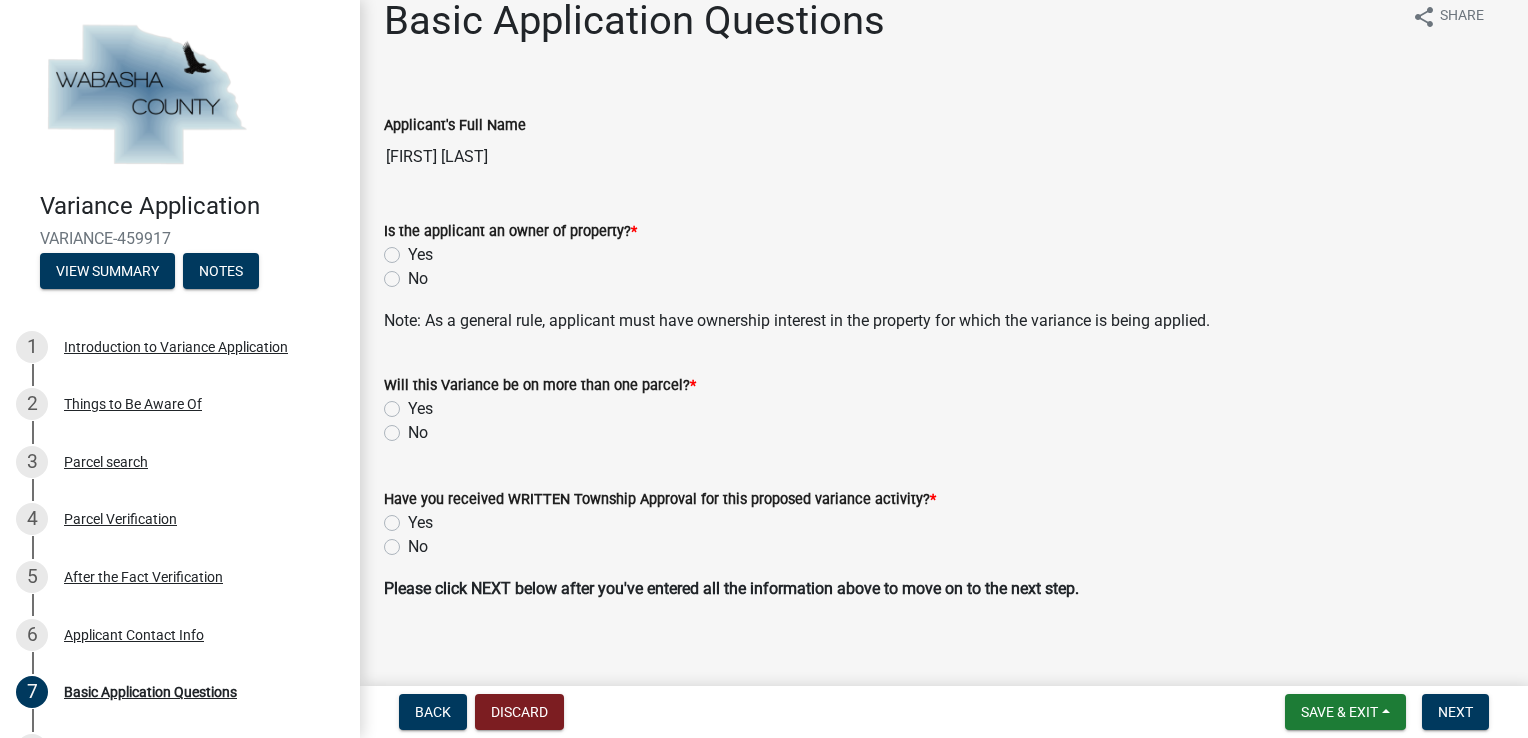 scroll, scrollTop: 43, scrollLeft: 0, axis: vertical 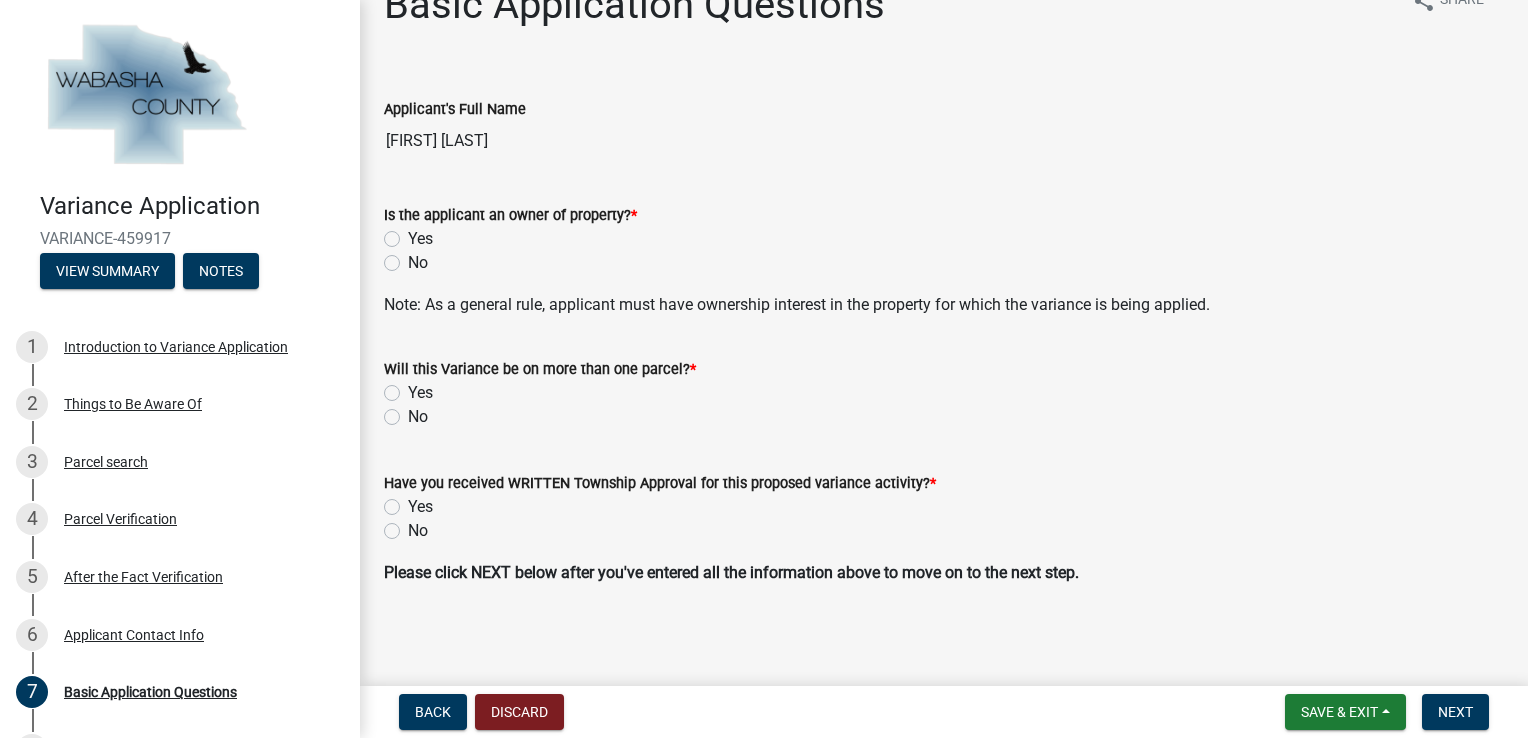 click on "Yes" 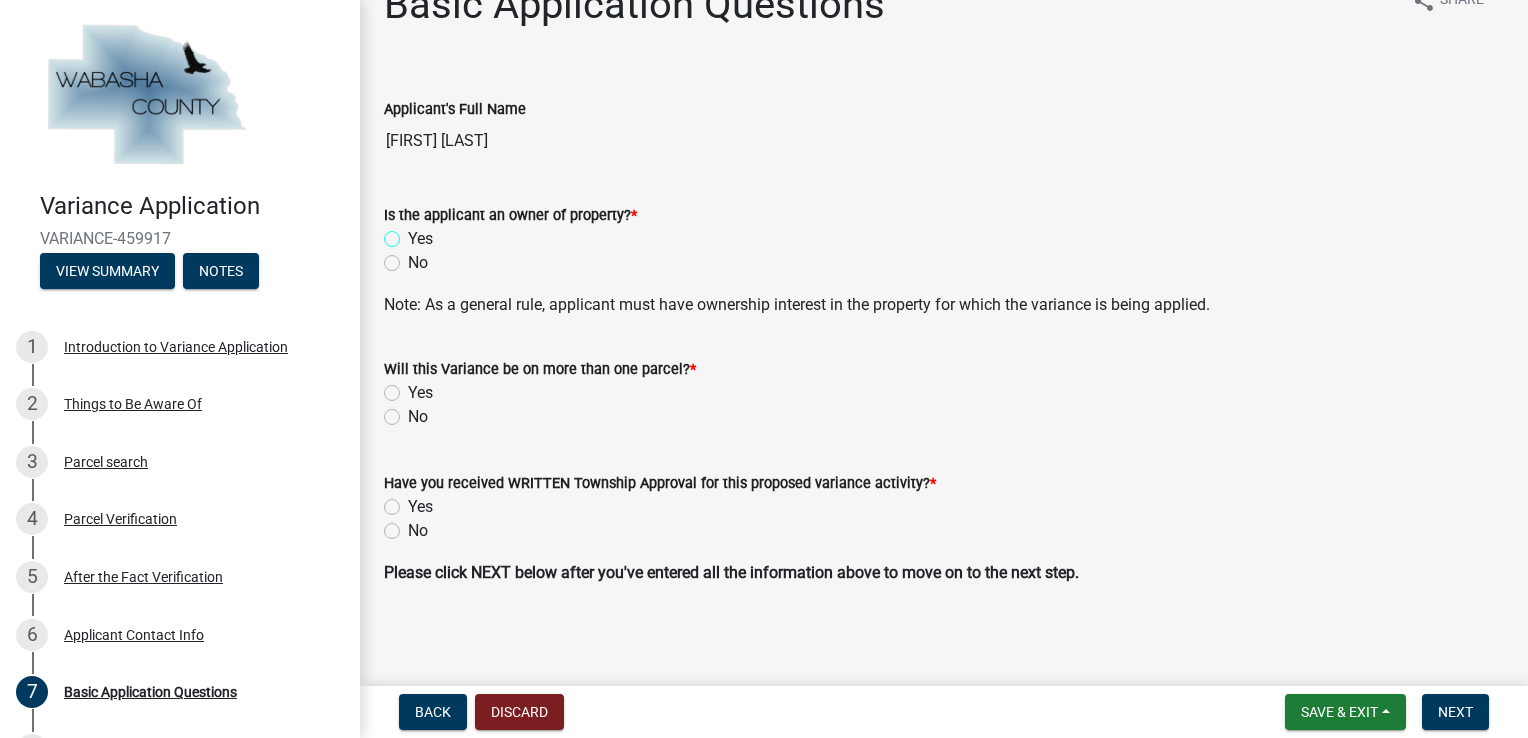 click on "Yes" at bounding box center [414, 233] 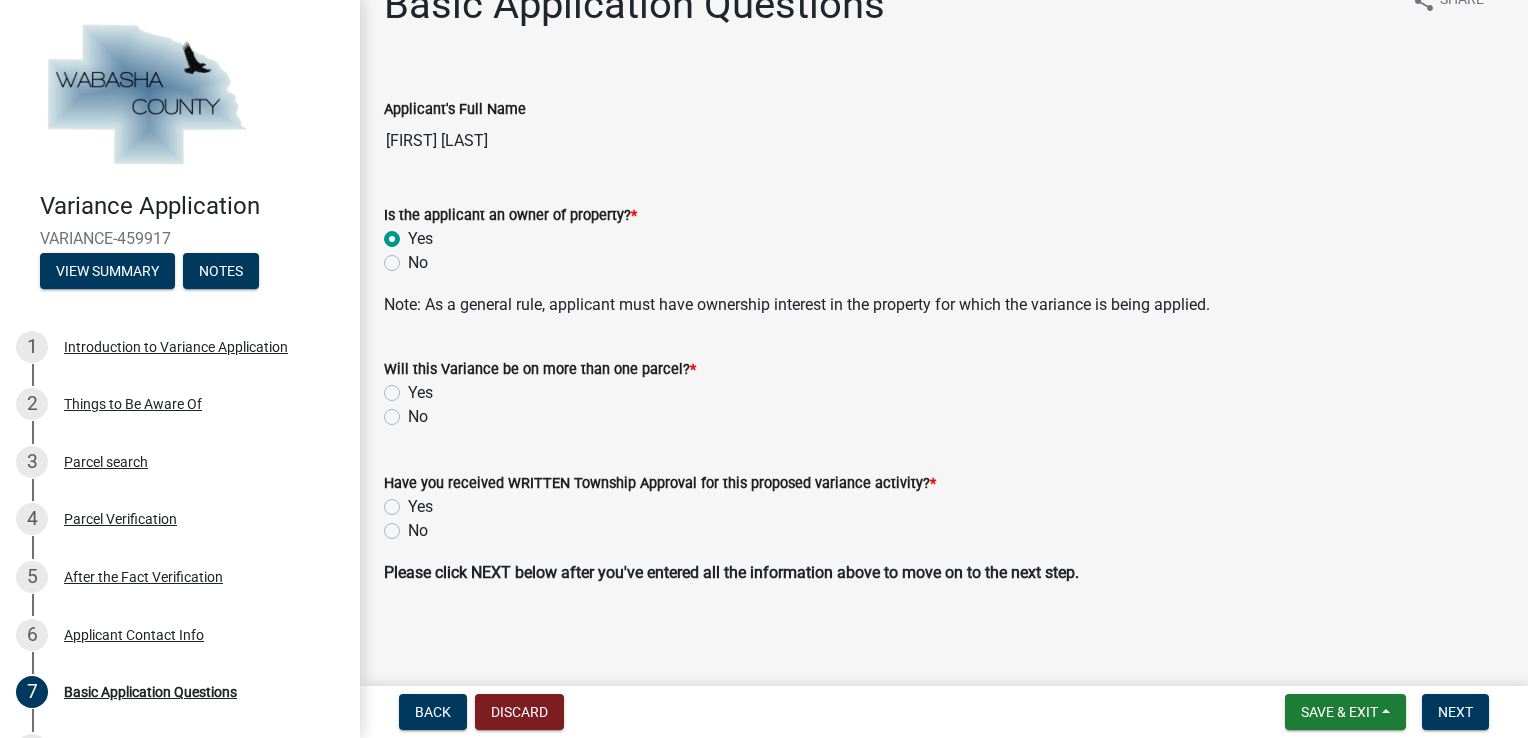 radio on "true" 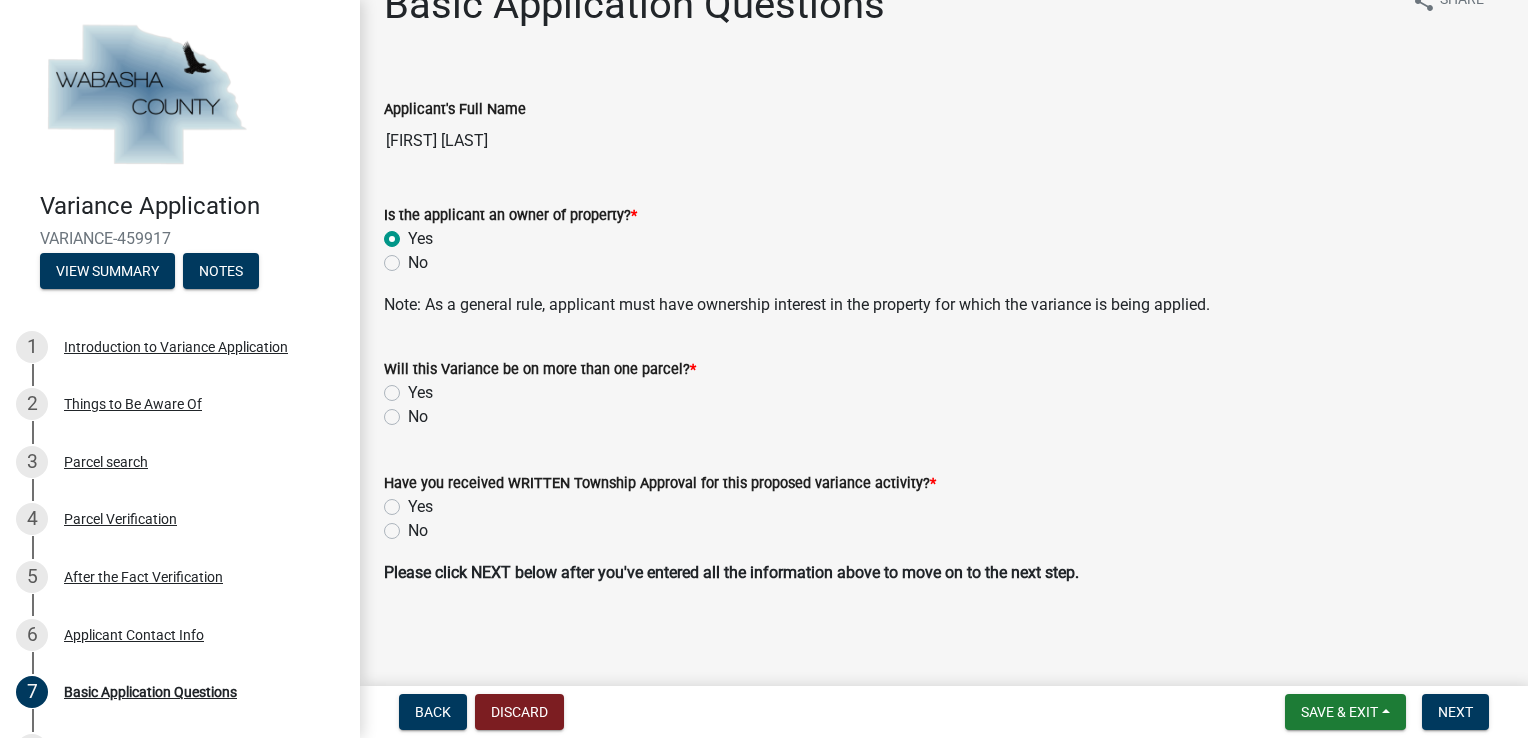 click on "No" 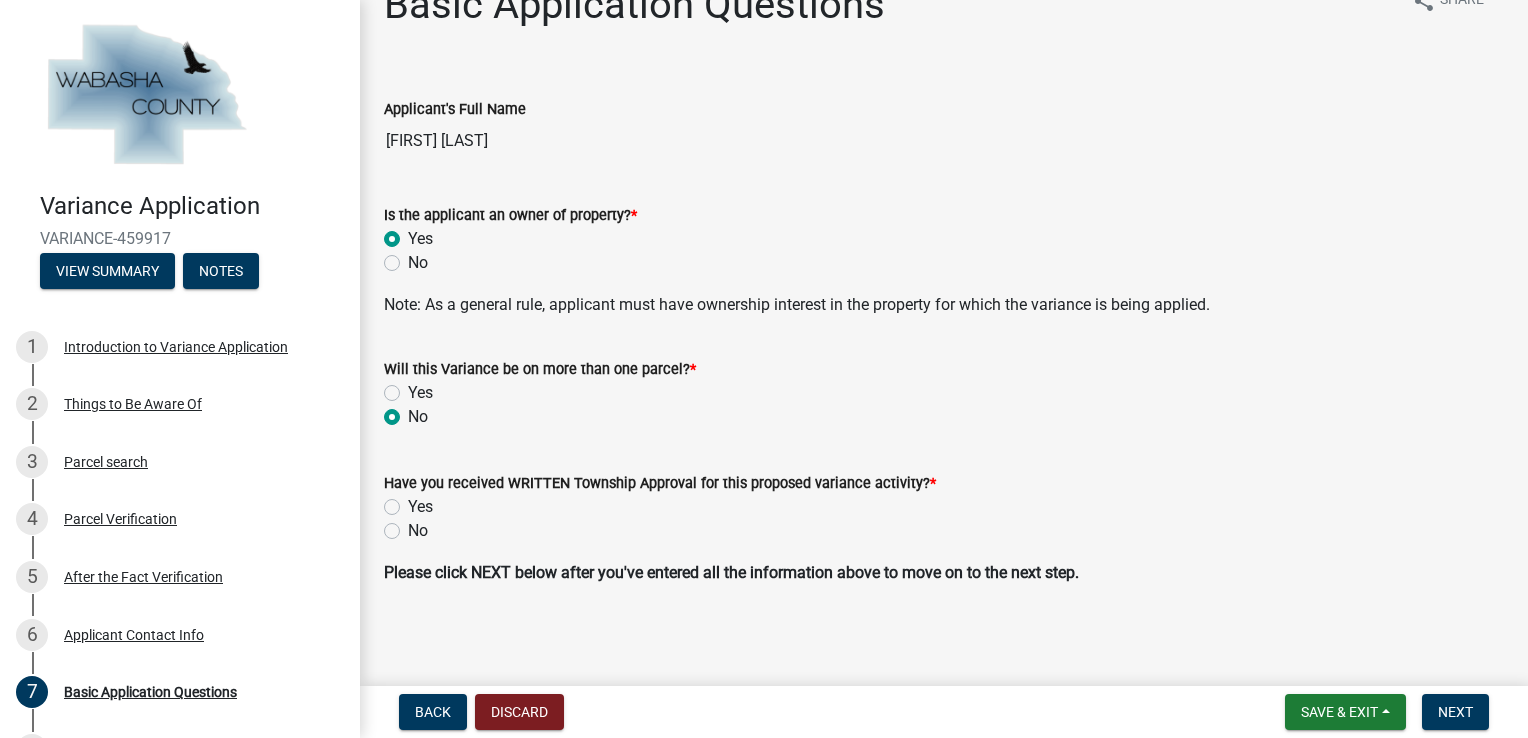 radio on "true" 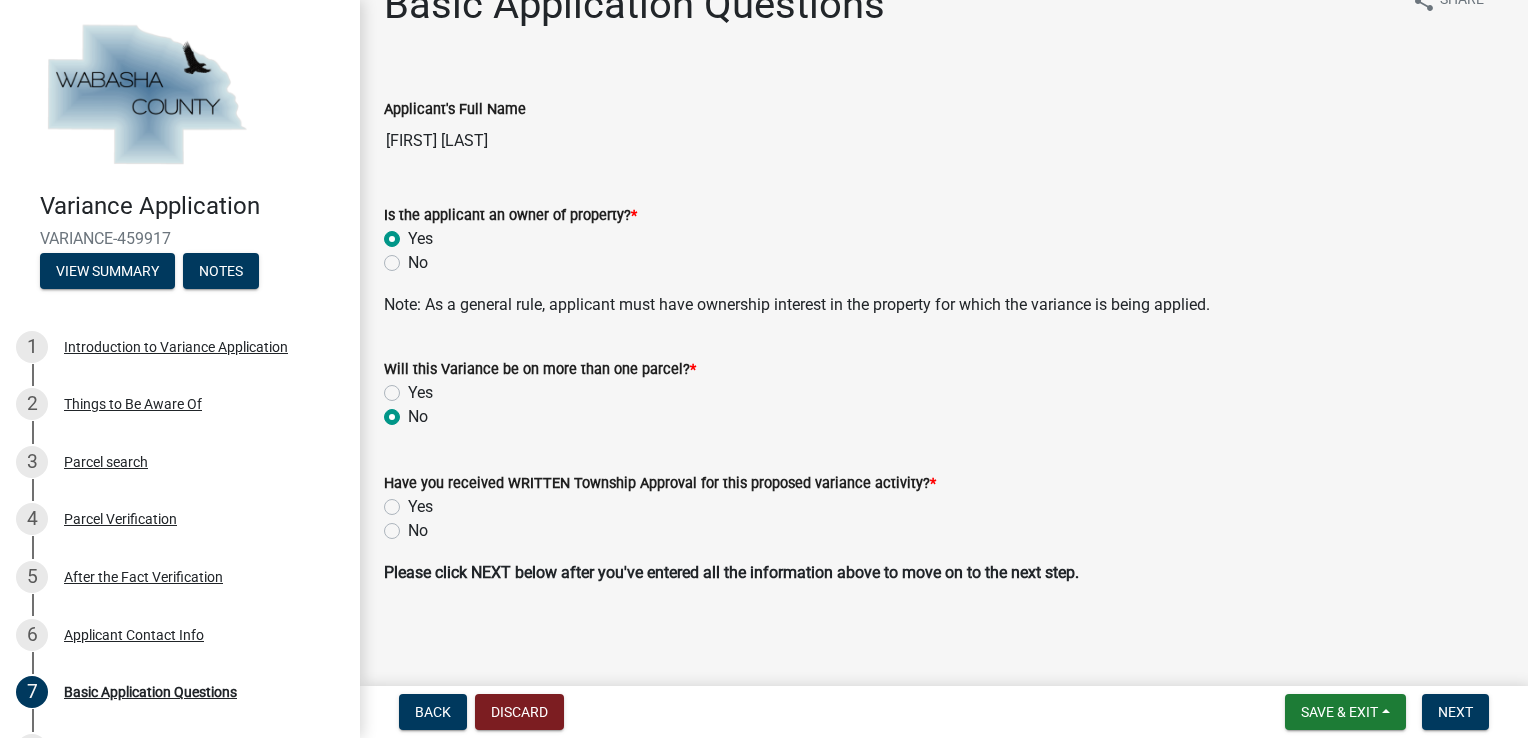 click on "No" 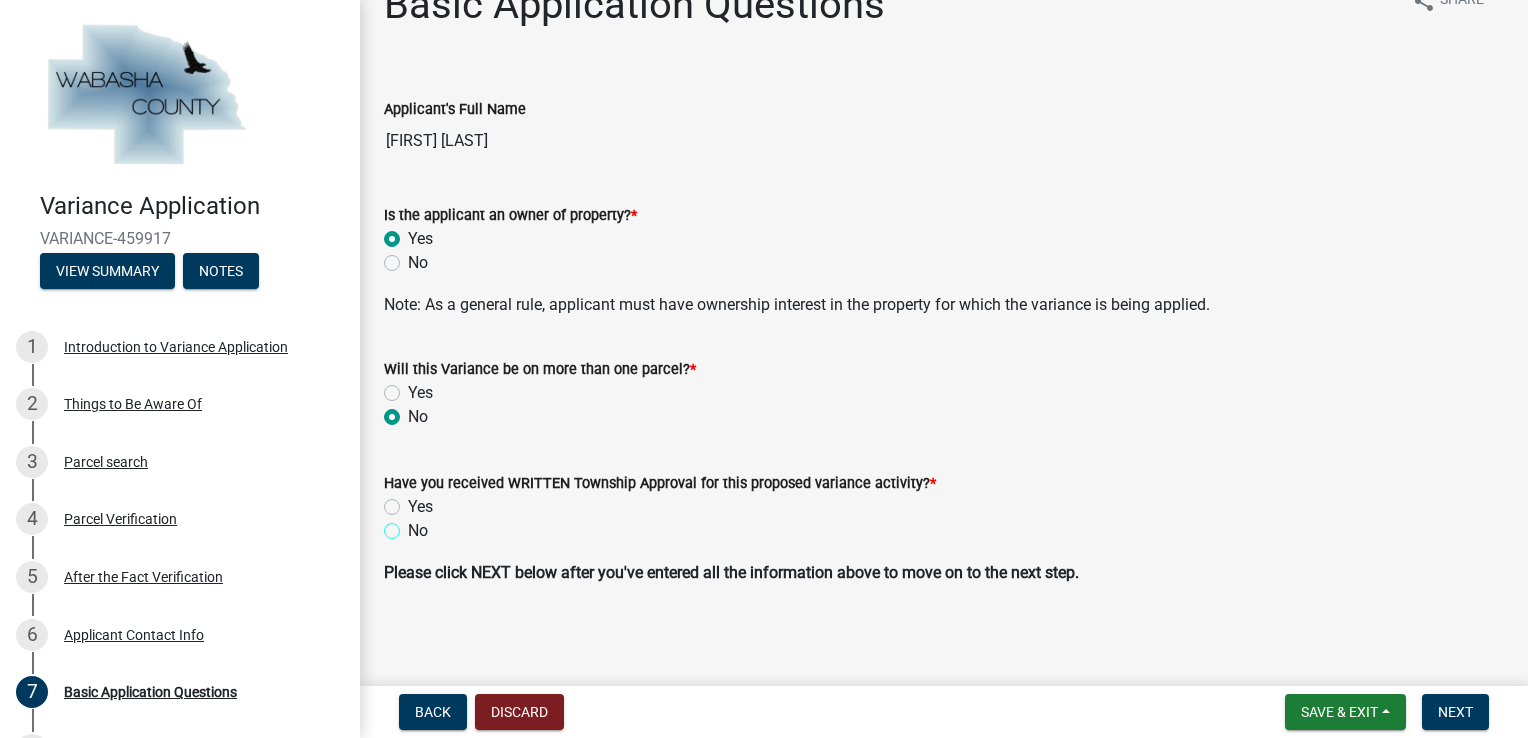 click on "No" at bounding box center [414, 525] 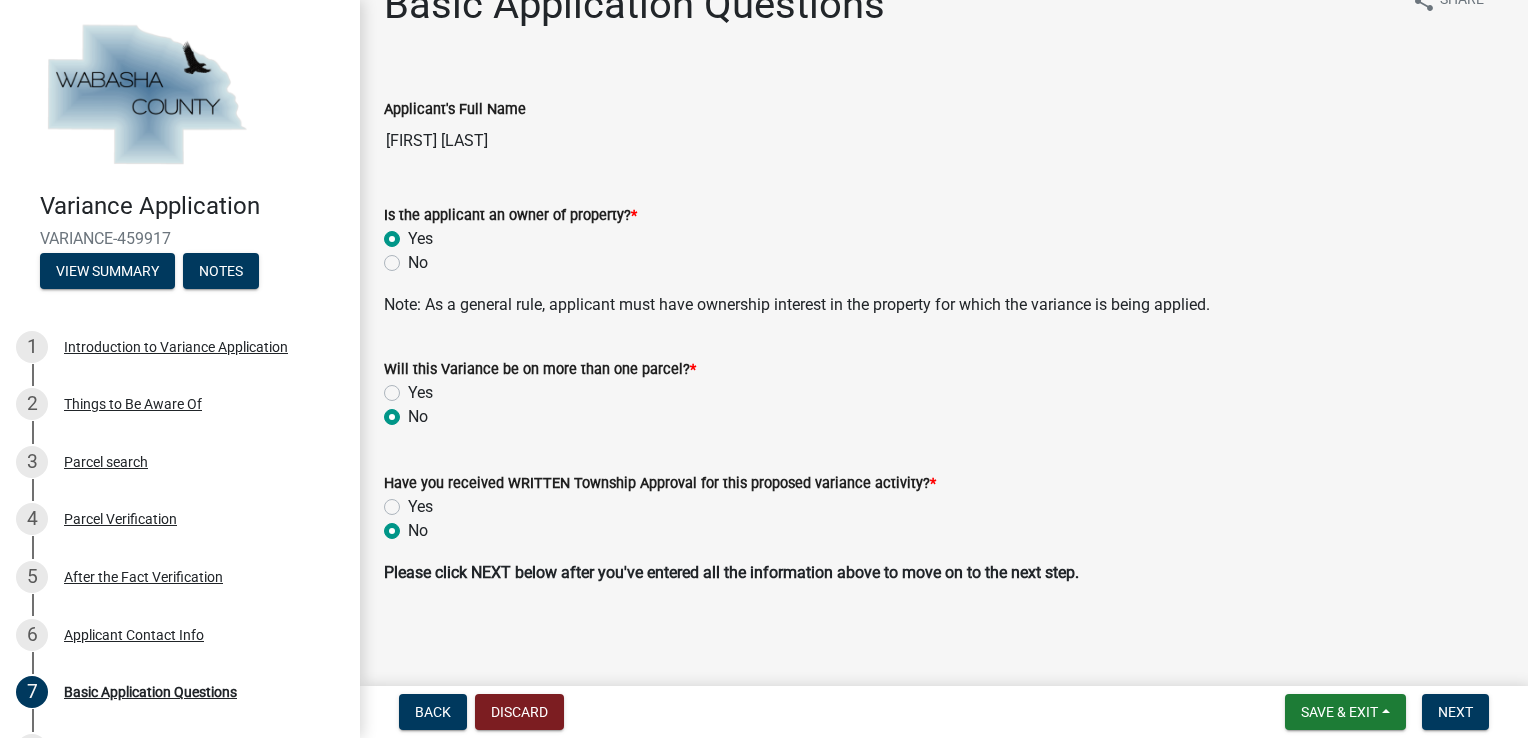 radio on "true" 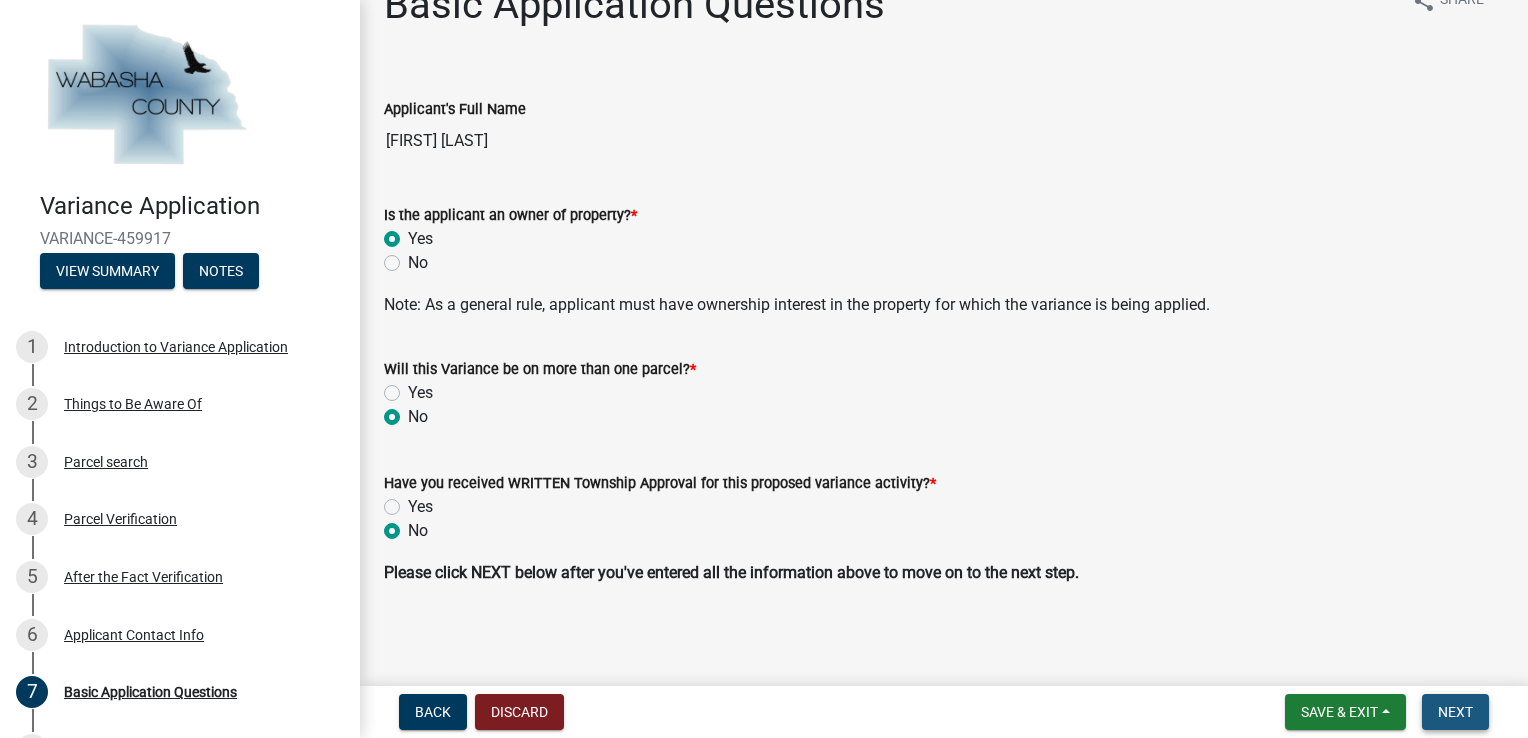click on "Next" at bounding box center (1455, 712) 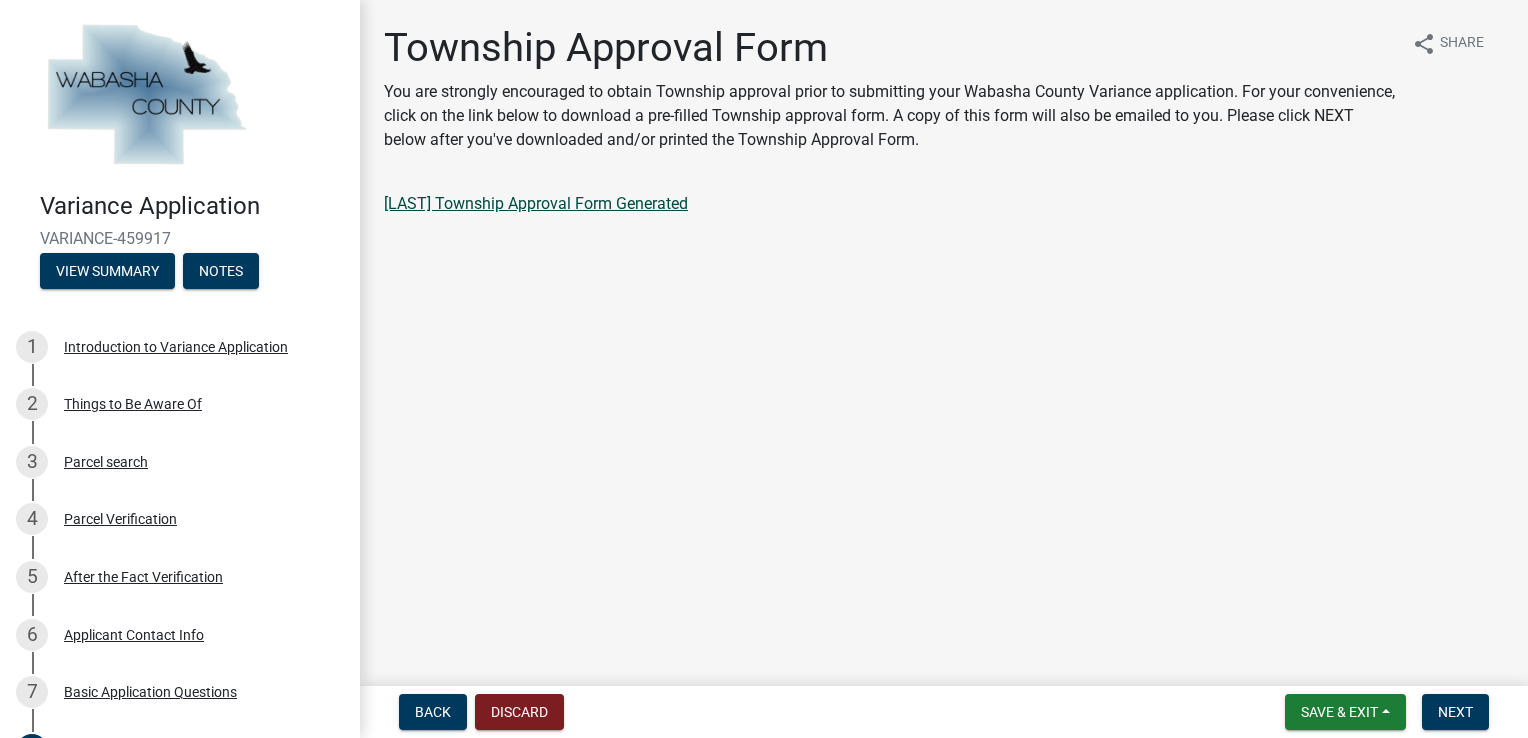 click on "[LAST] Township Approval Form Generated" 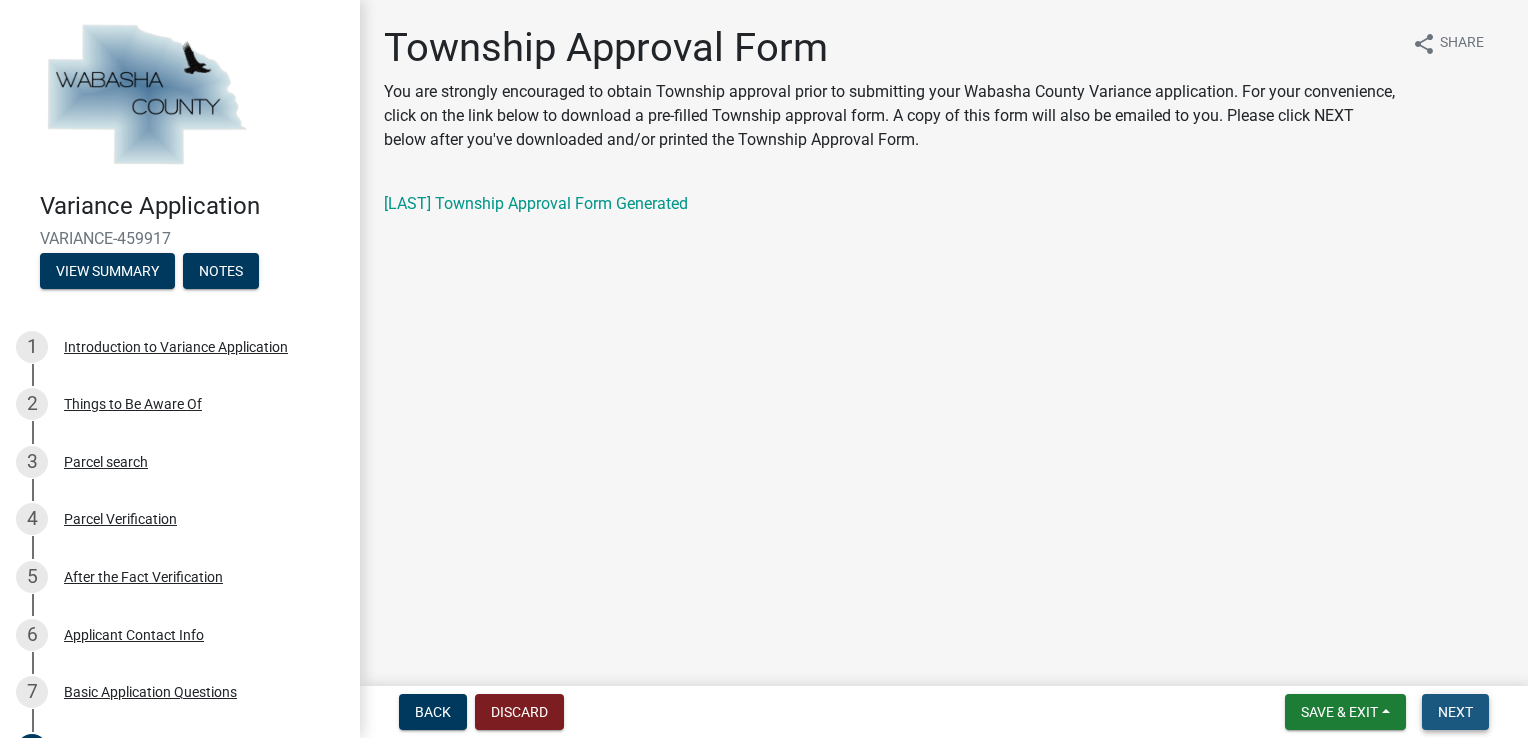 click on "Next" at bounding box center [1455, 712] 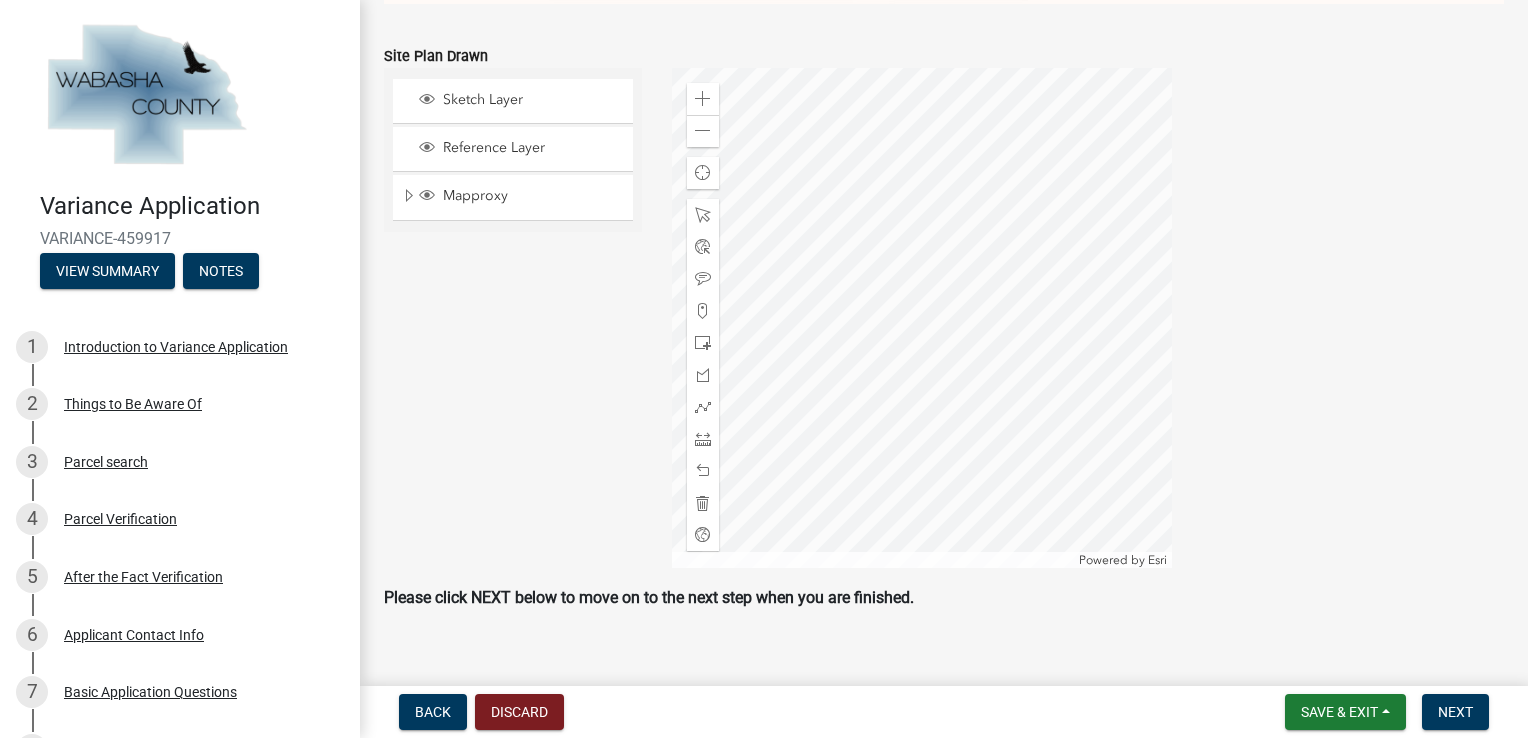 scroll, scrollTop: 1127, scrollLeft: 0, axis: vertical 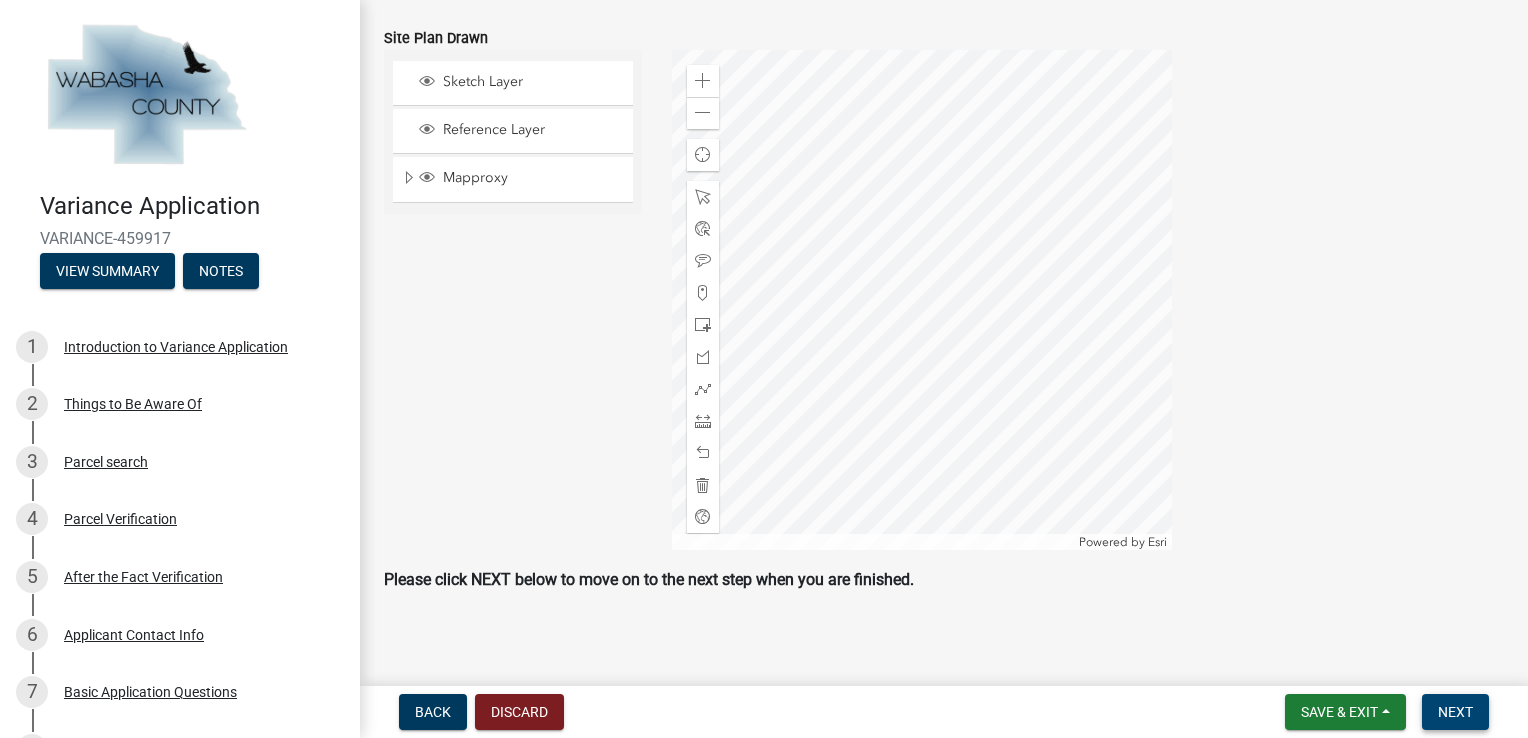 click on "Next" at bounding box center (1455, 712) 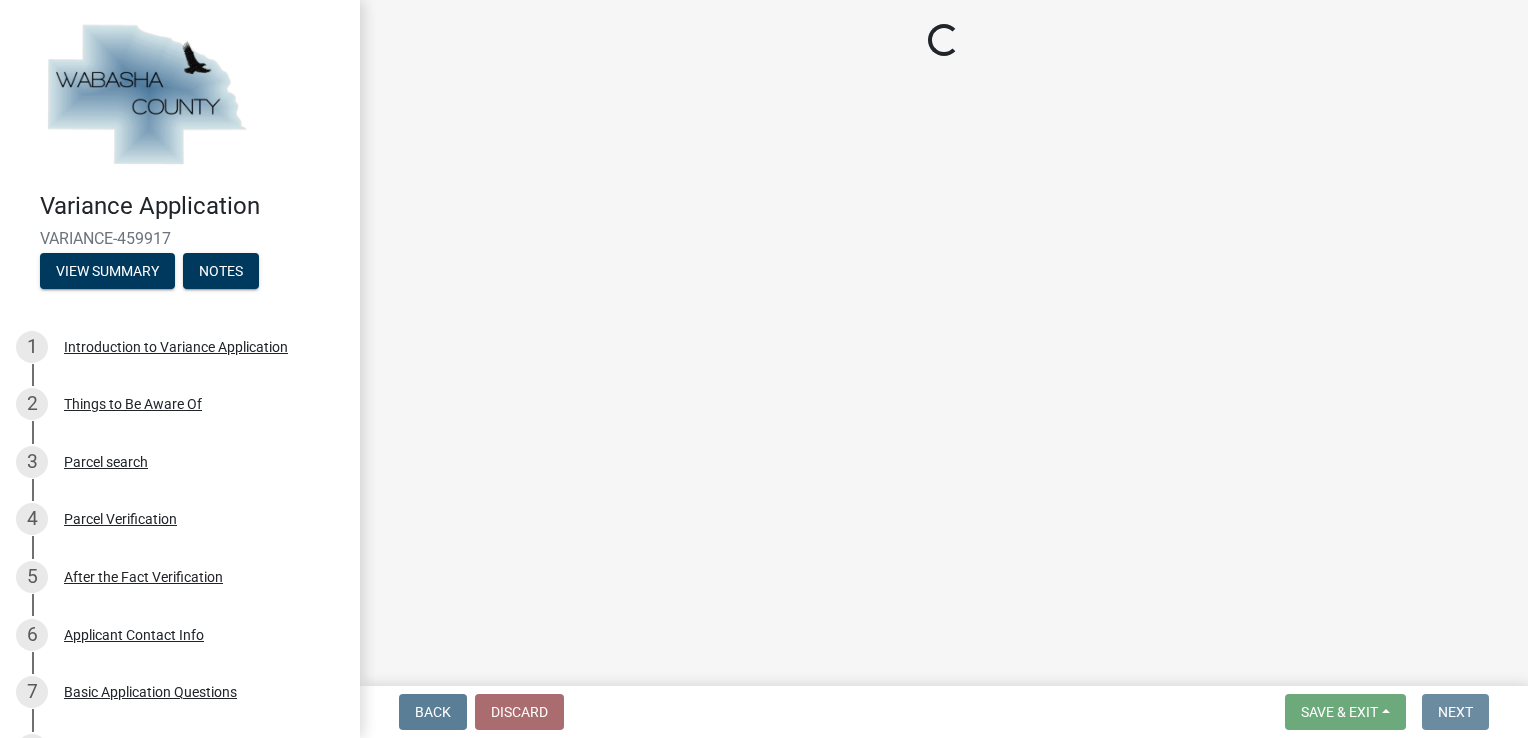 scroll, scrollTop: 0, scrollLeft: 0, axis: both 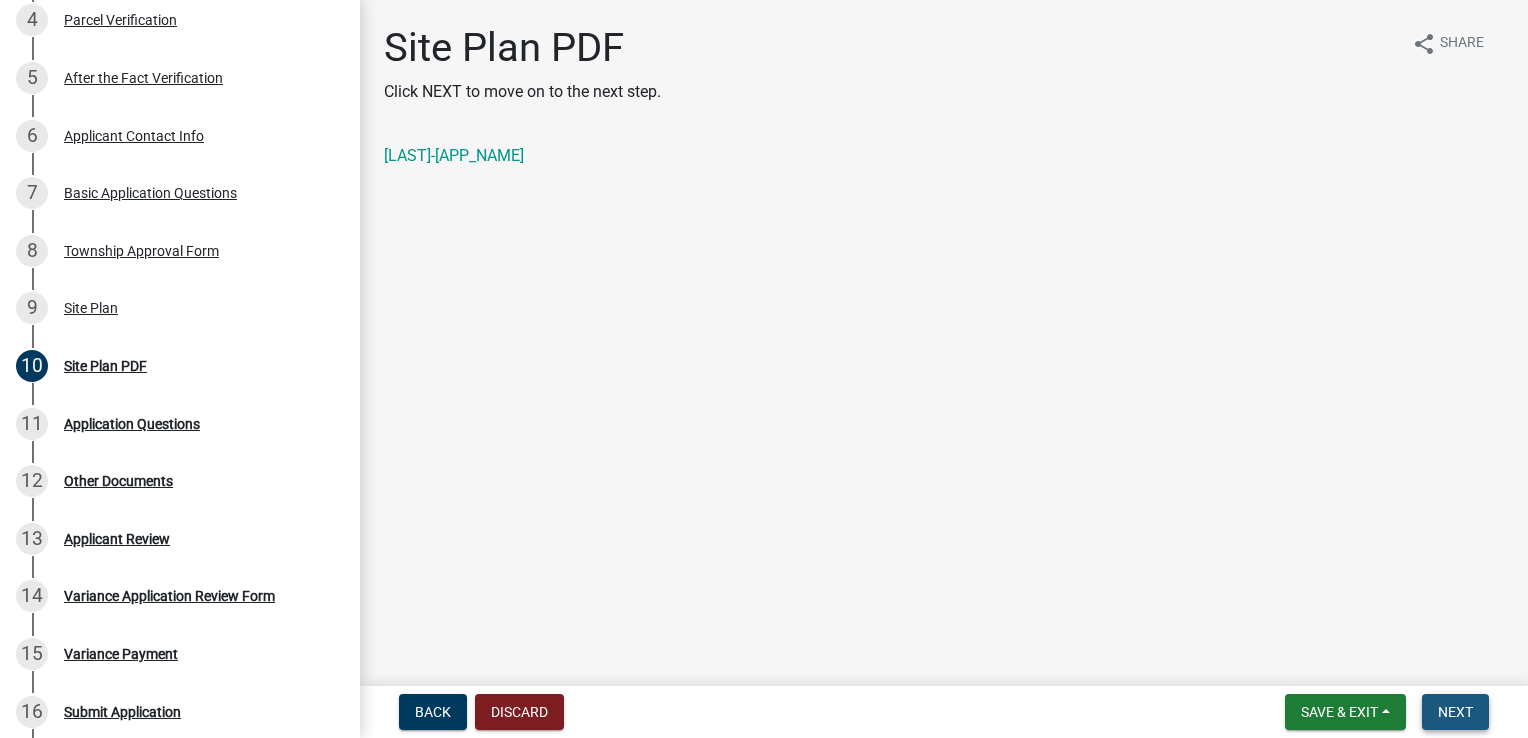 click on "Next" at bounding box center (1455, 712) 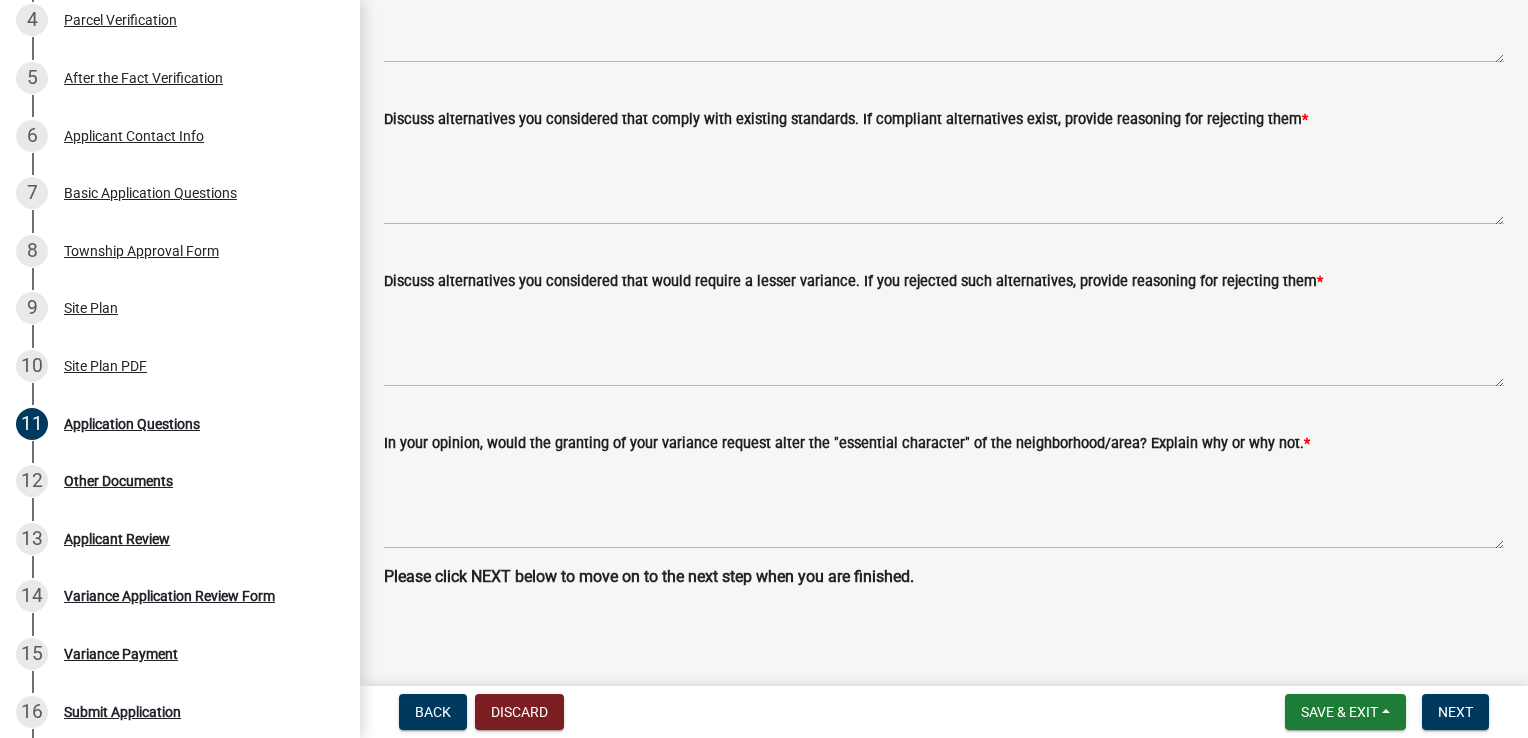 scroll, scrollTop: 814, scrollLeft: 0, axis: vertical 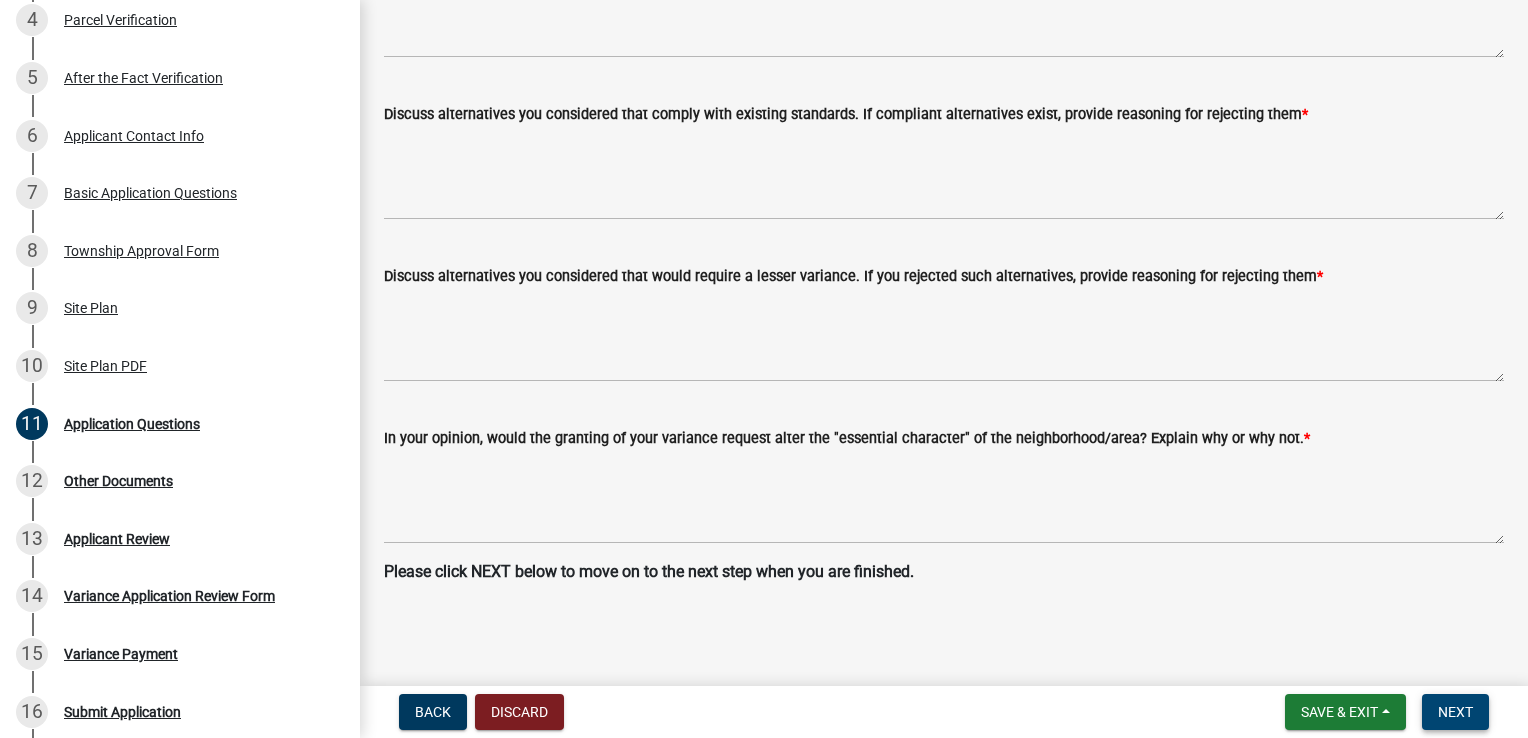 click on "Next" at bounding box center (1455, 712) 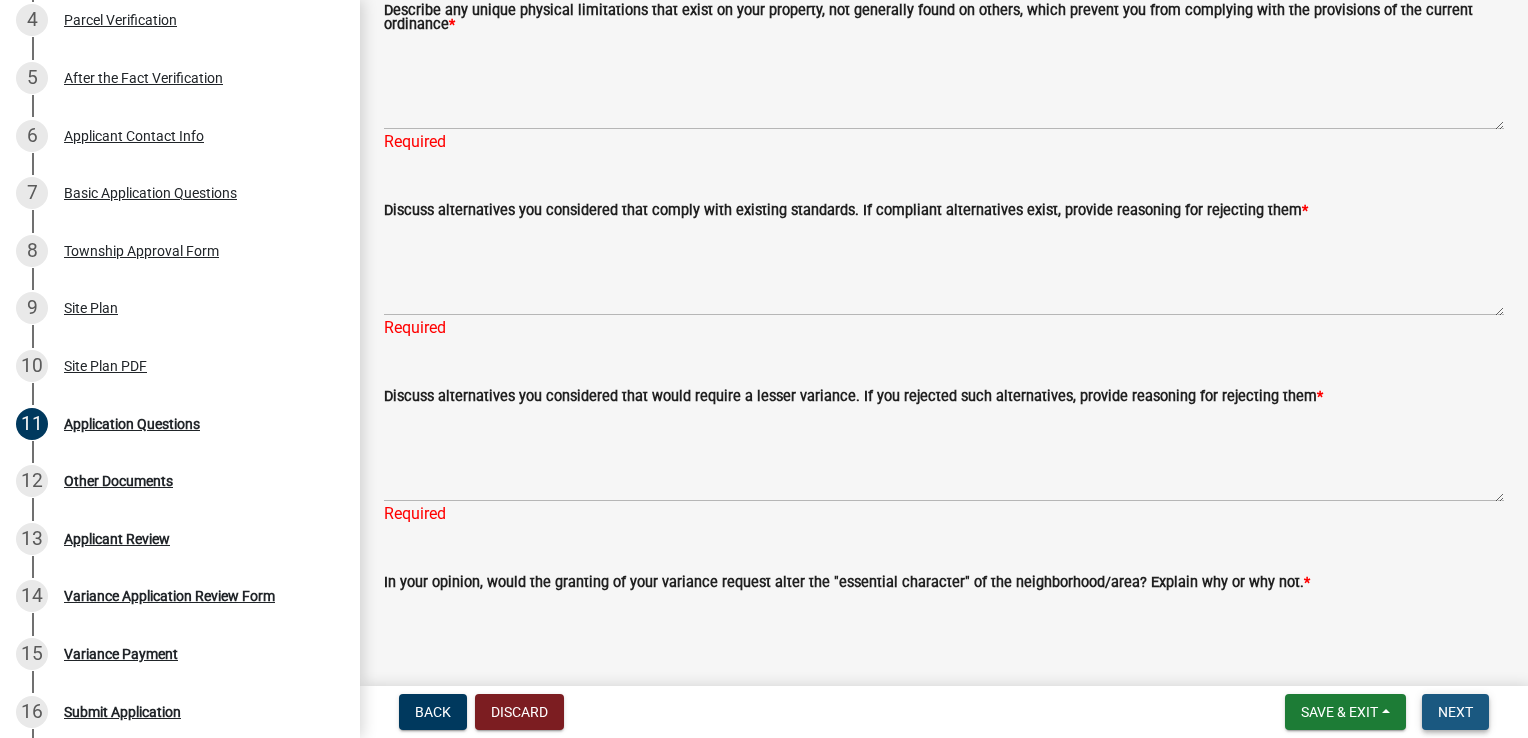 scroll, scrollTop: 886, scrollLeft: 0, axis: vertical 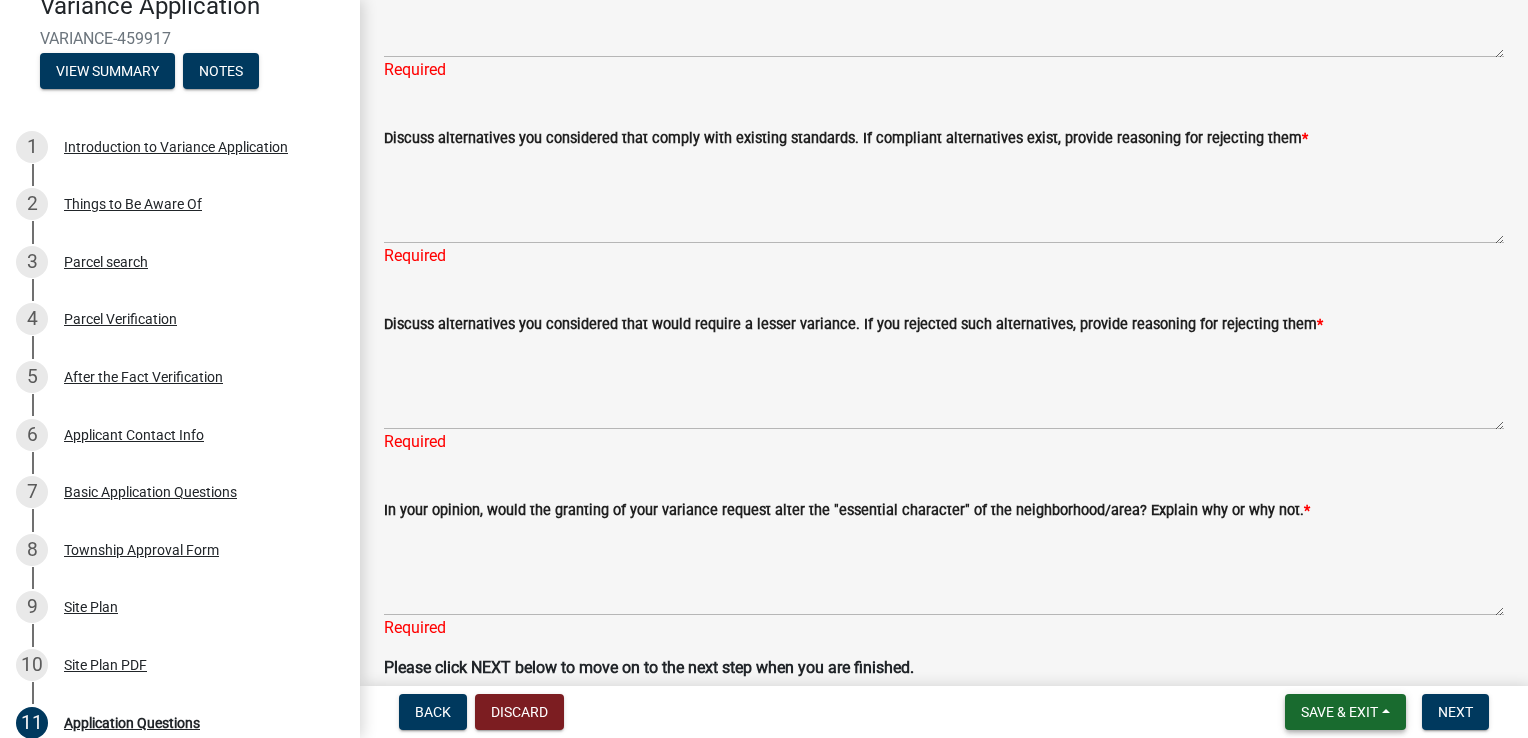 click on "Save & Exit" at bounding box center (1345, 712) 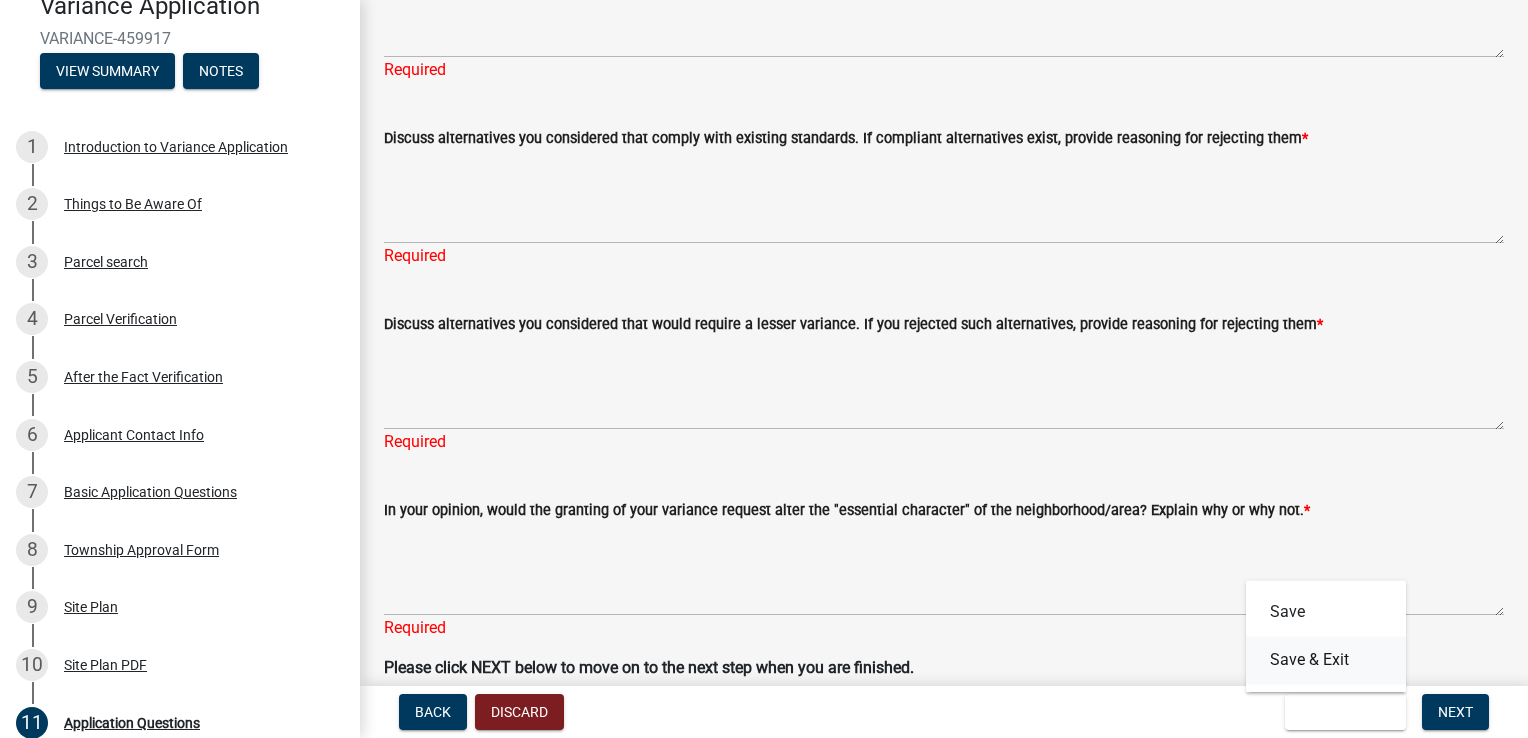 click on "Save & Exit" at bounding box center (1326, 660) 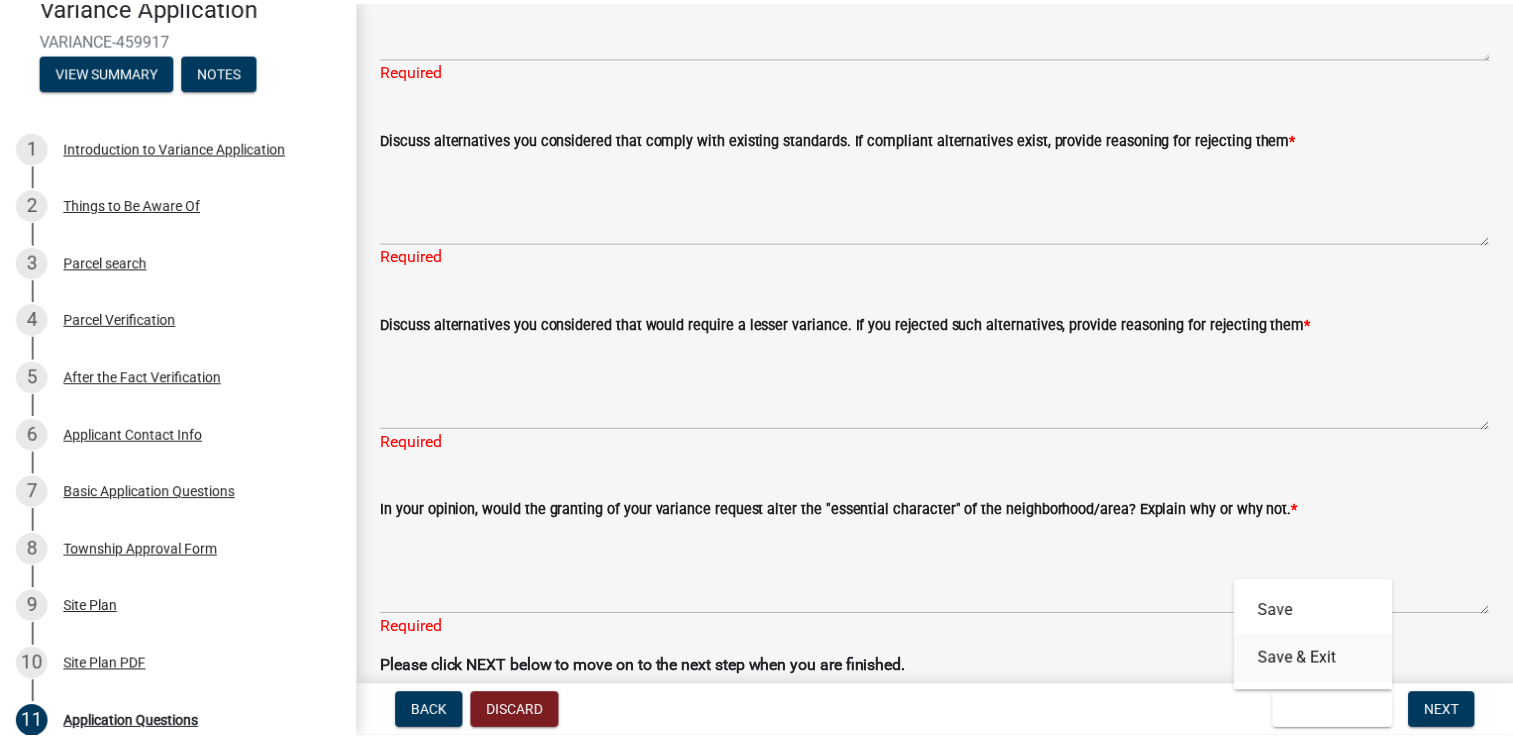 scroll, scrollTop: 0, scrollLeft: 0, axis: both 